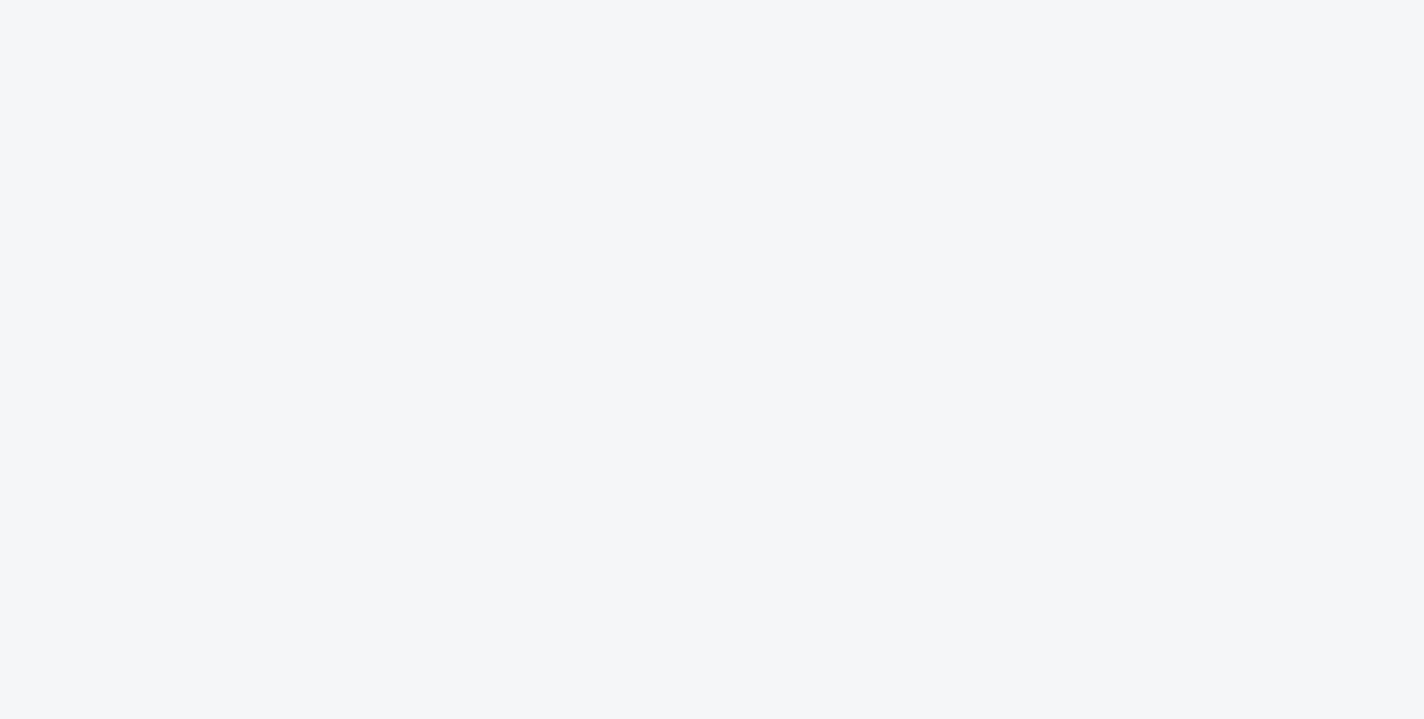 scroll, scrollTop: 0, scrollLeft: 0, axis: both 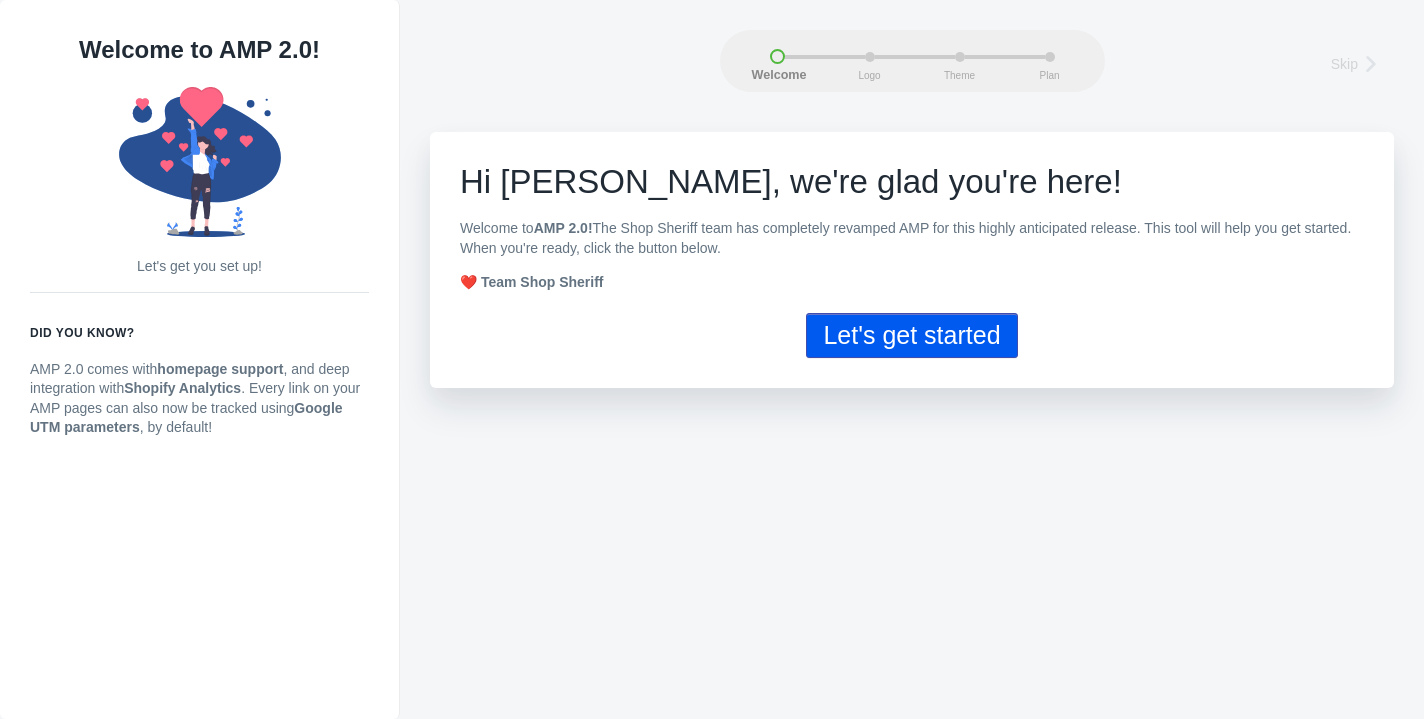 click on "Let's get started" 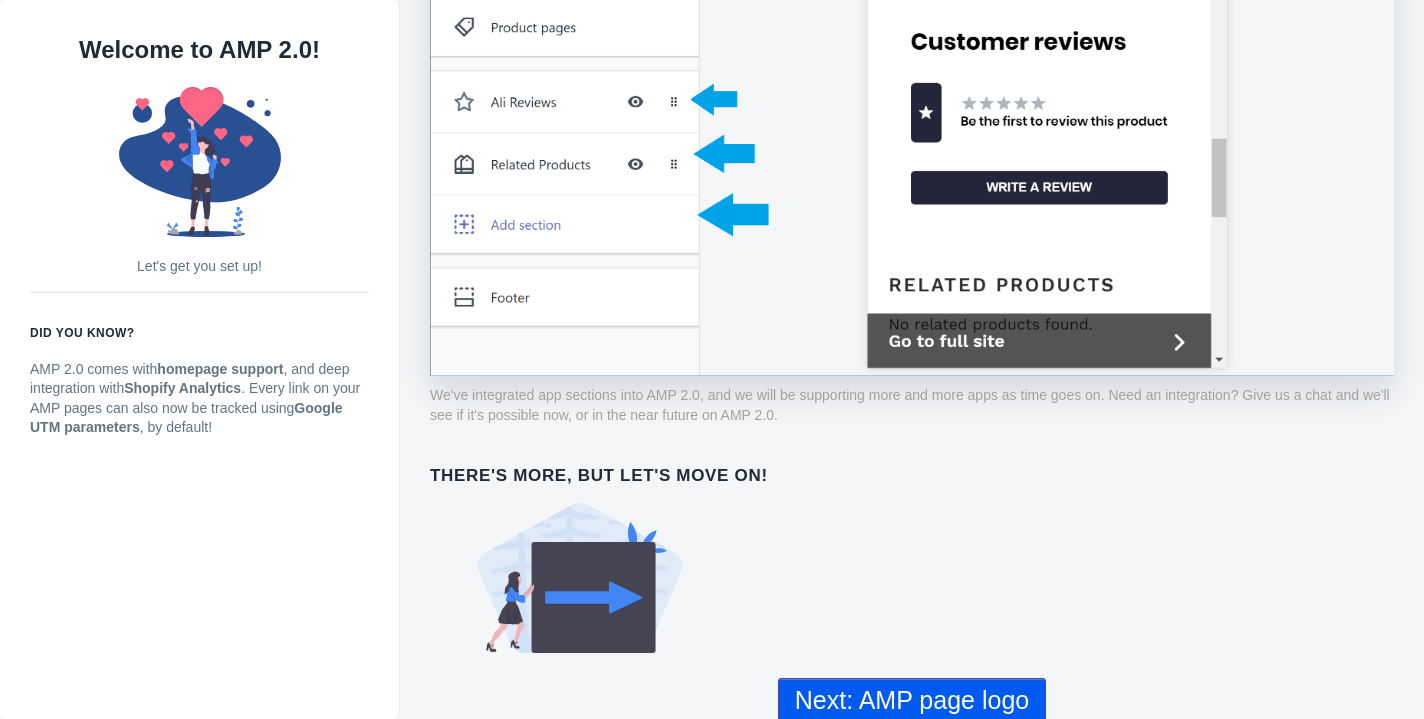 scroll, scrollTop: 1556, scrollLeft: 0, axis: vertical 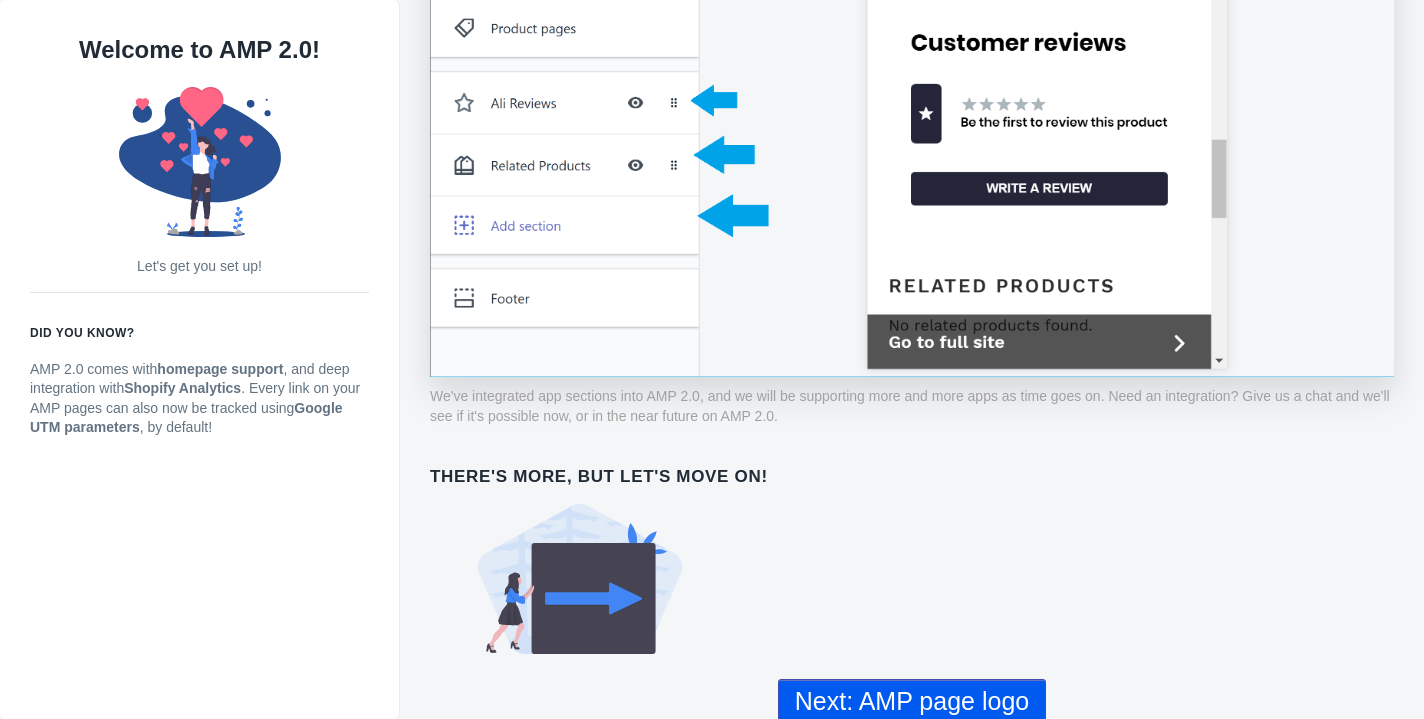 click on "Next: AMP page logo" 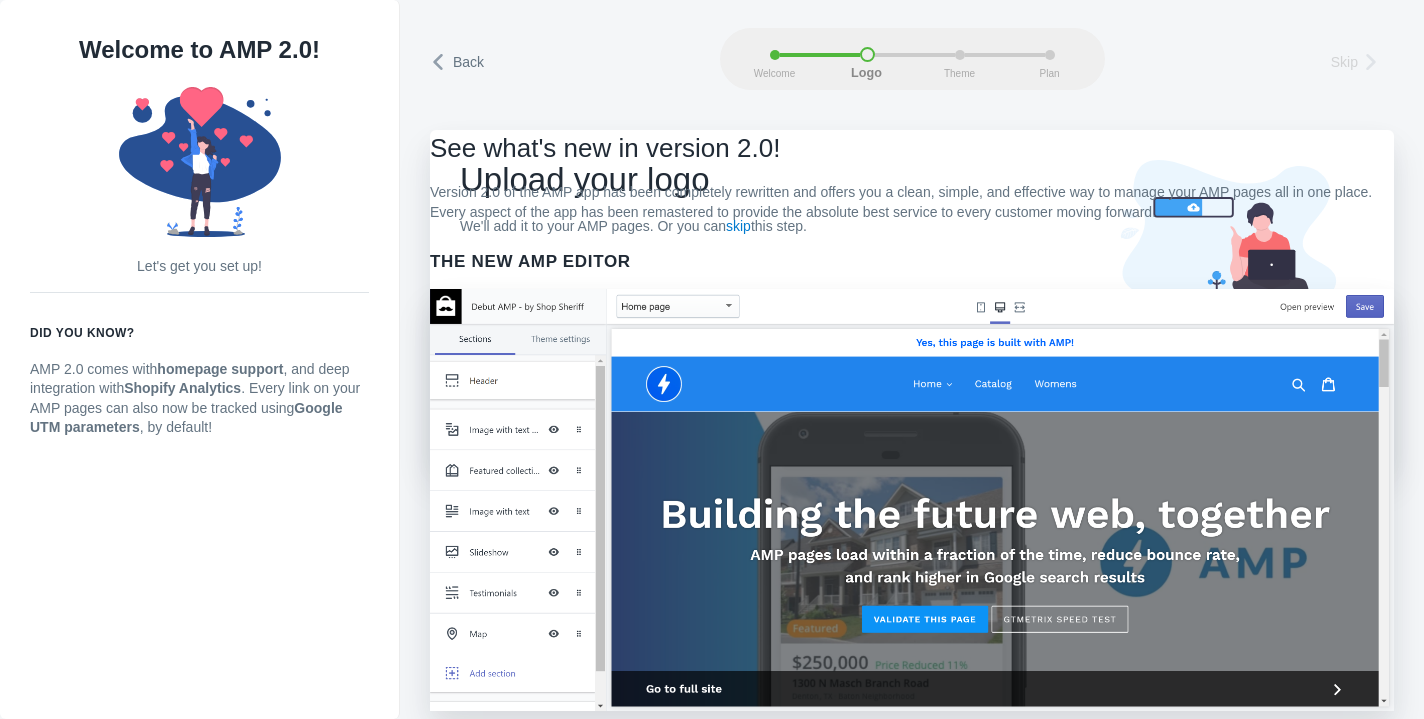 scroll, scrollTop: 0, scrollLeft: 0, axis: both 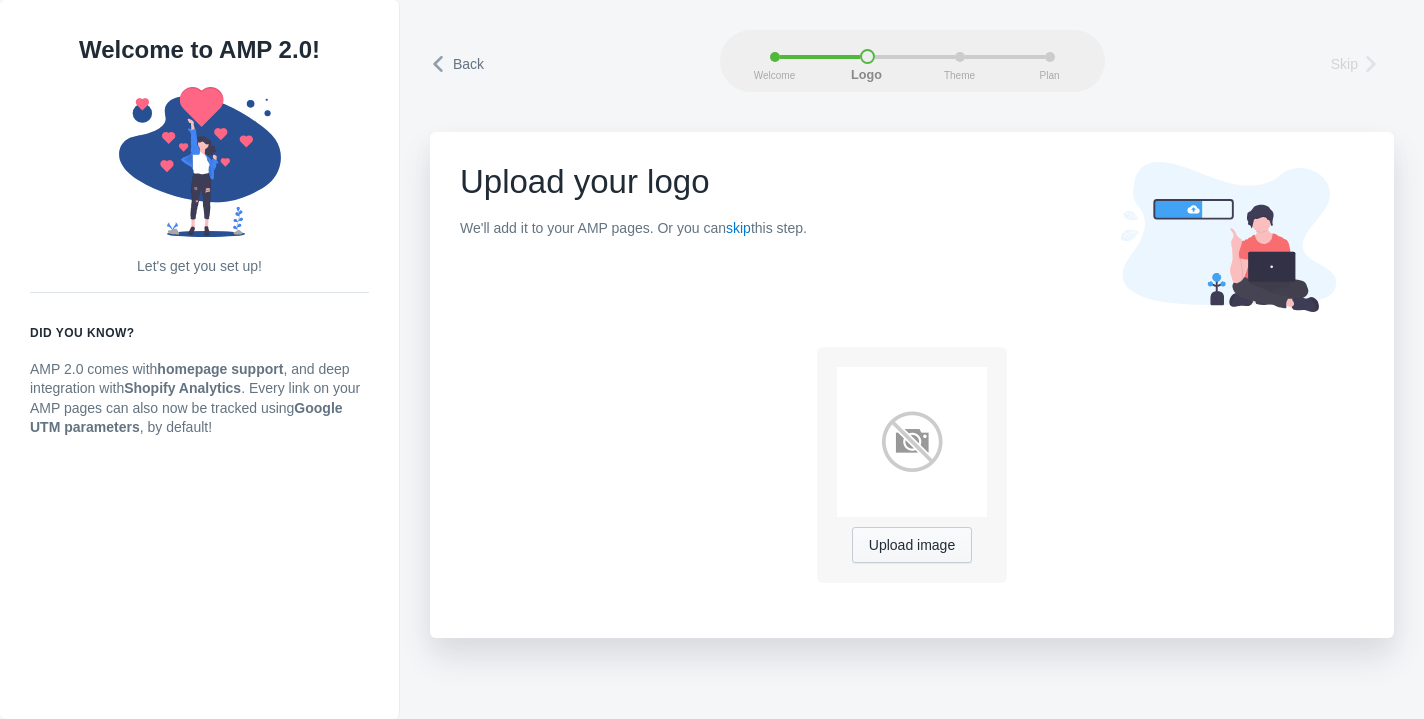 click on "Upload image" 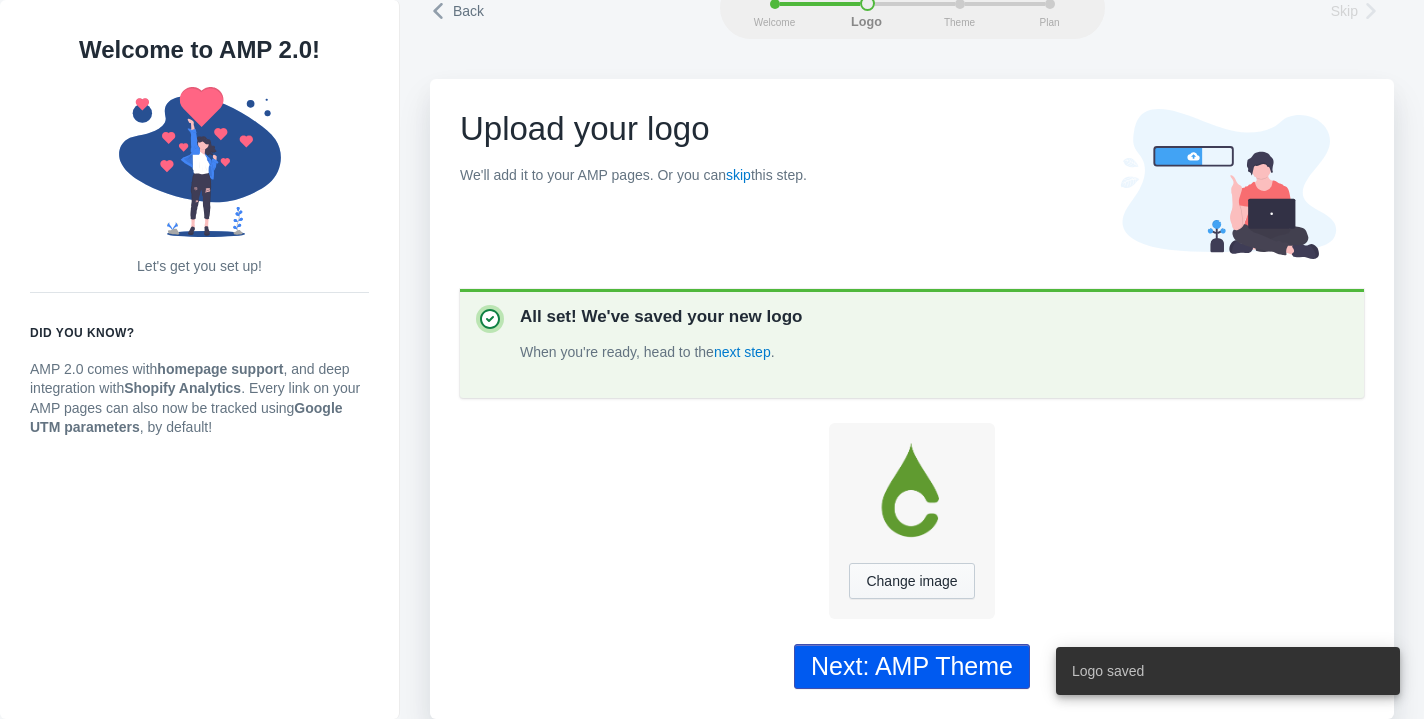 scroll, scrollTop: 52, scrollLeft: 0, axis: vertical 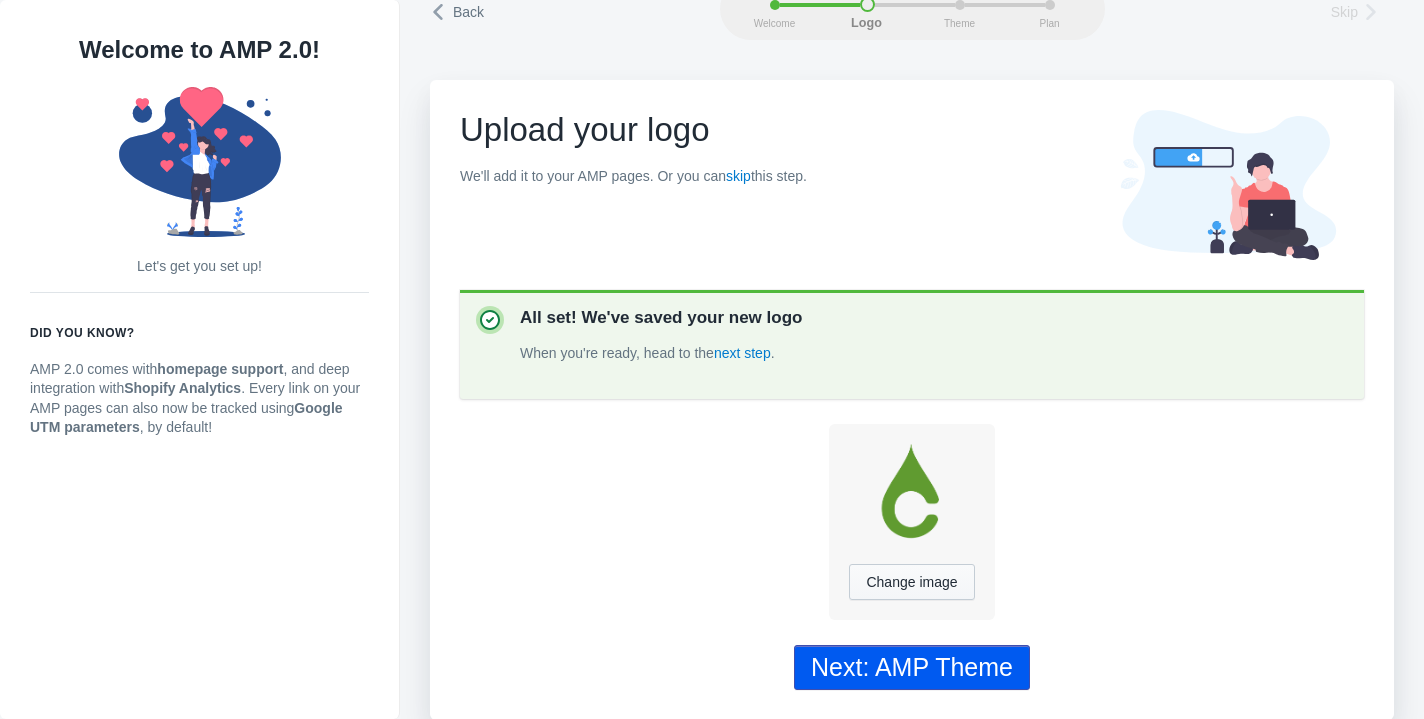 click on "Next: AMP Theme" 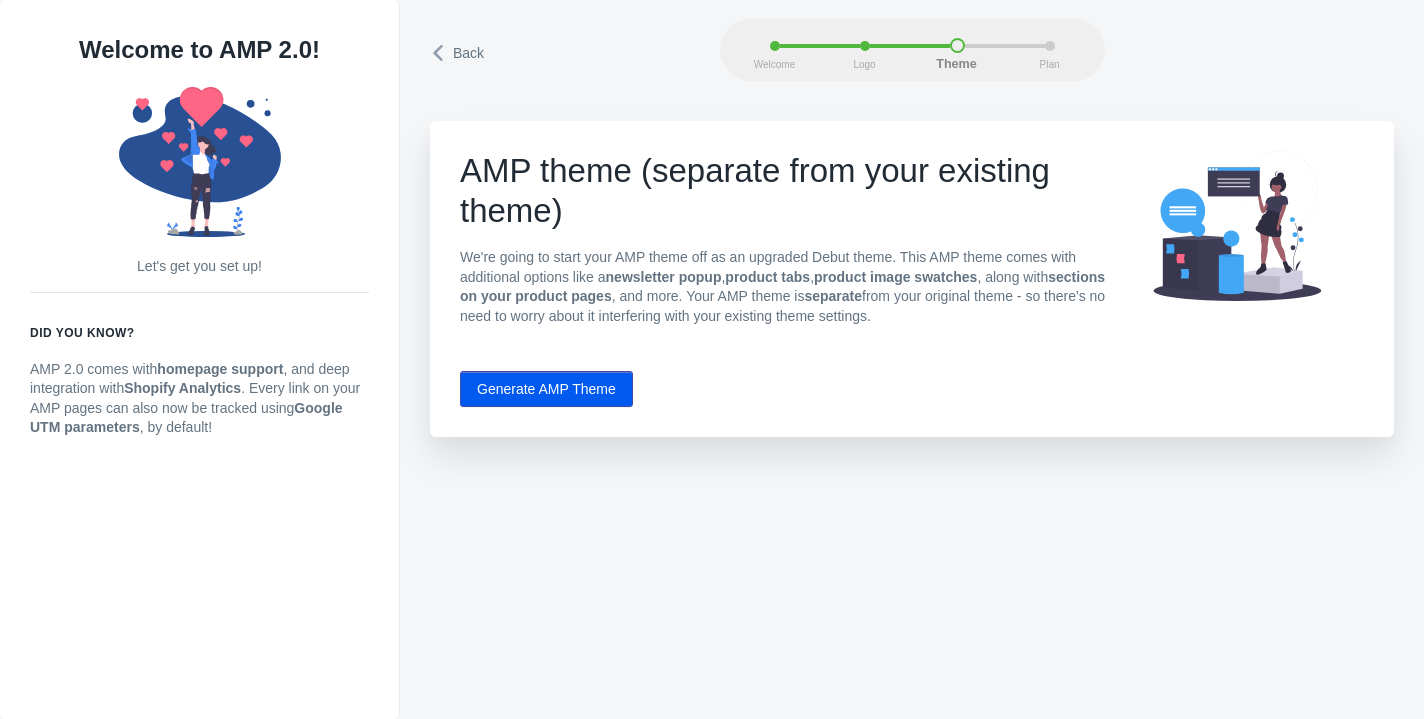 scroll, scrollTop: 0, scrollLeft: 0, axis: both 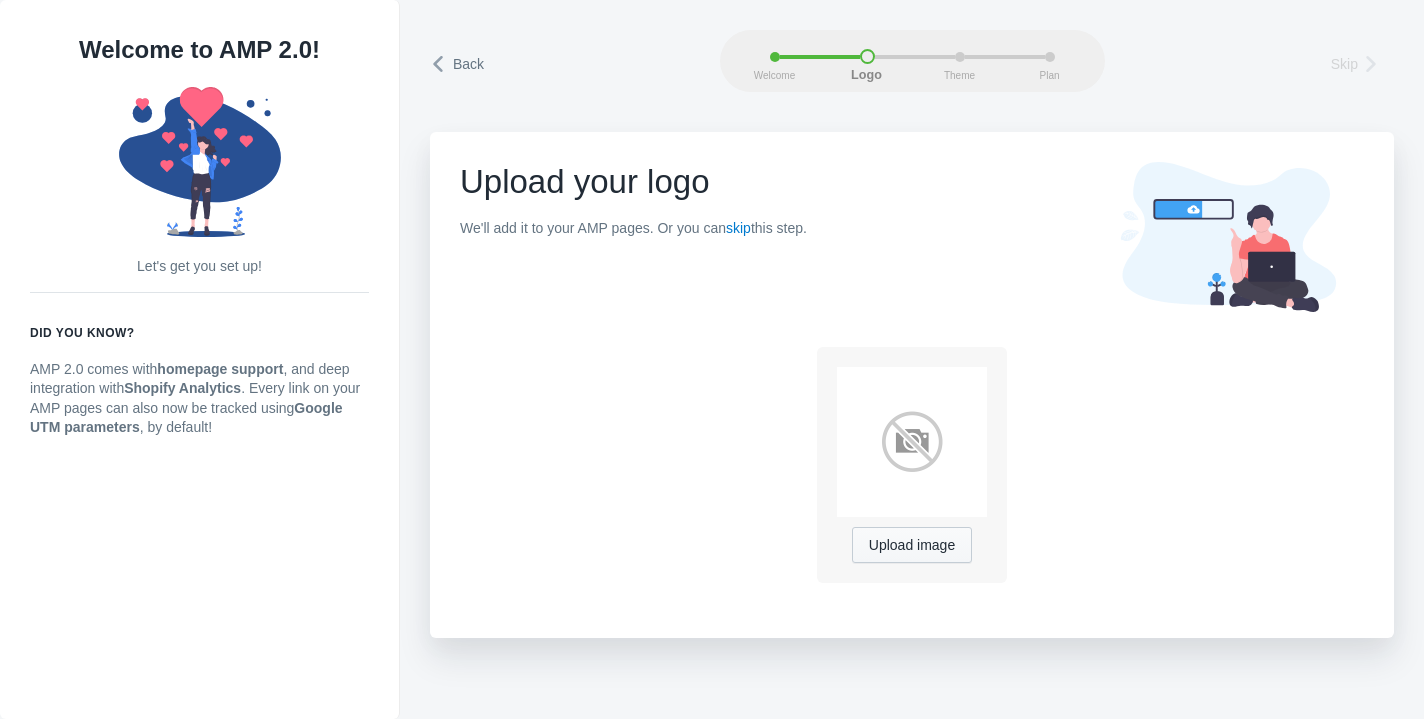 click on "Upload image" 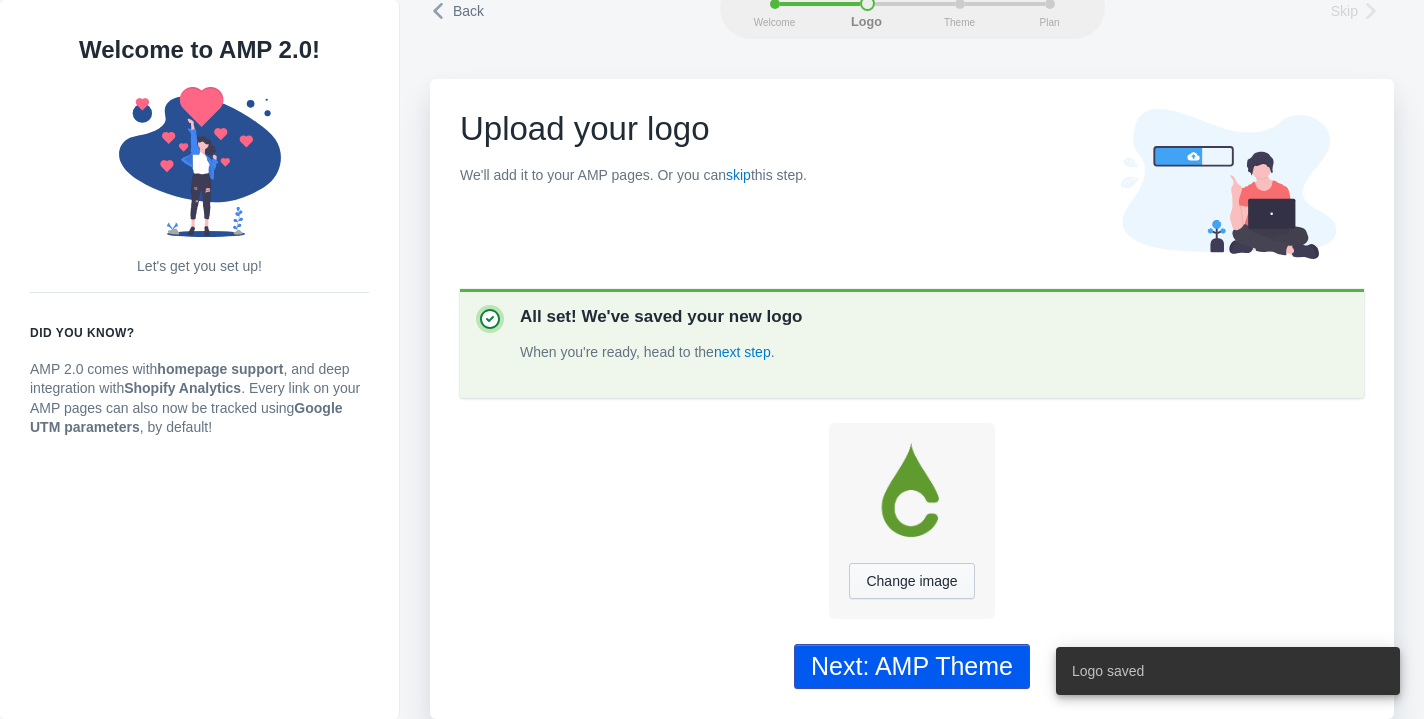 scroll, scrollTop: 52, scrollLeft: 0, axis: vertical 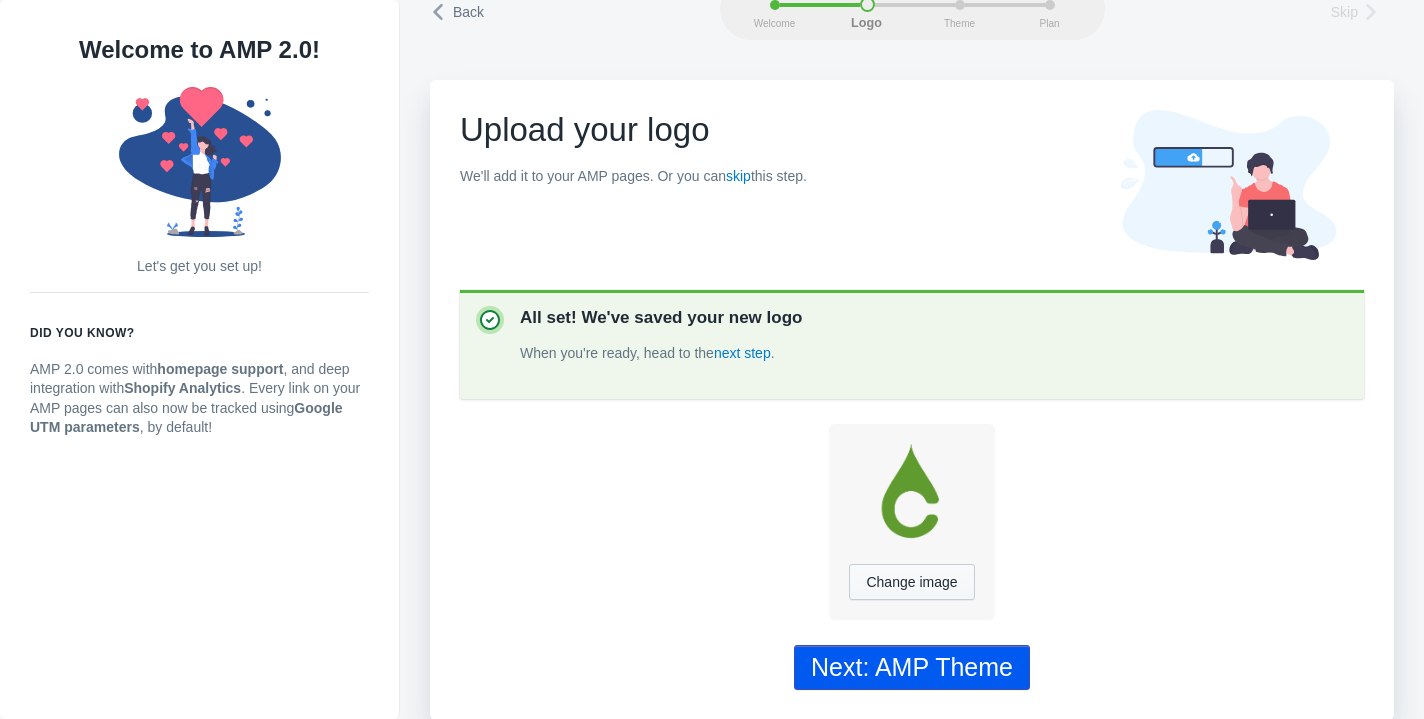 click on "Next: AMP Theme" 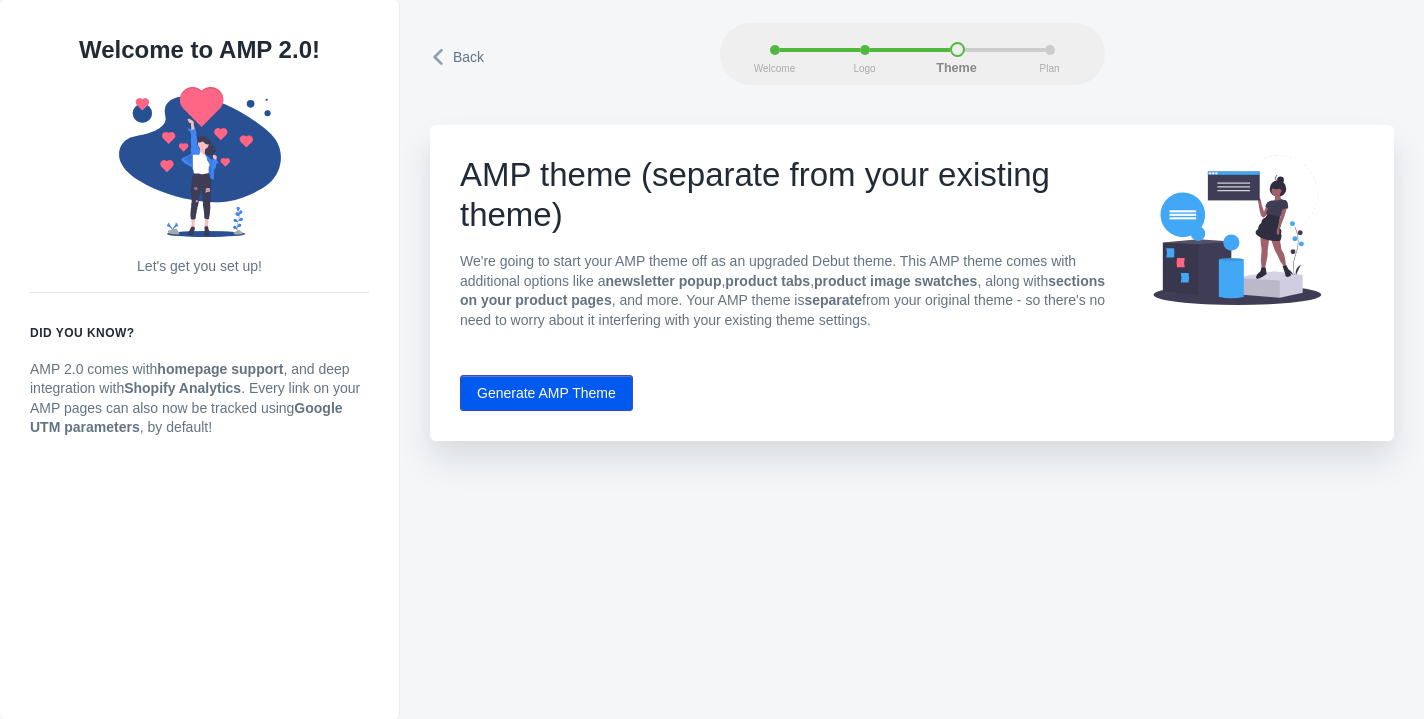 scroll, scrollTop: 0, scrollLeft: 0, axis: both 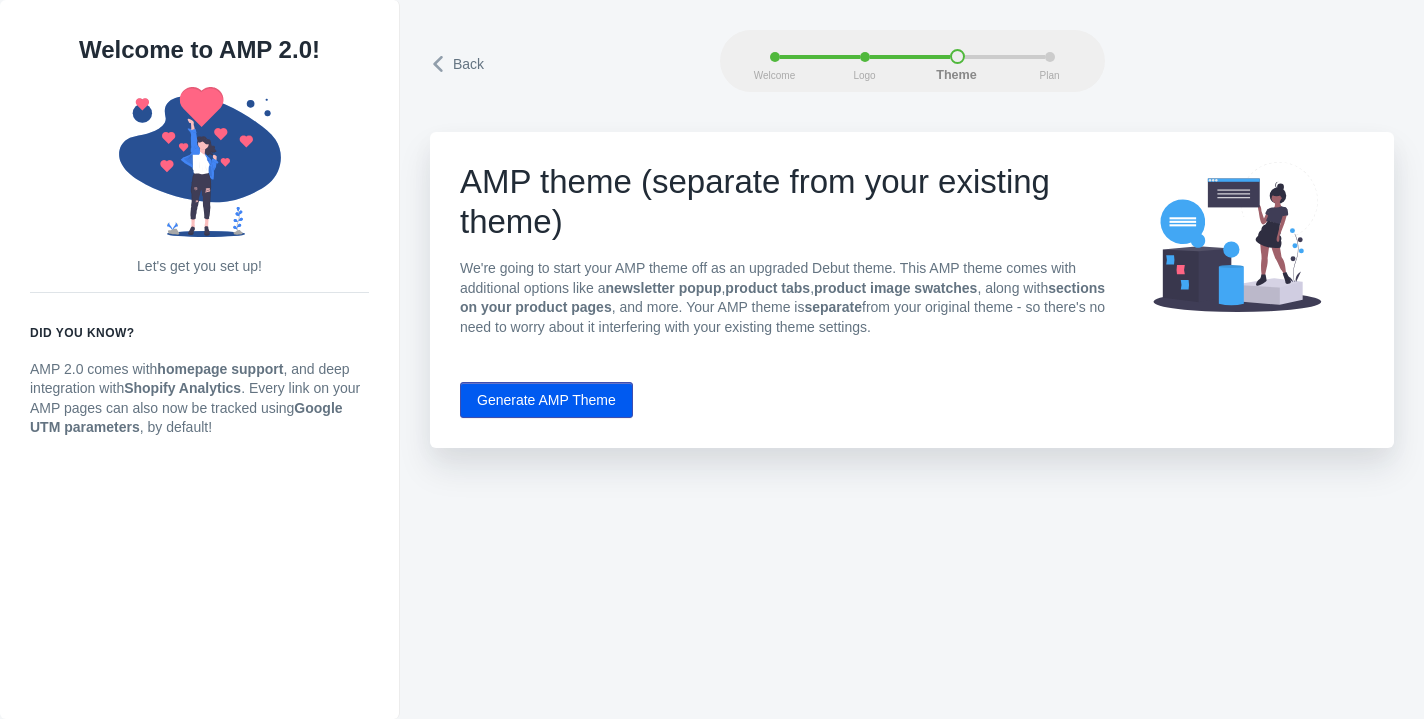 click on "Generate AMP Theme" 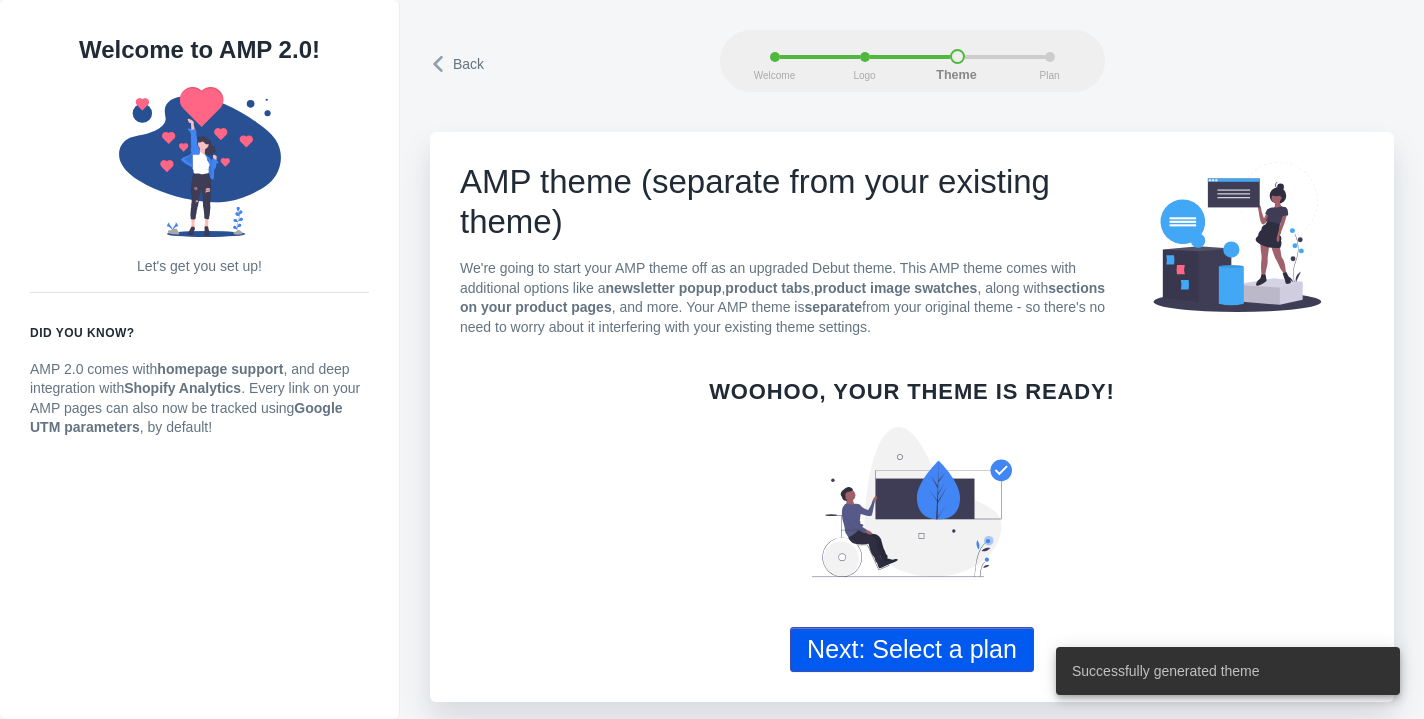 scroll, scrollTop: 0, scrollLeft: 0, axis: both 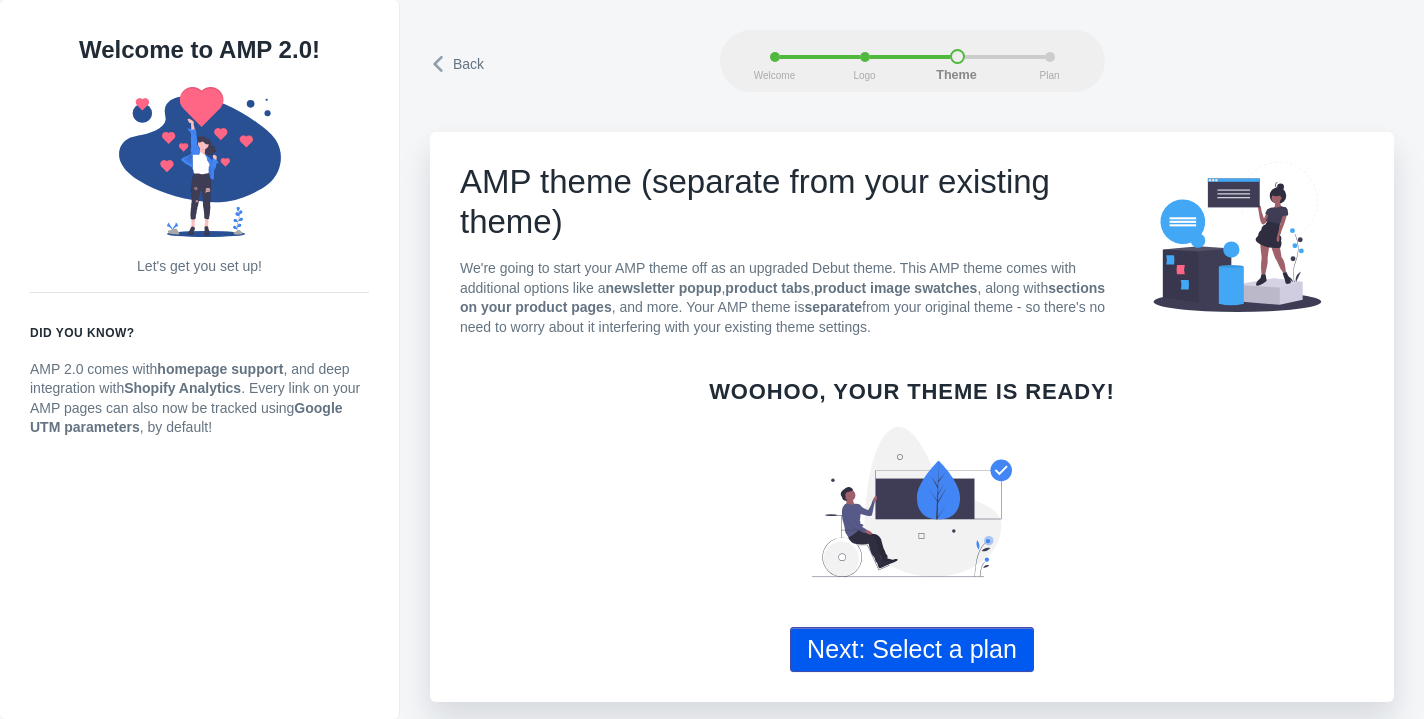 click on "Next: Select a plan" 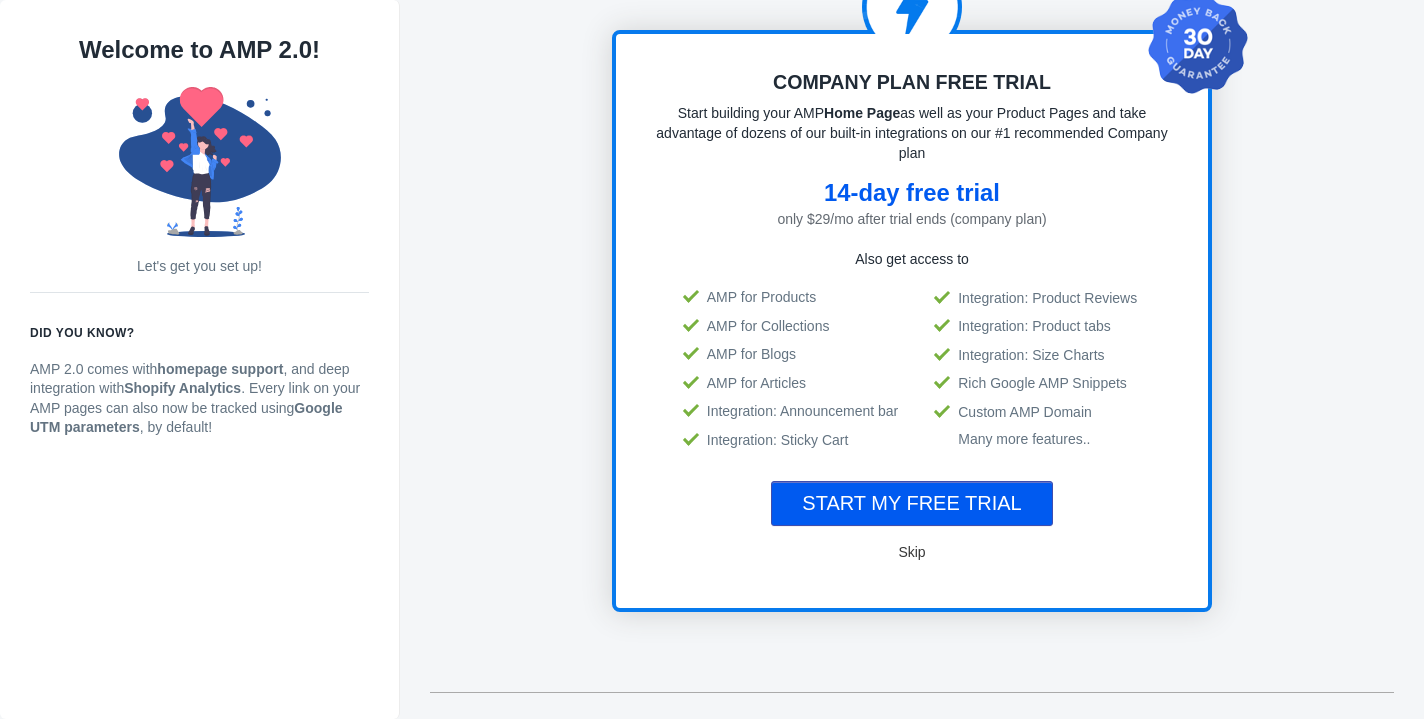 scroll, scrollTop: 185, scrollLeft: 0, axis: vertical 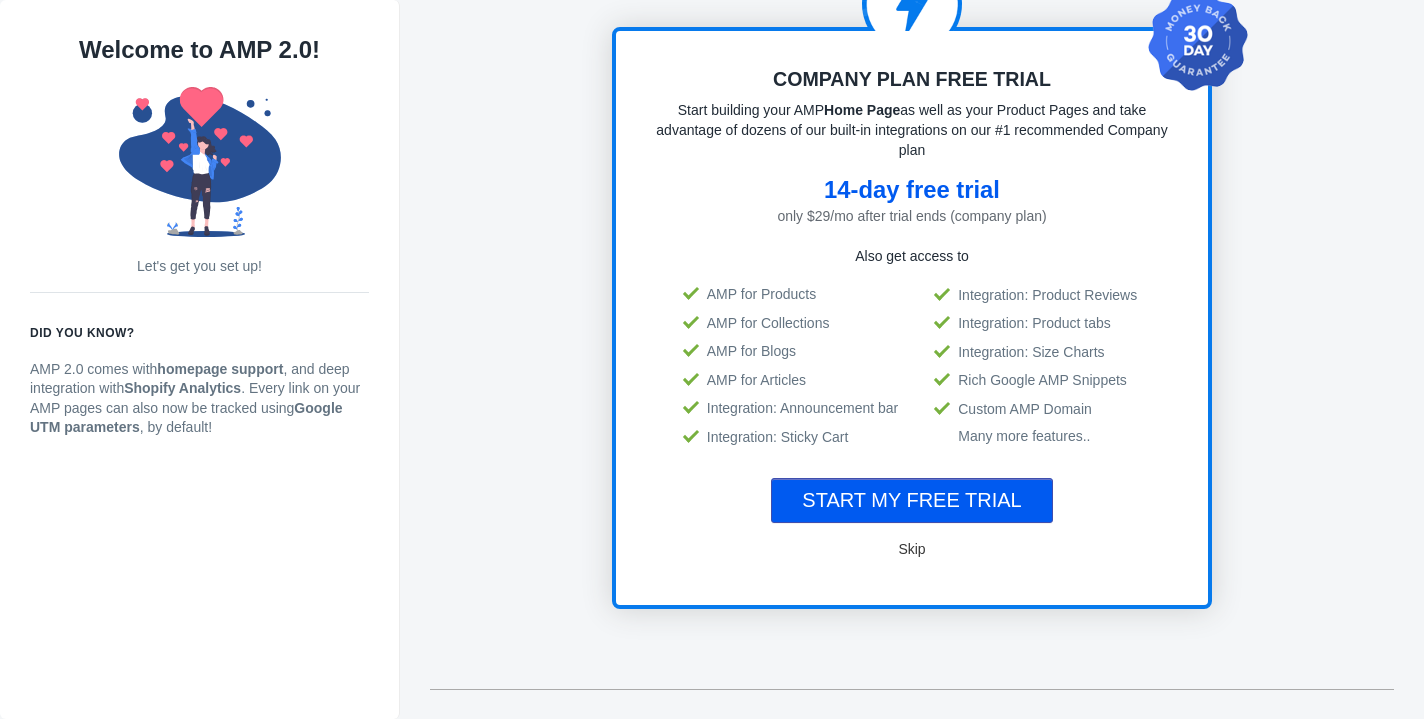 click on "START MY FREE TRIAL" at bounding box center (911, 500) 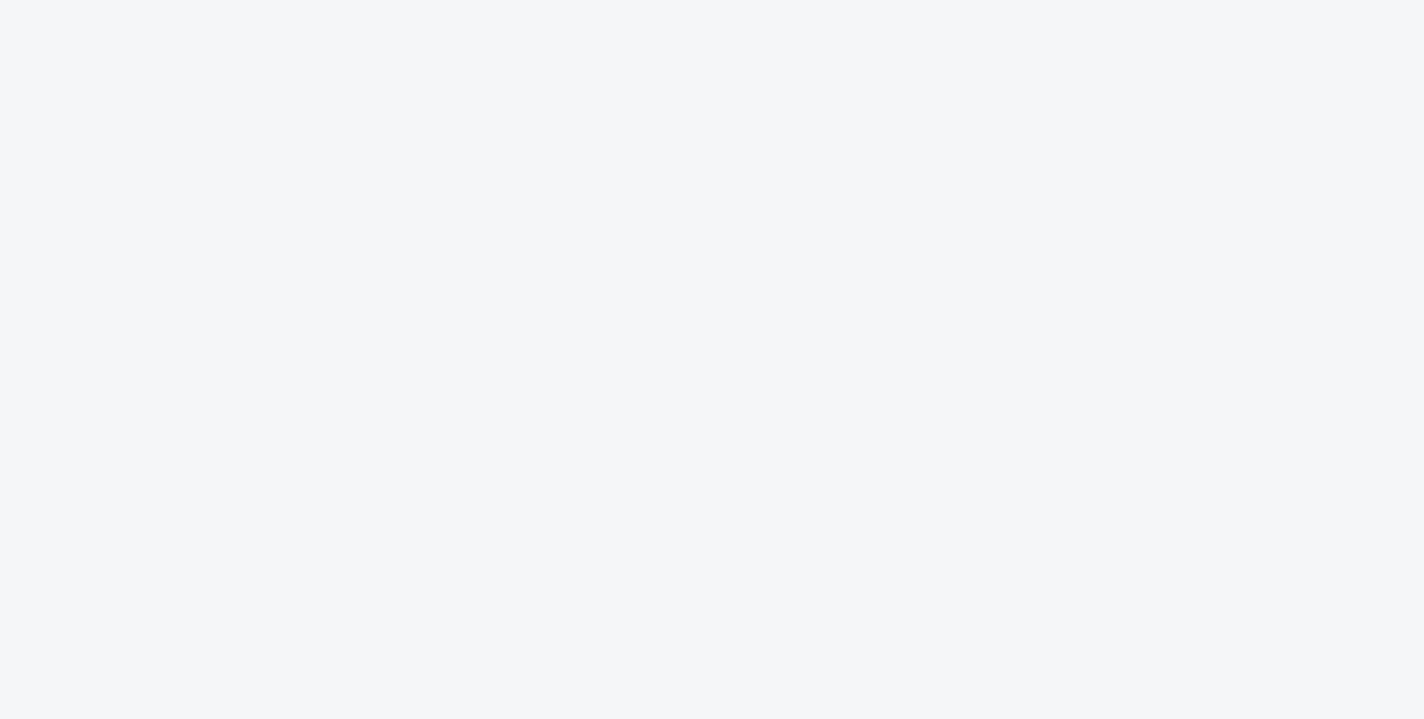 scroll, scrollTop: 0, scrollLeft: 0, axis: both 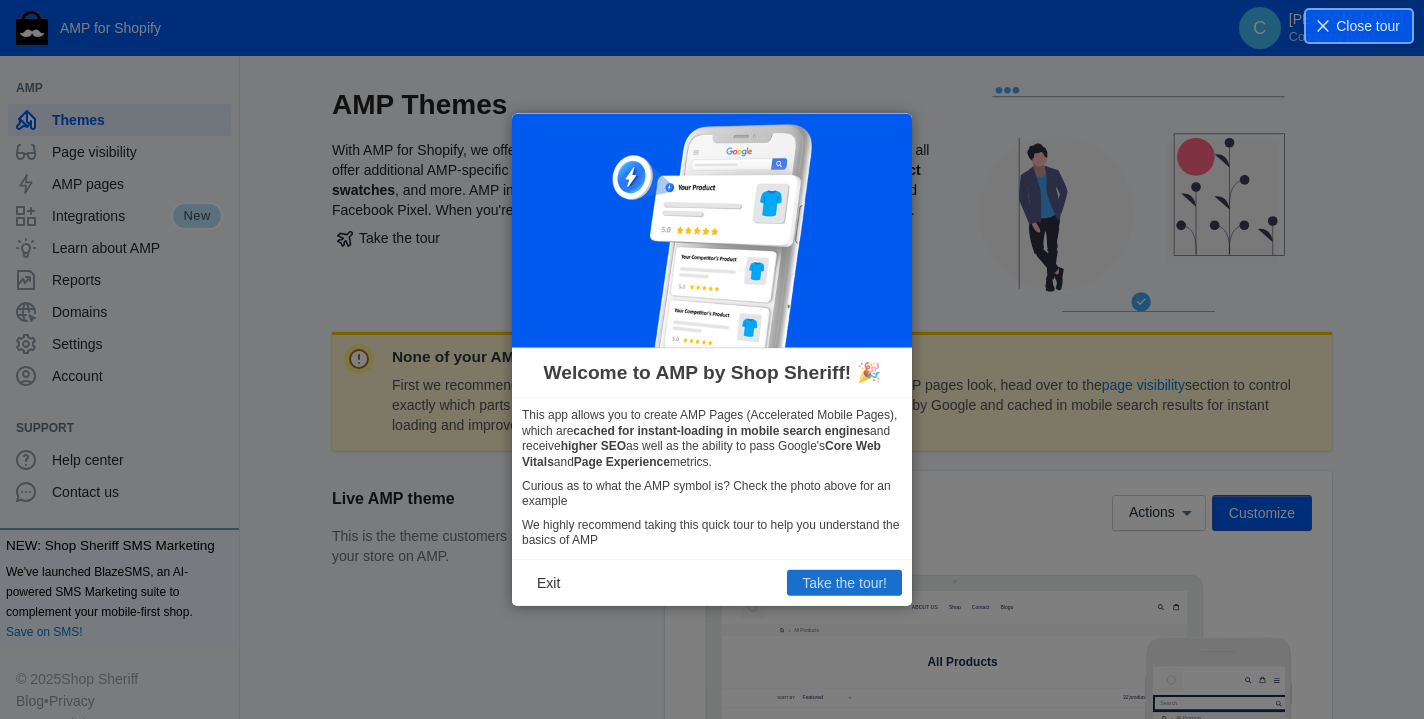 click on "Take the tour!" at bounding box center (844, 583) 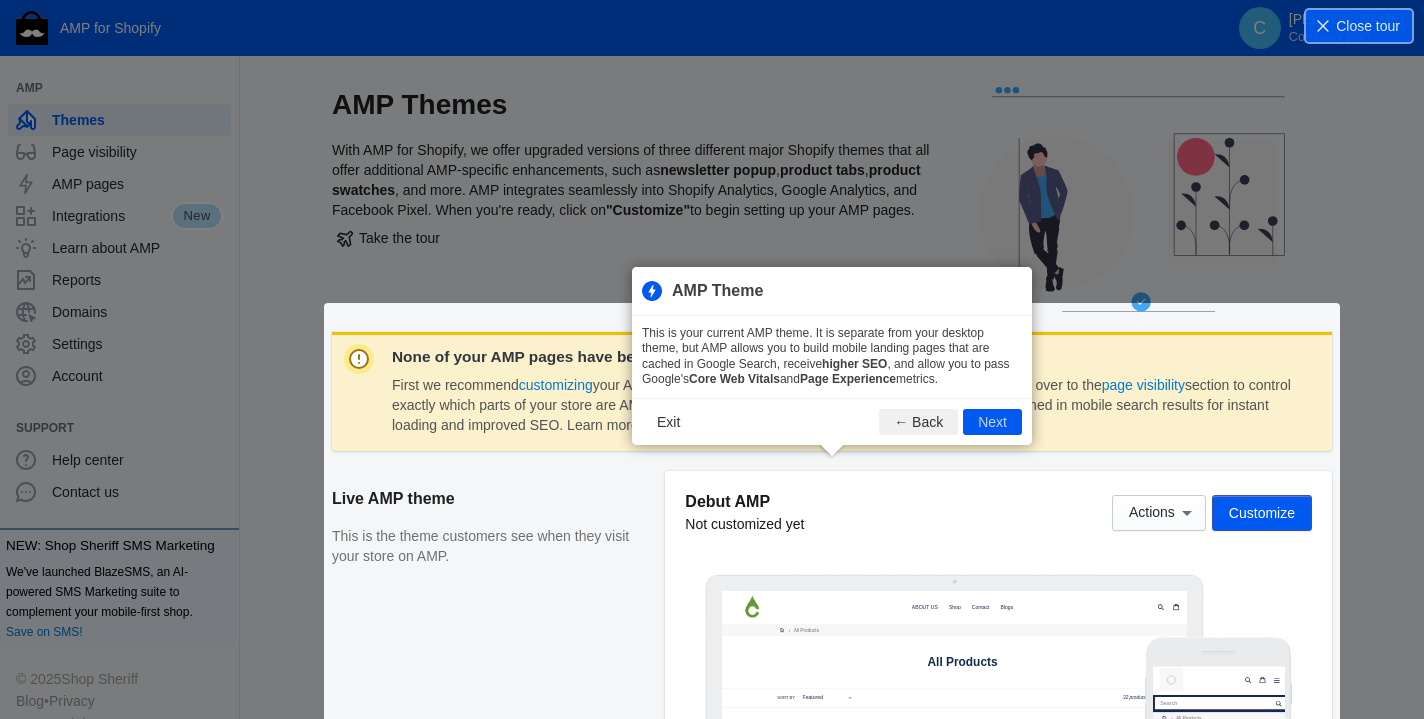 scroll, scrollTop: 270, scrollLeft: 0, axis: vertical 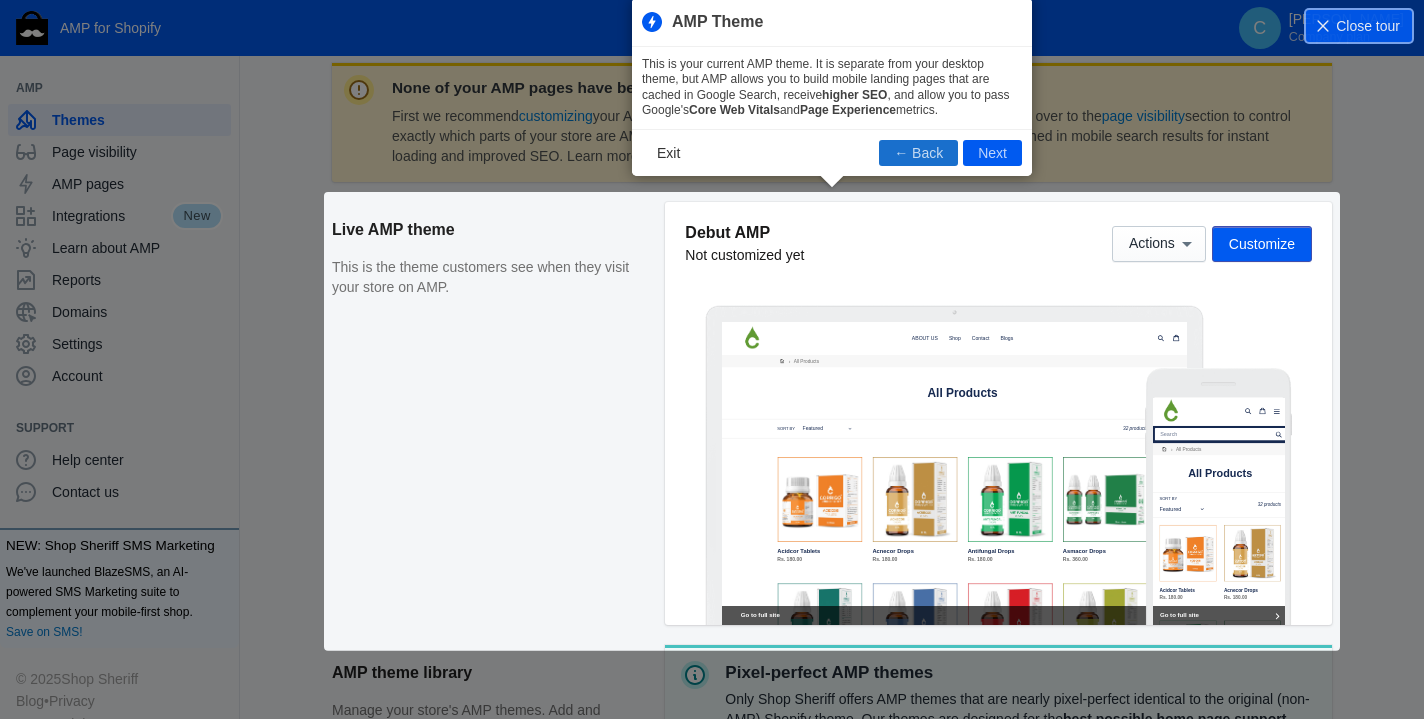 click on "←  Back" at bounding box center (918, 153) 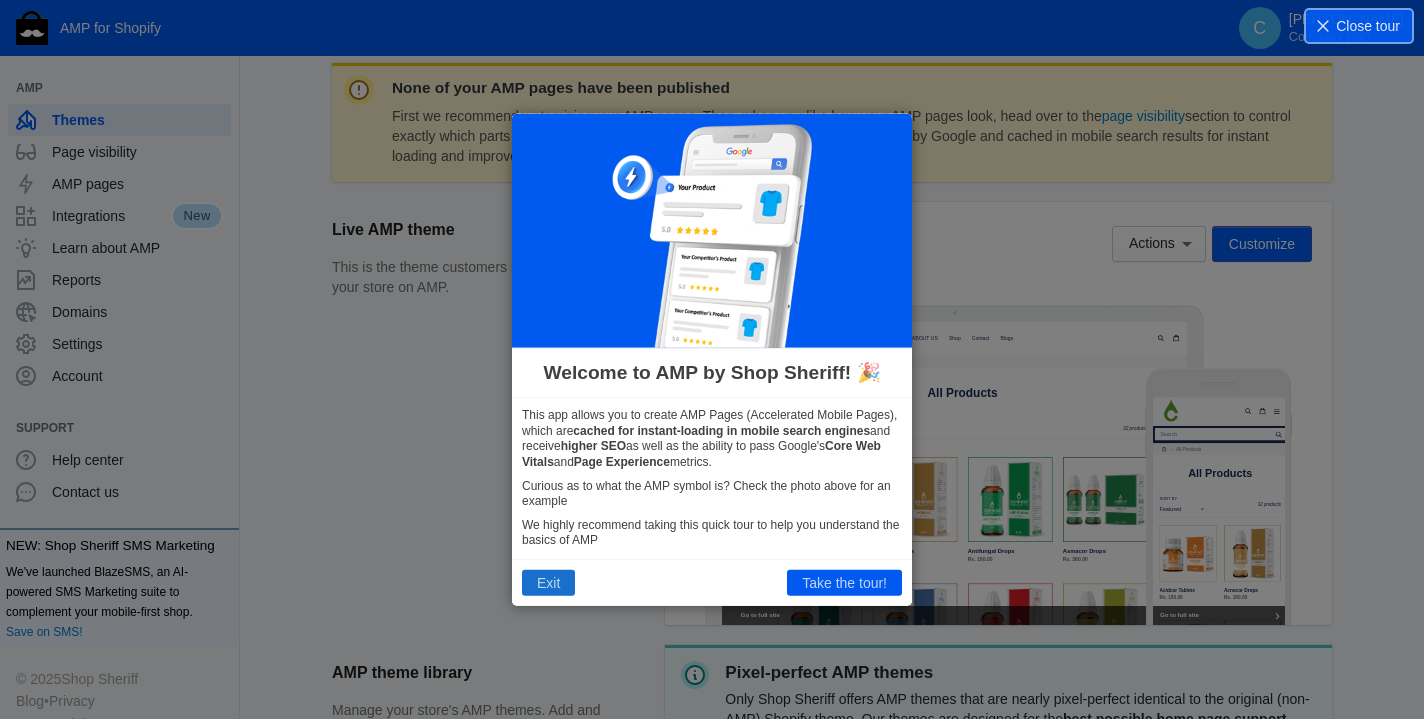 click on "Exit" at bounding box center (548, 583) 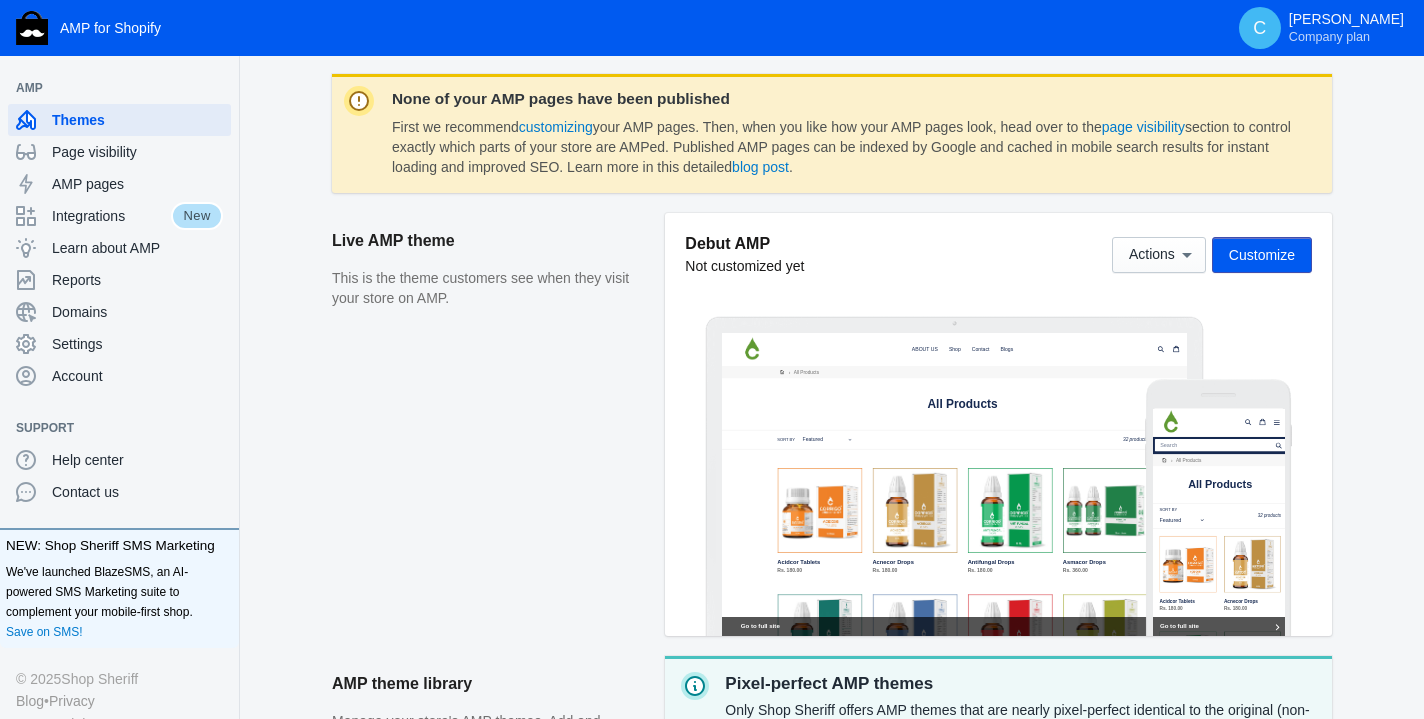 scroll, scrollTop: 250, scrollLeft: 0, axis: vertical 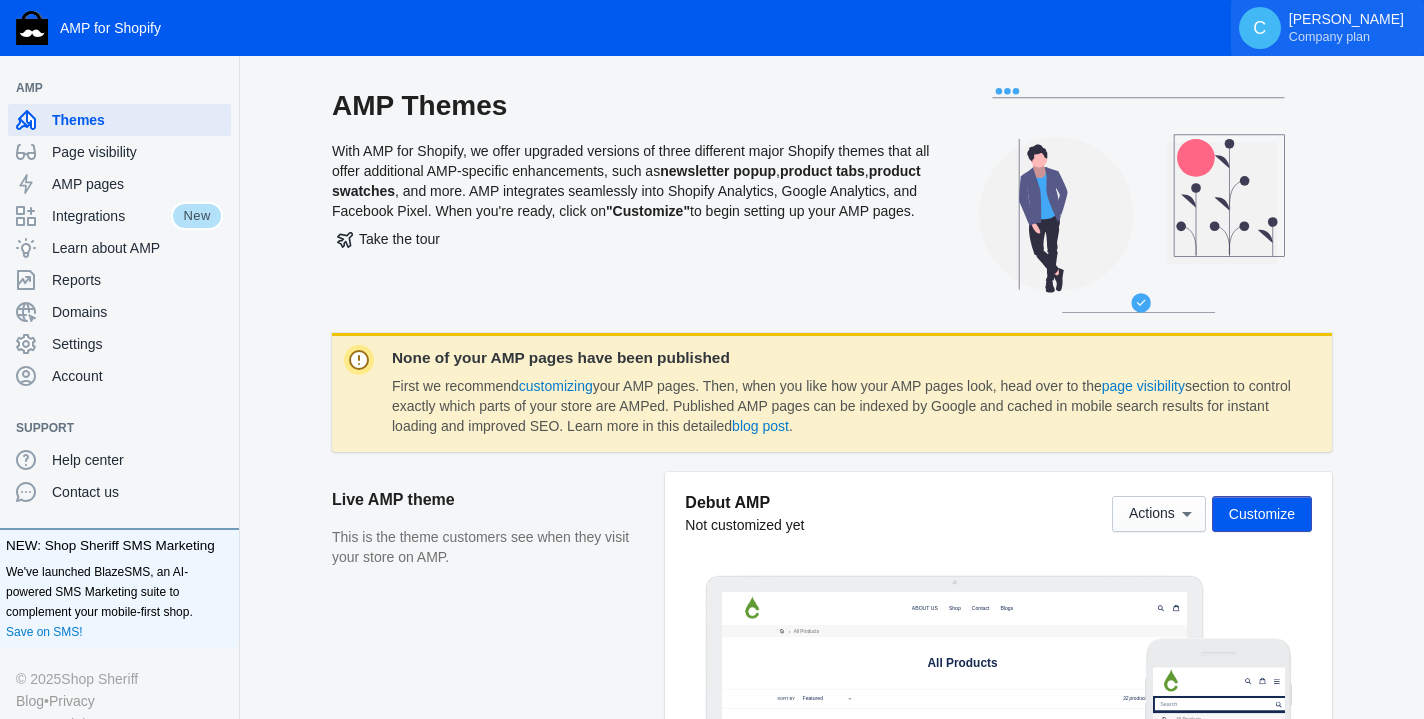 click on "C" at bounding box center [1260, 28] 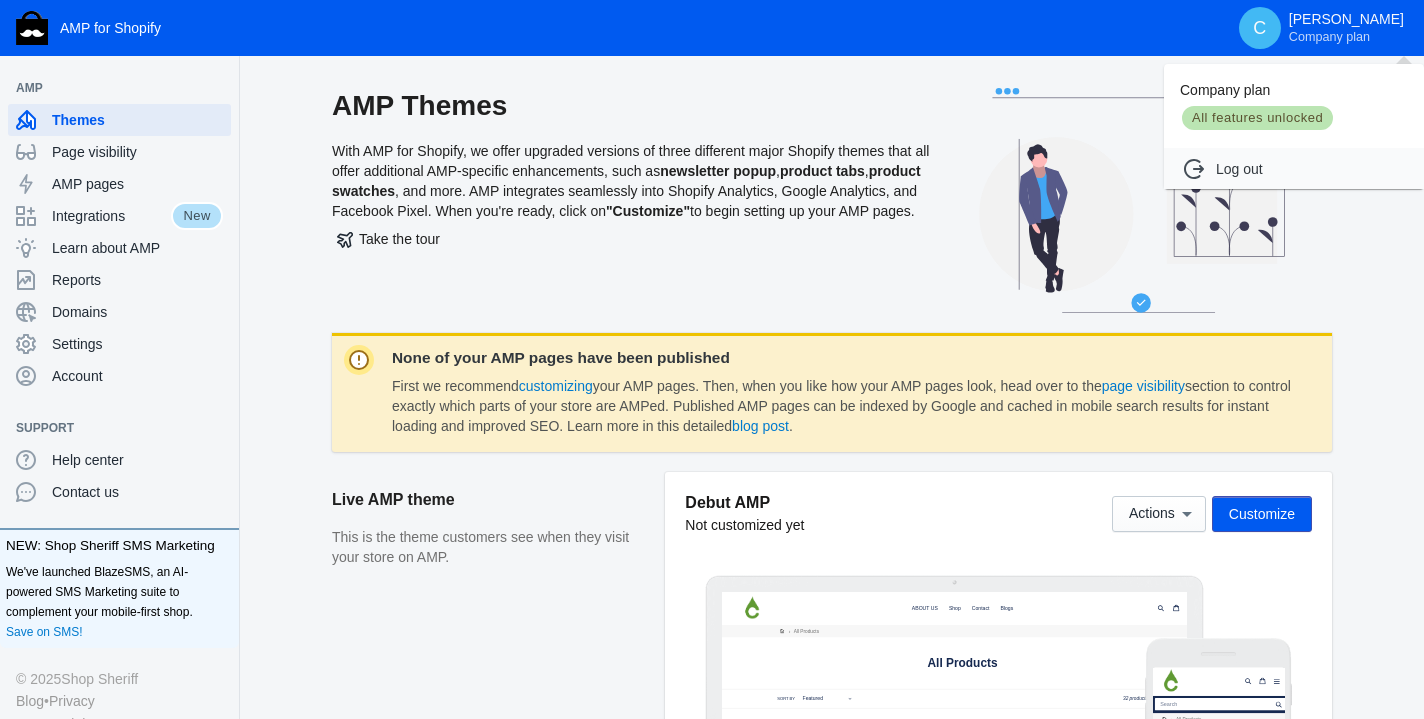 click at bounding box center (712, 359) 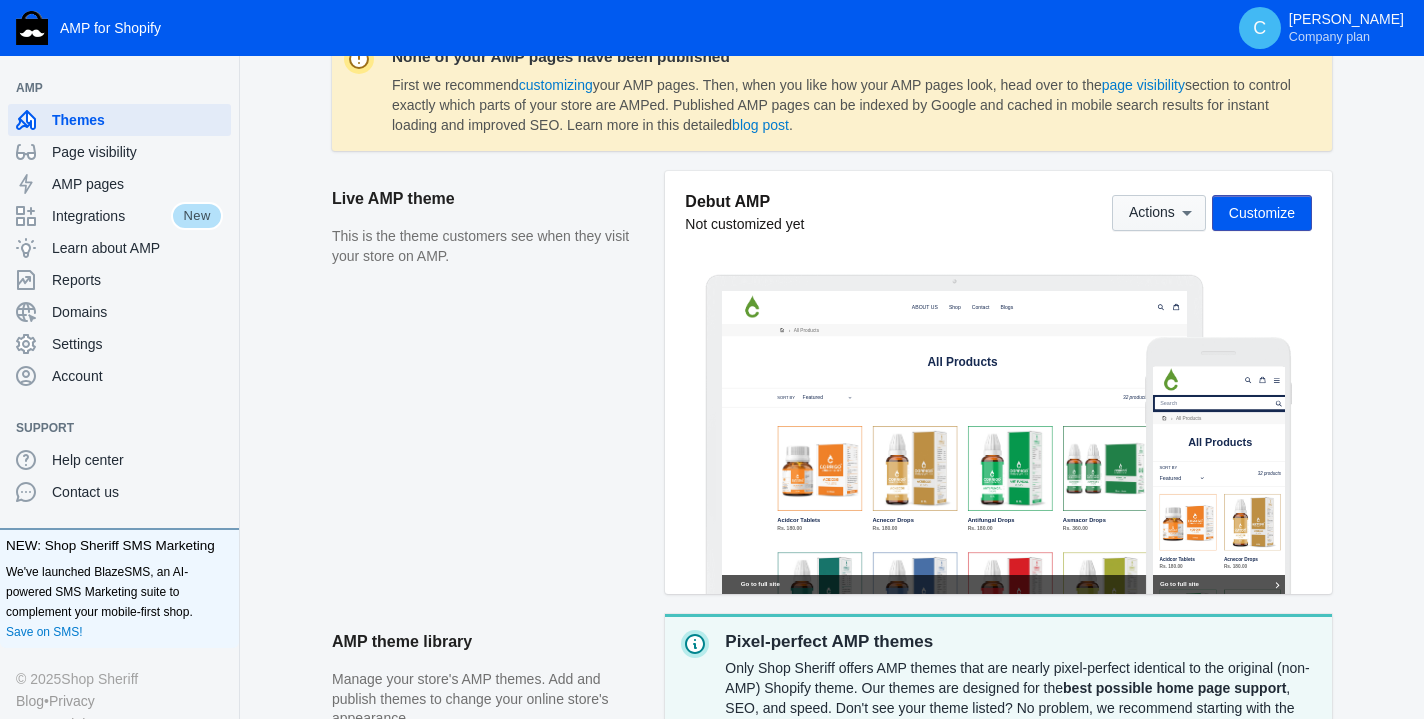 click 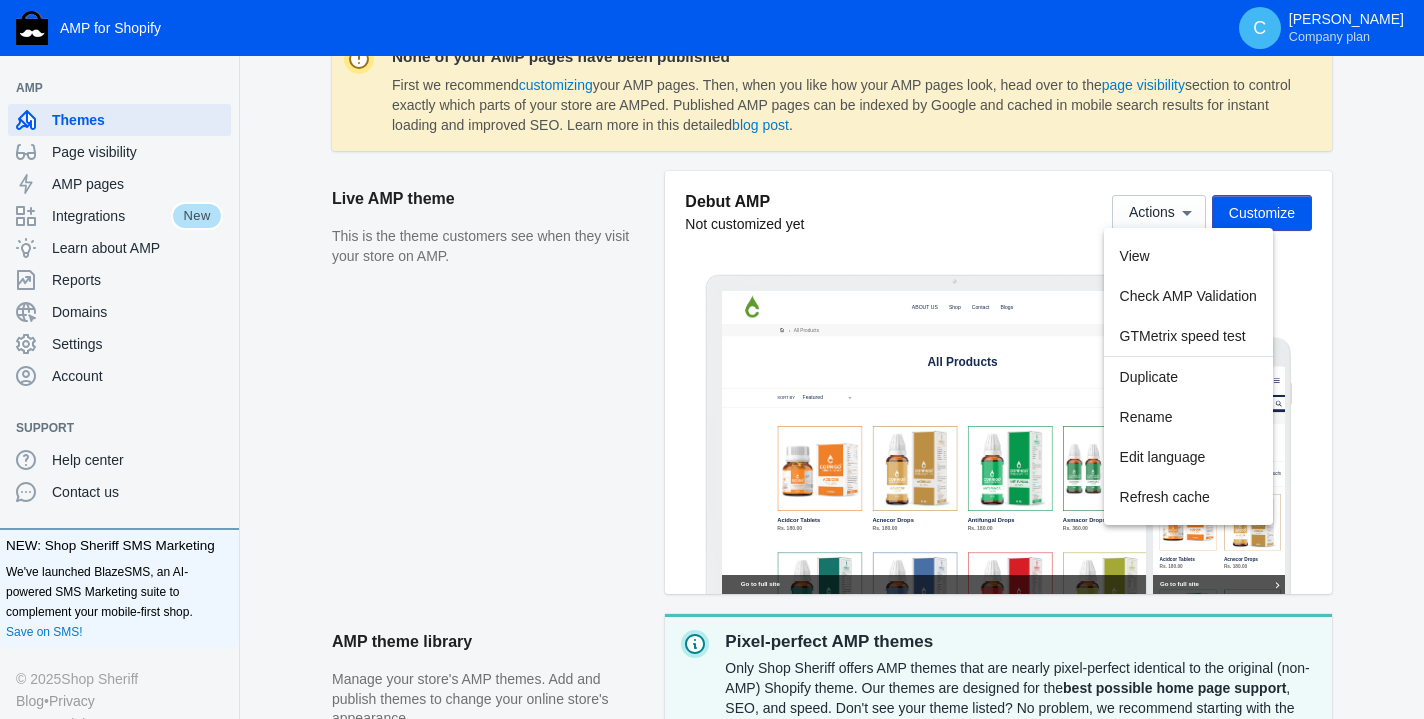 click at bounding box center [712, 359] 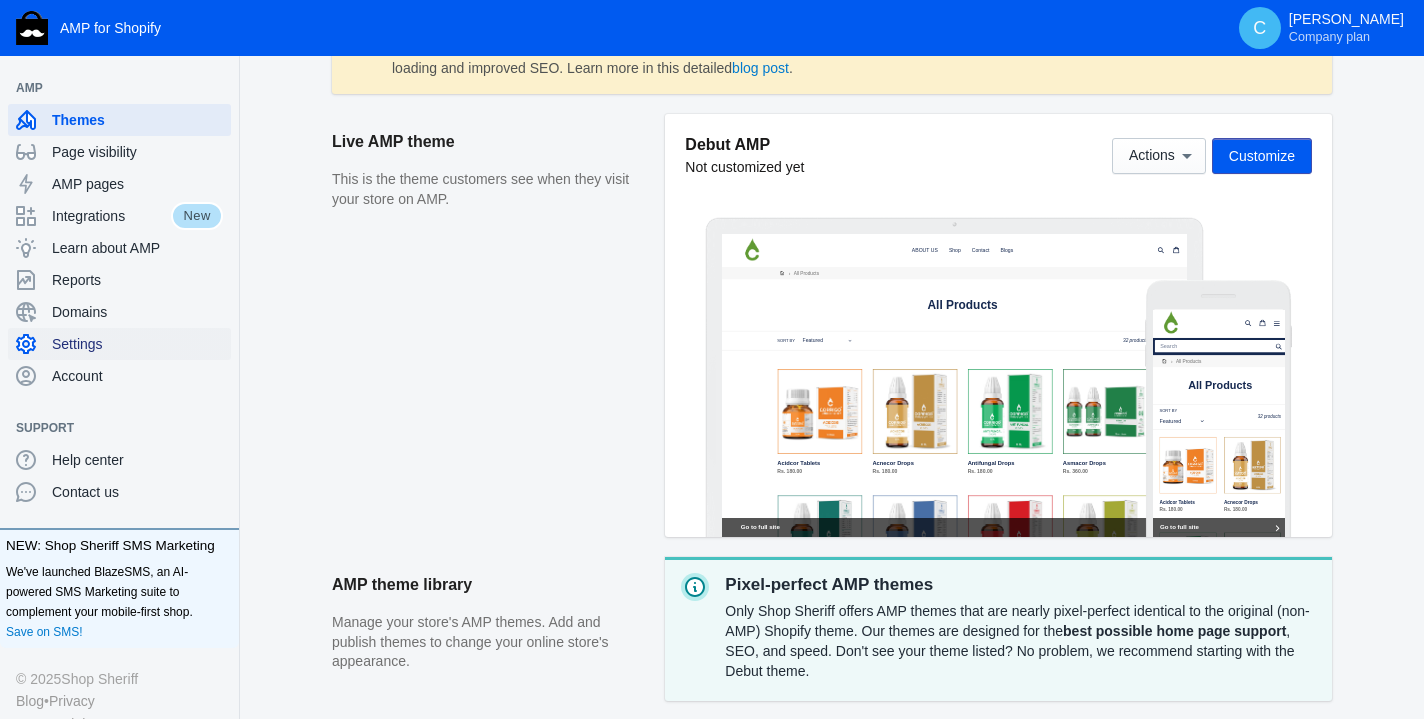 click on "Settings" at bounding box center (137, 344) 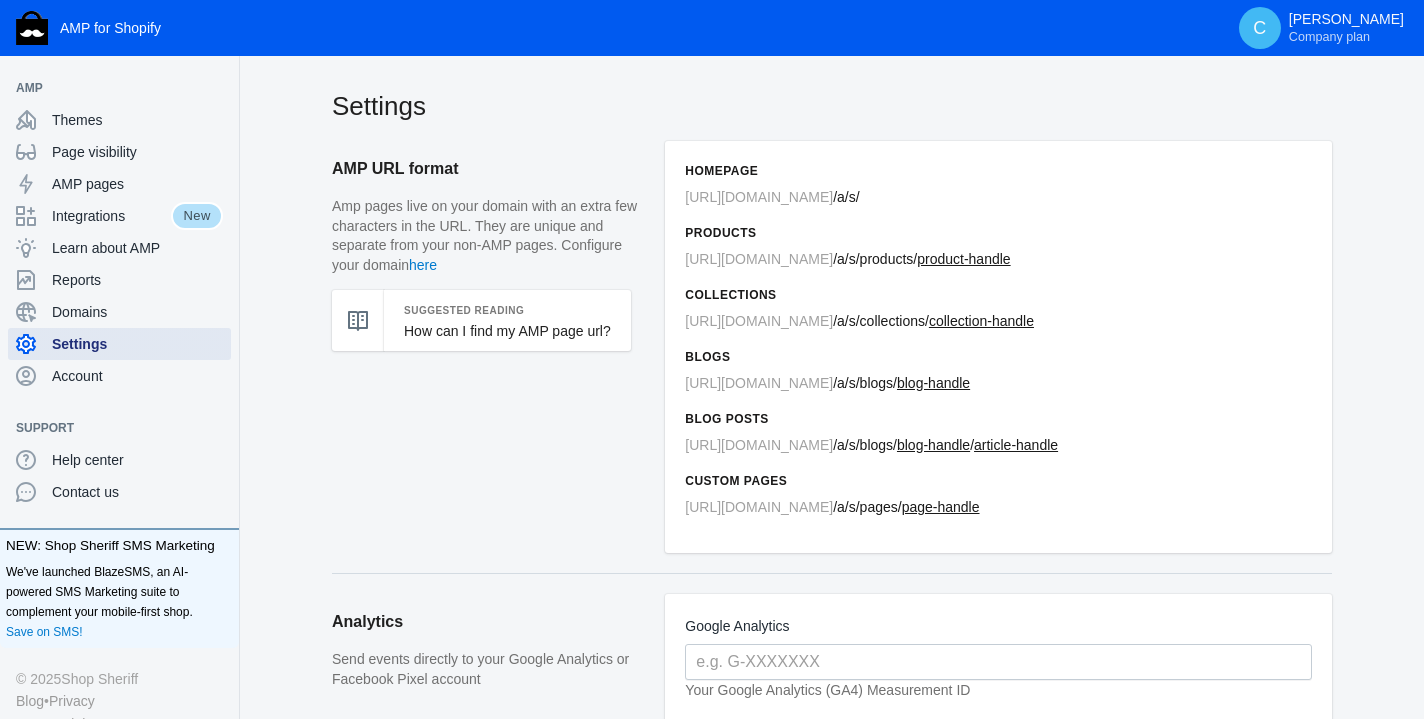 scroll, scrollTop: 0, scrollLeft: 0, axis: both 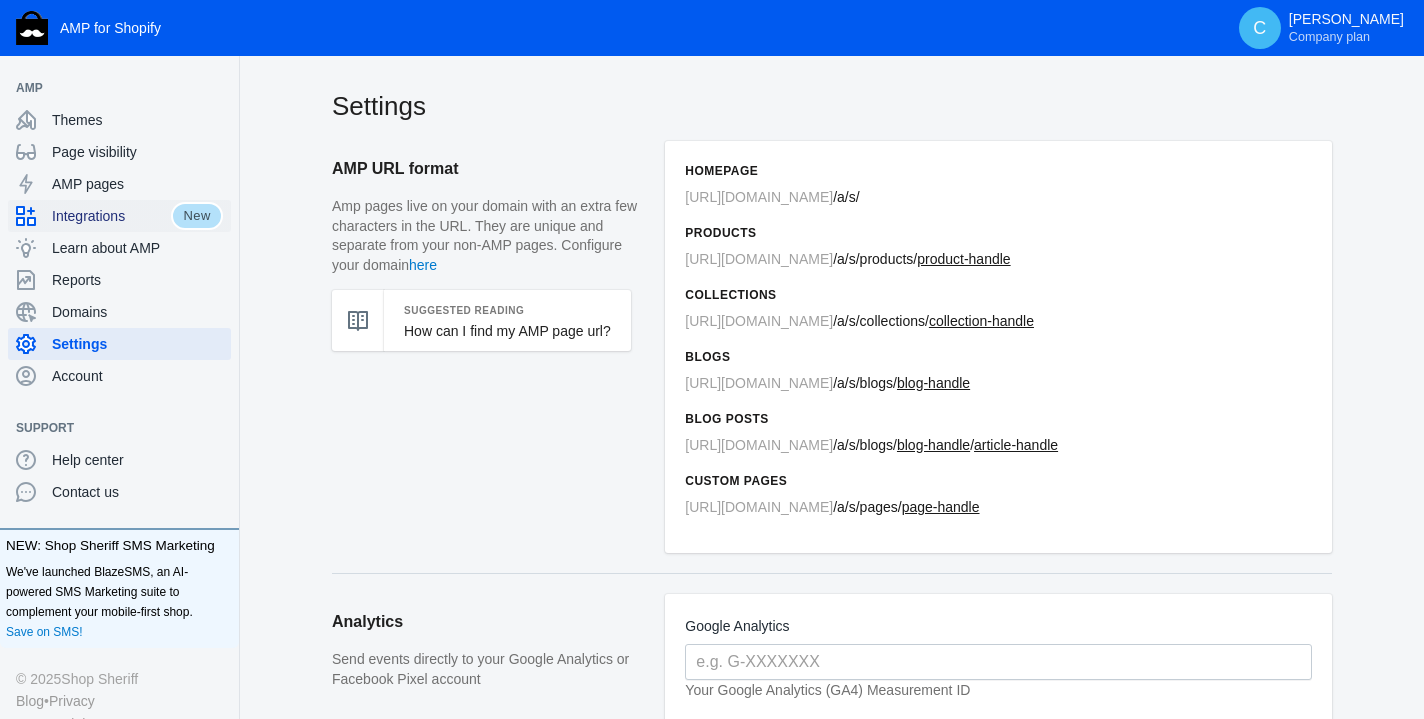 click on "Integrations" at bounding box center [111, 216] 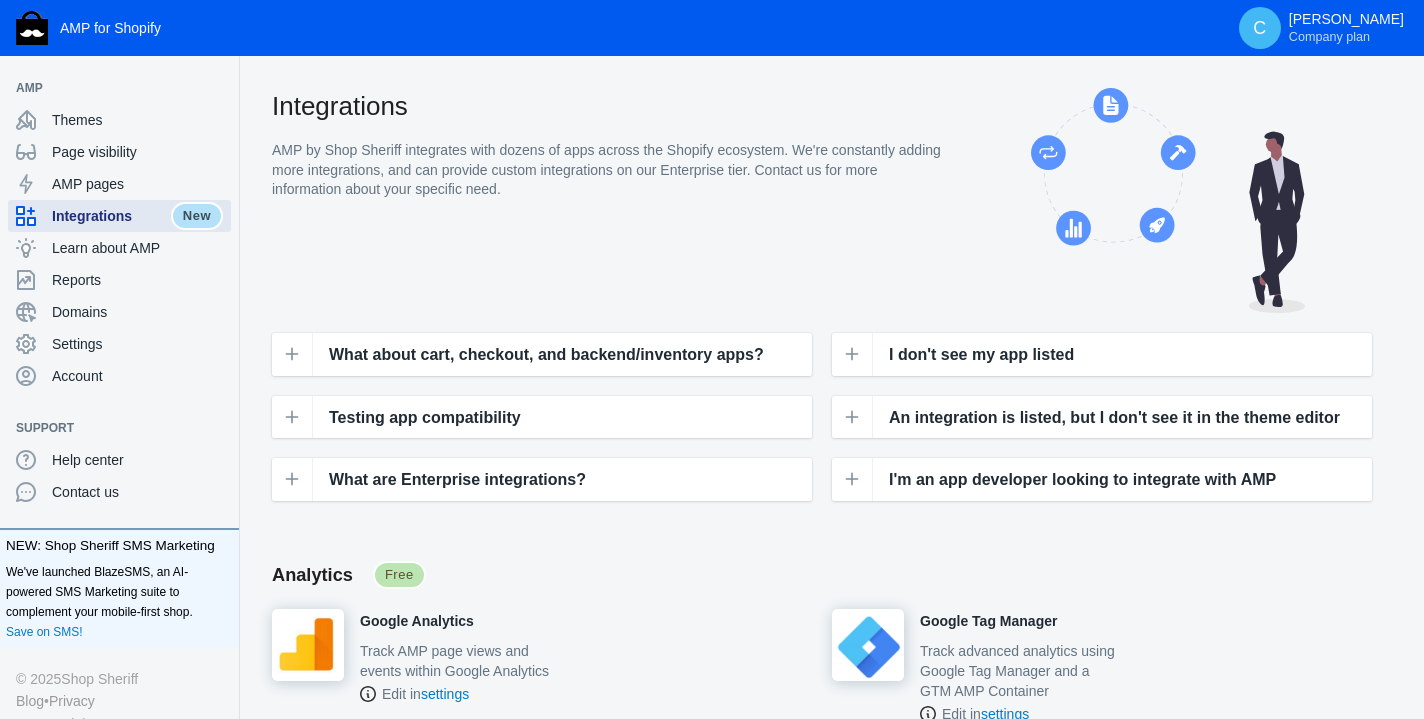 scroll, scrollTop: 0, scrollLeft: 0, axis: both 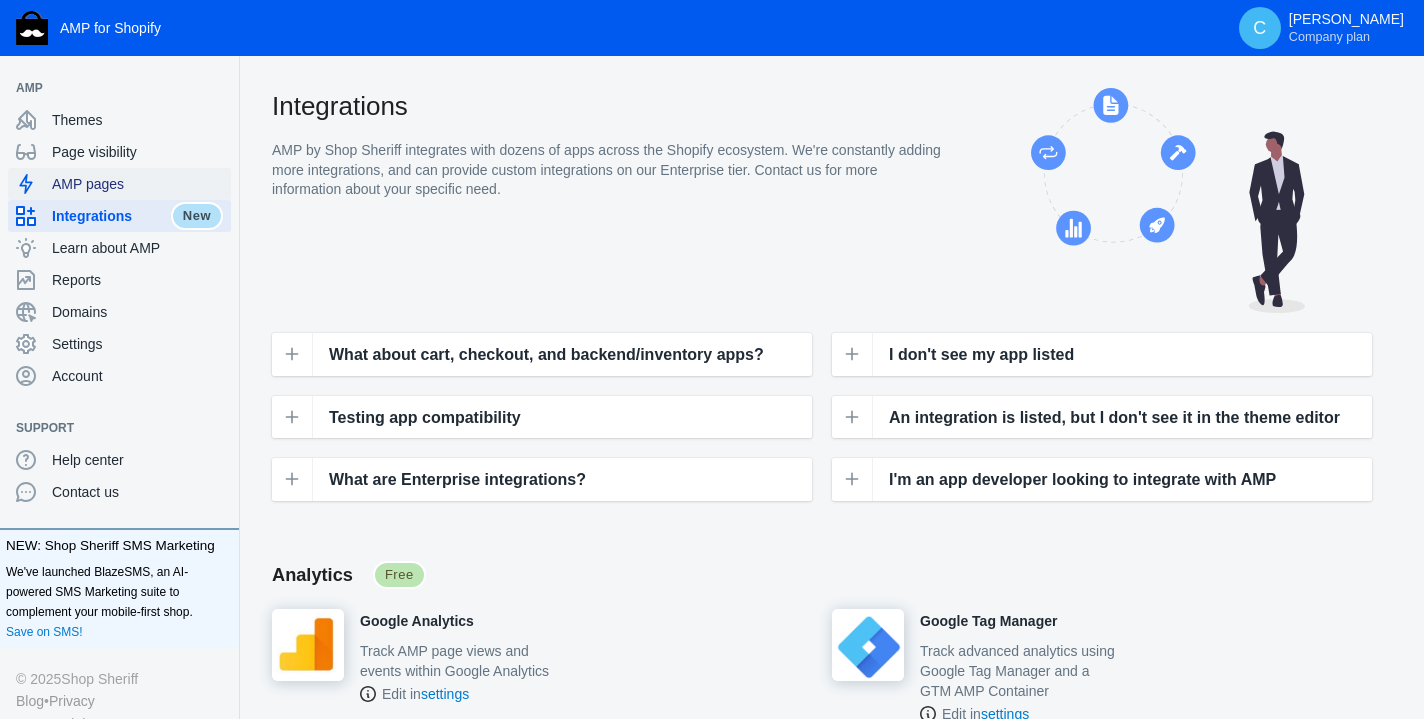 click on "AMP pages" at bounding box center [137, 184] 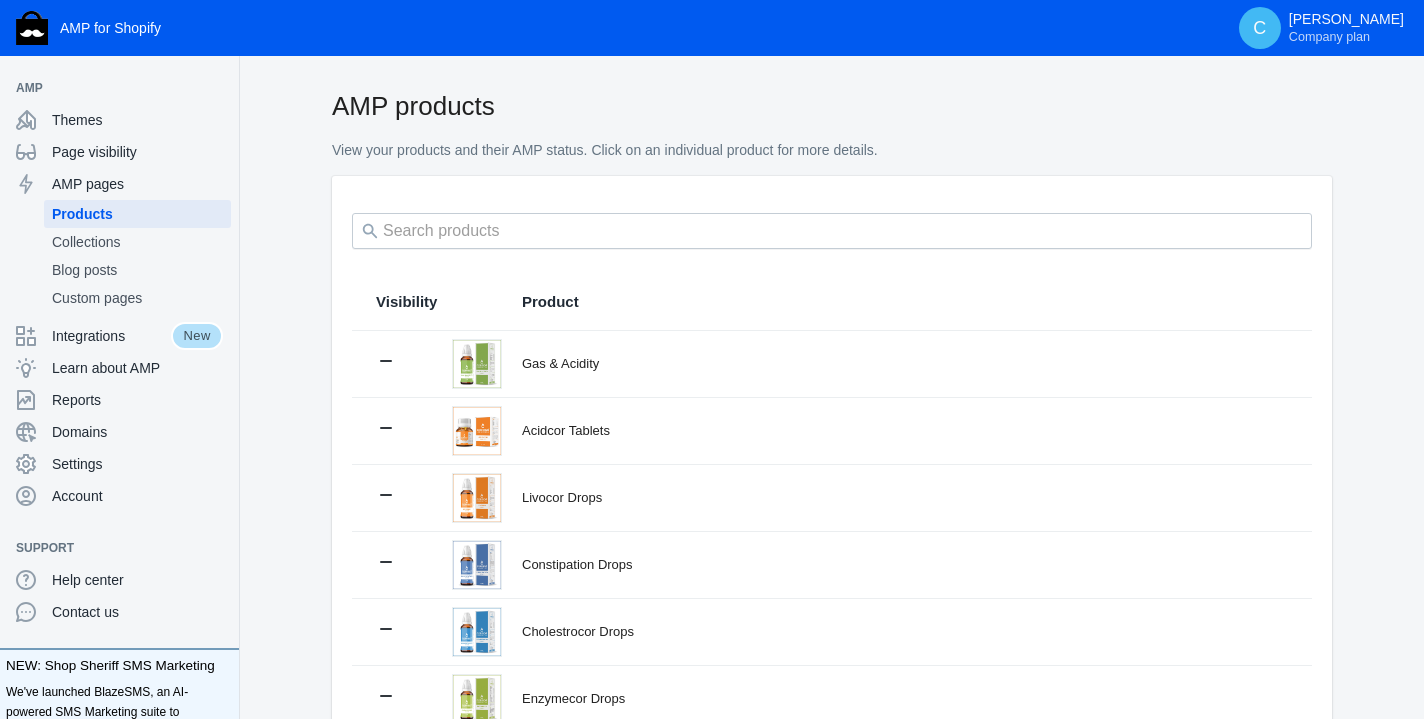 scroll, scrollTop: 0, scrollLeft: 0, axis: both 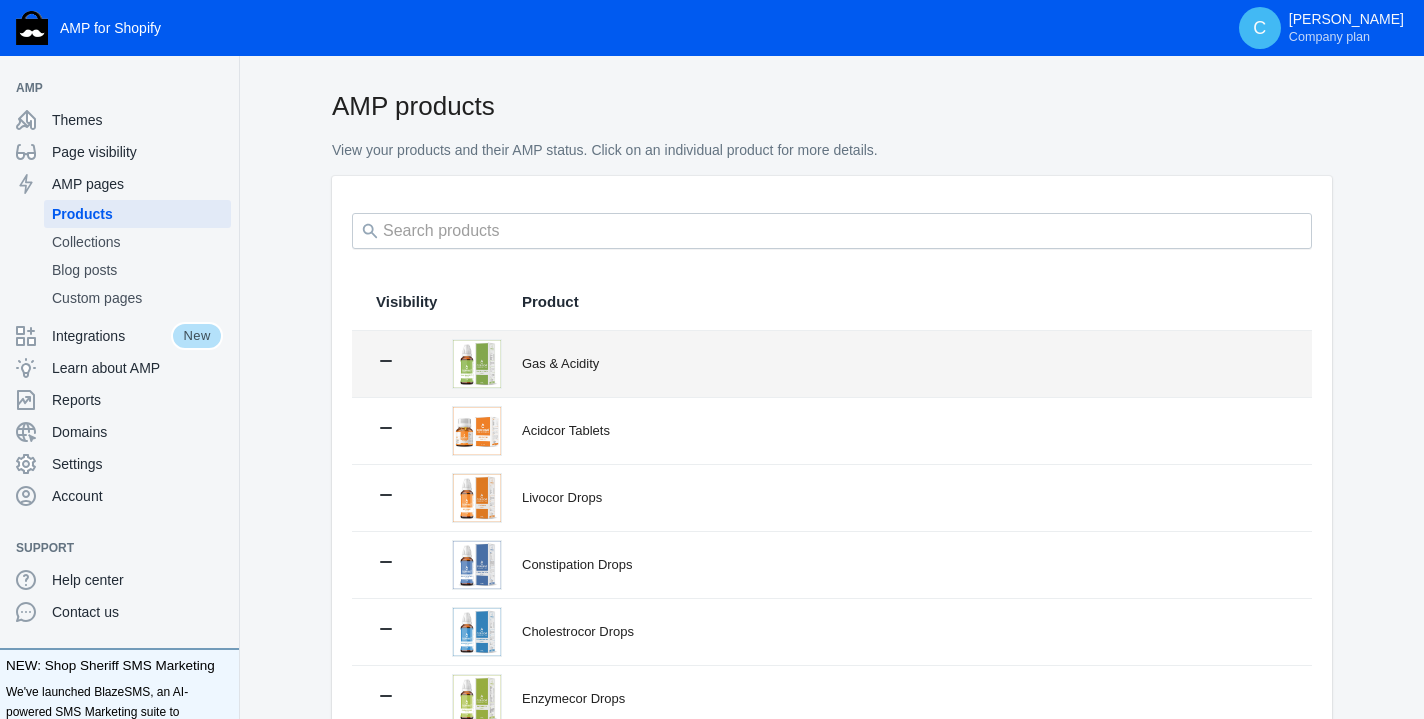 click 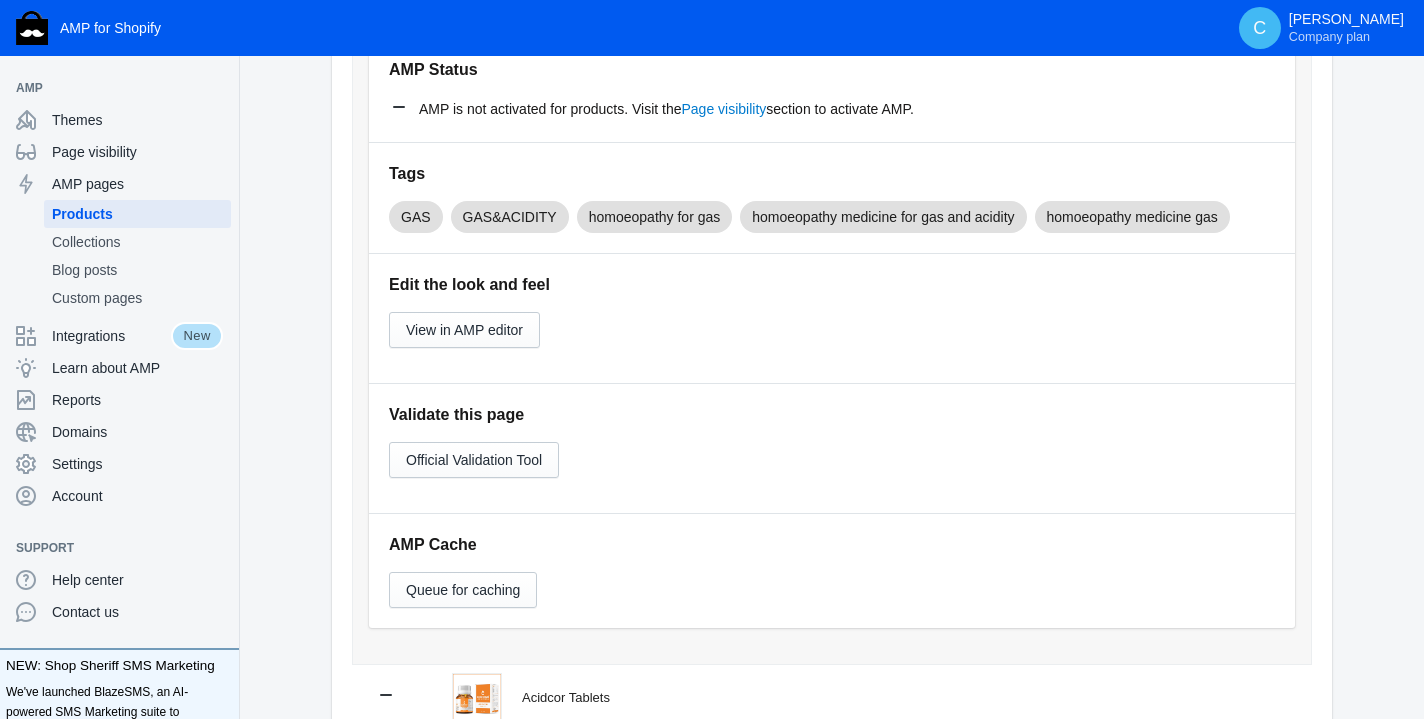 scroll, scrollTop: 491, scrollLeft: 0, axis: vertical 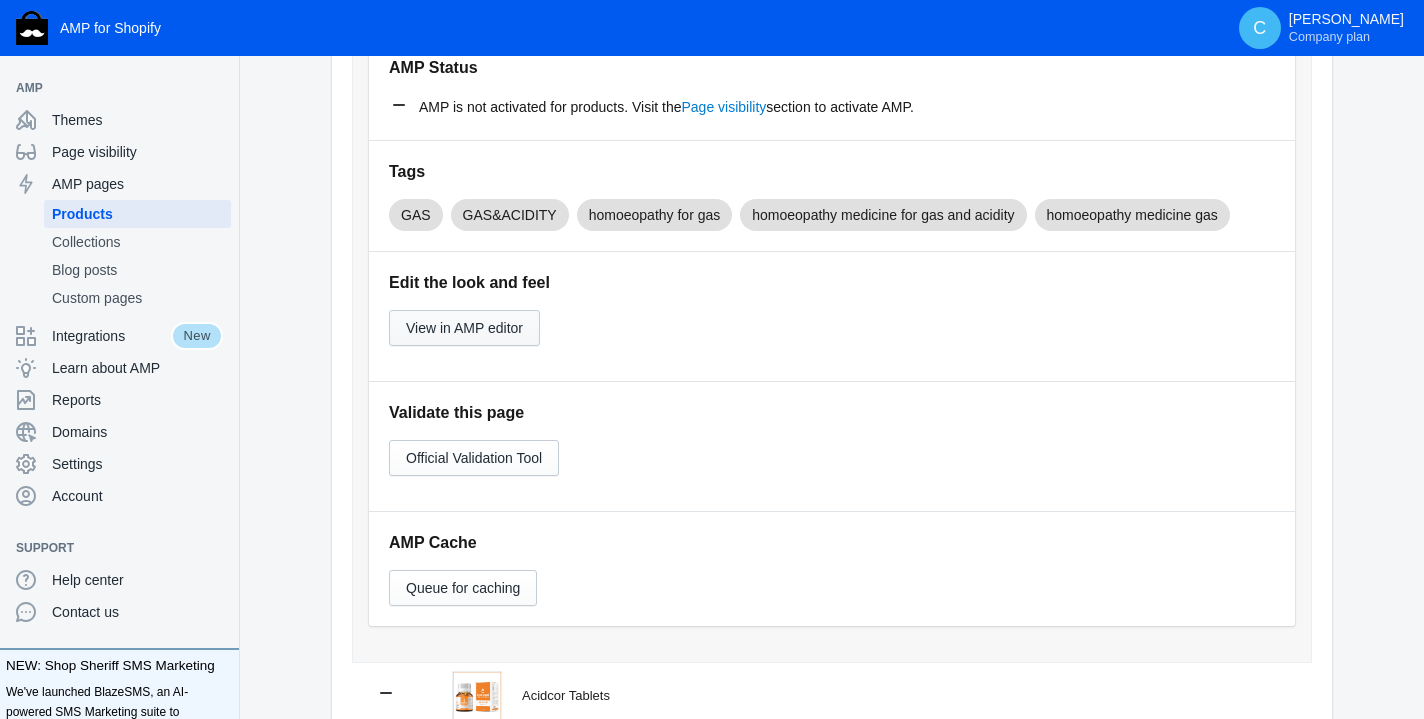 click on "View in AMP editor" 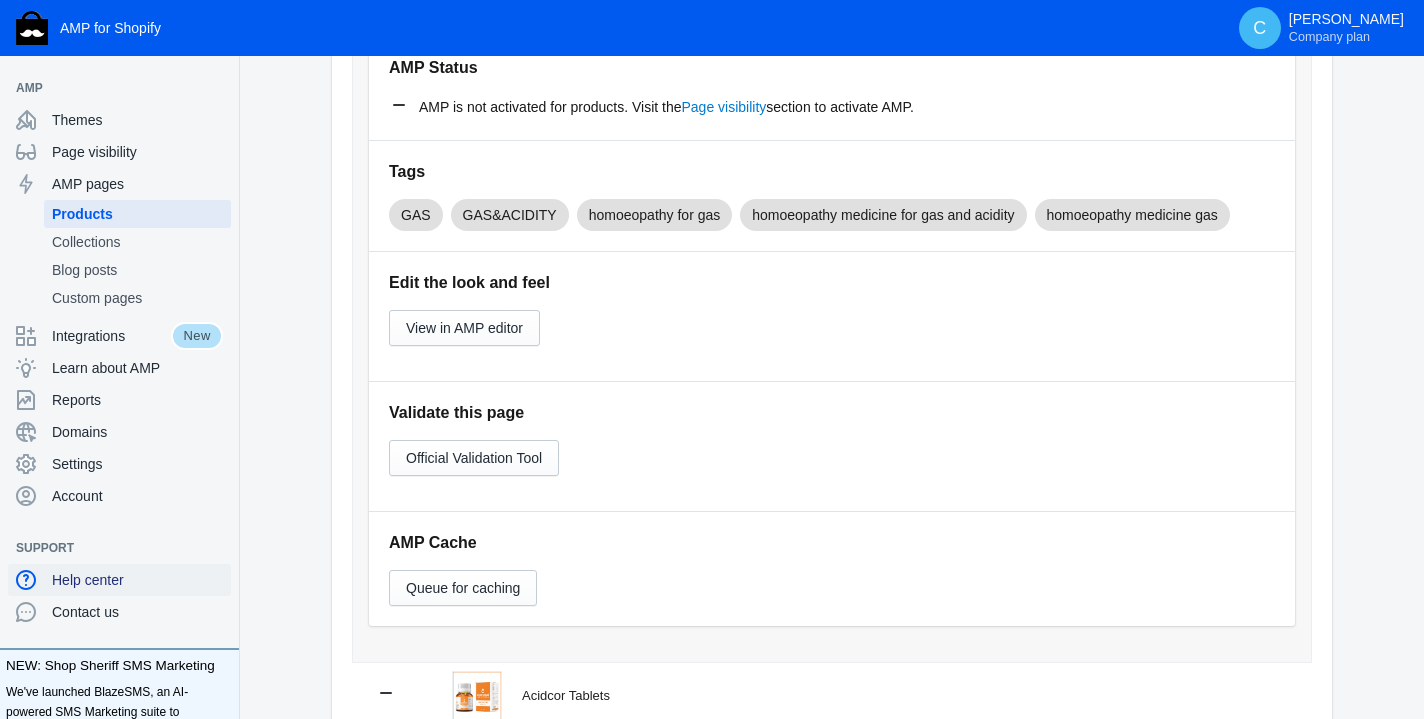 click on "Help center" at bounding box center (137, 580) 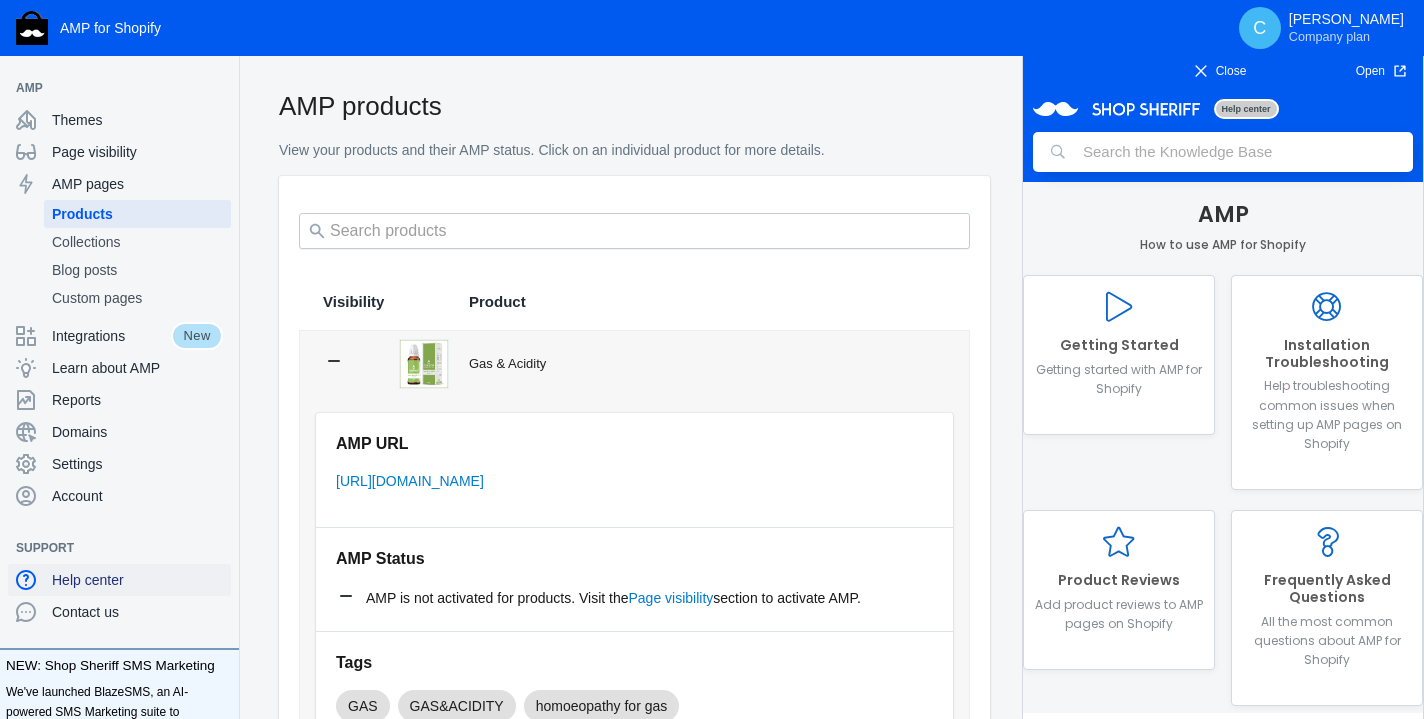 scroll, scrollTop: 0, scrollLeft: 0, axis: both 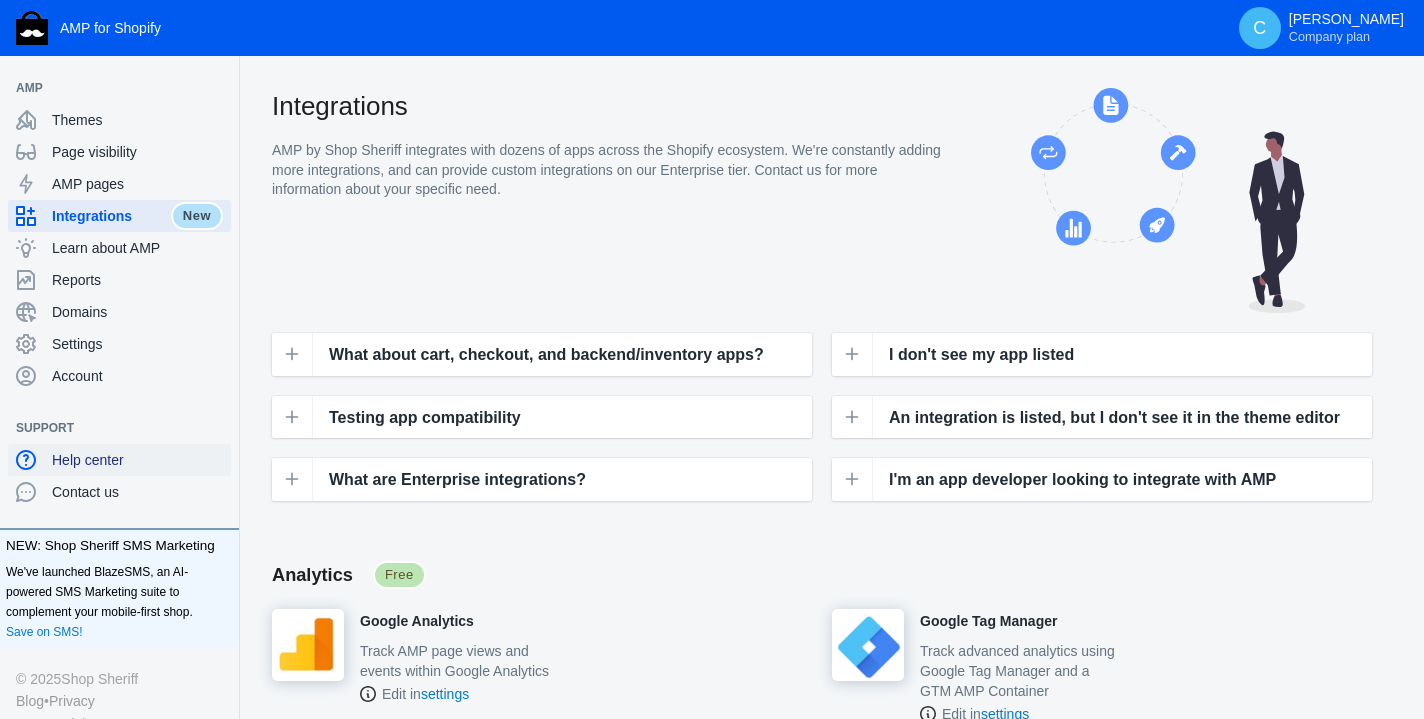 click on "Help center" at bounding box center [137, 460] 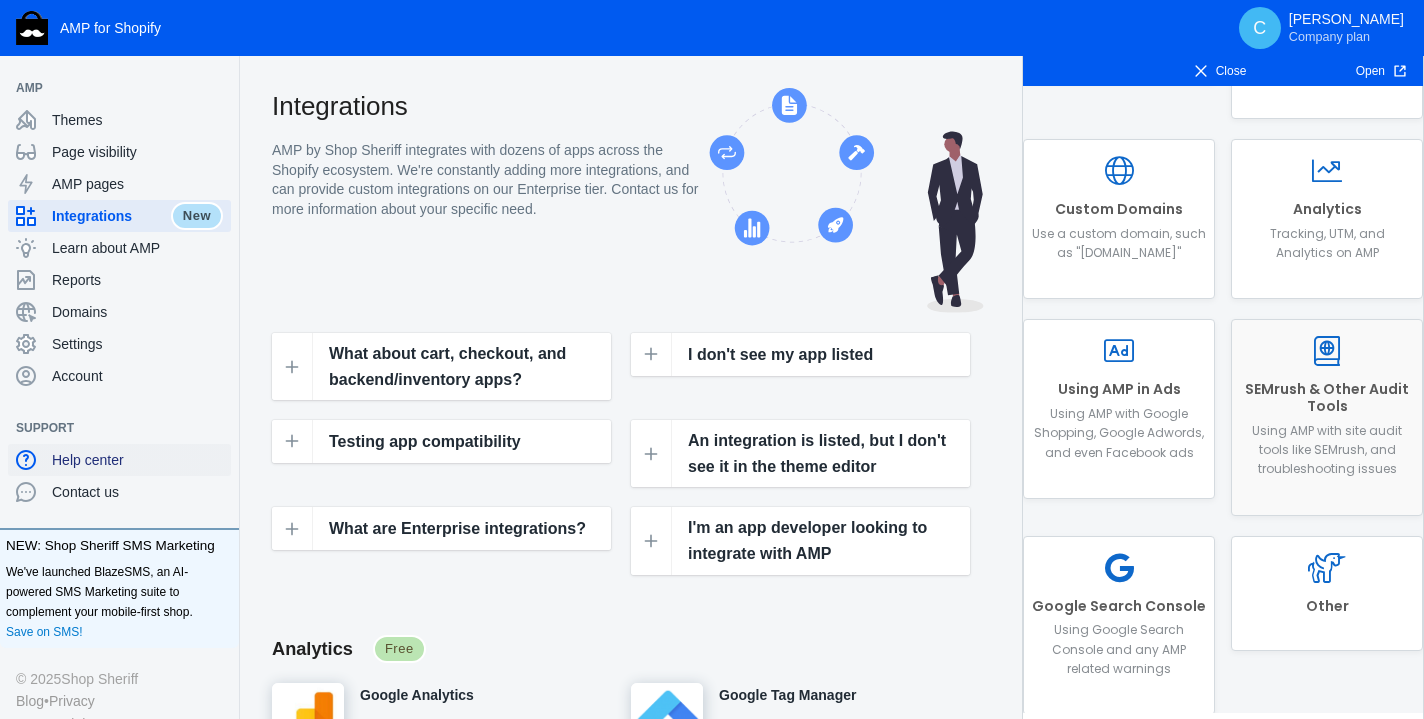 scroll, scrollTop: 597, scrollLeft: 0, axis: vertical 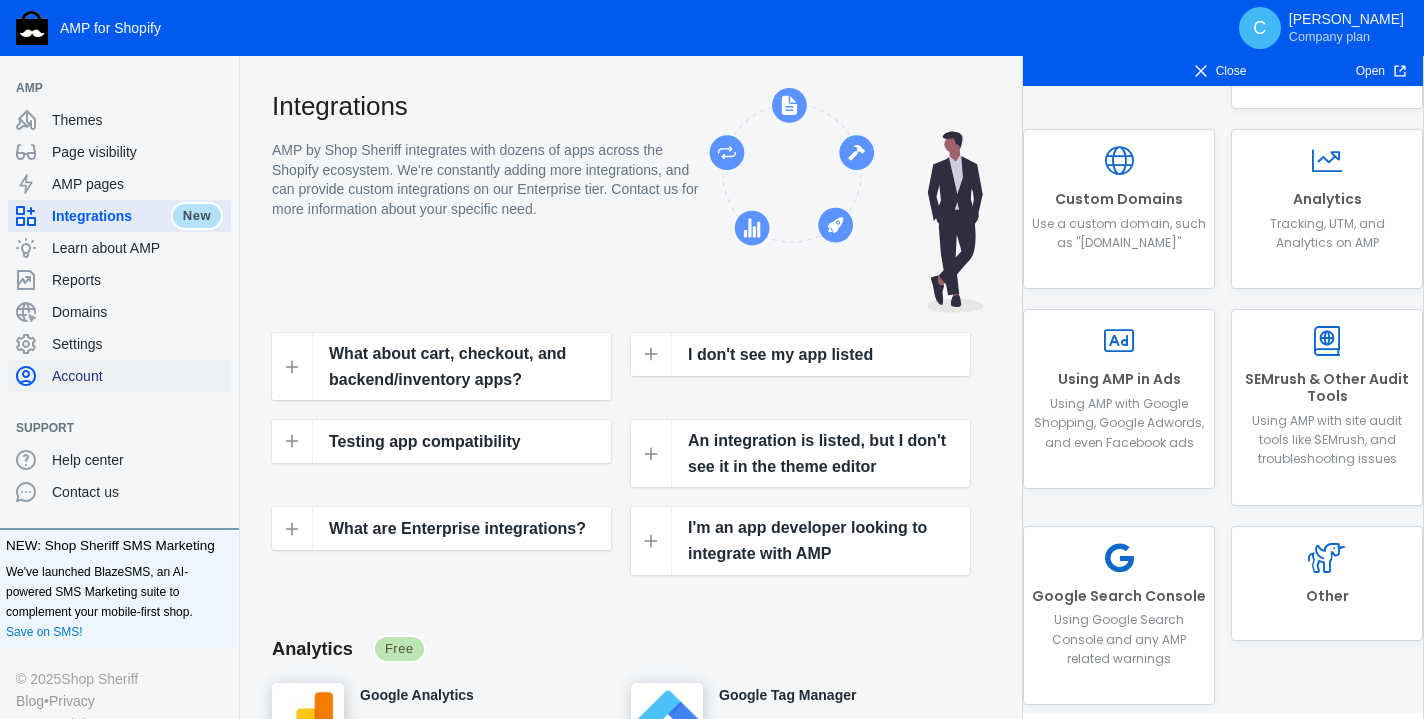click on "Account" at bounding box center (137, 376) 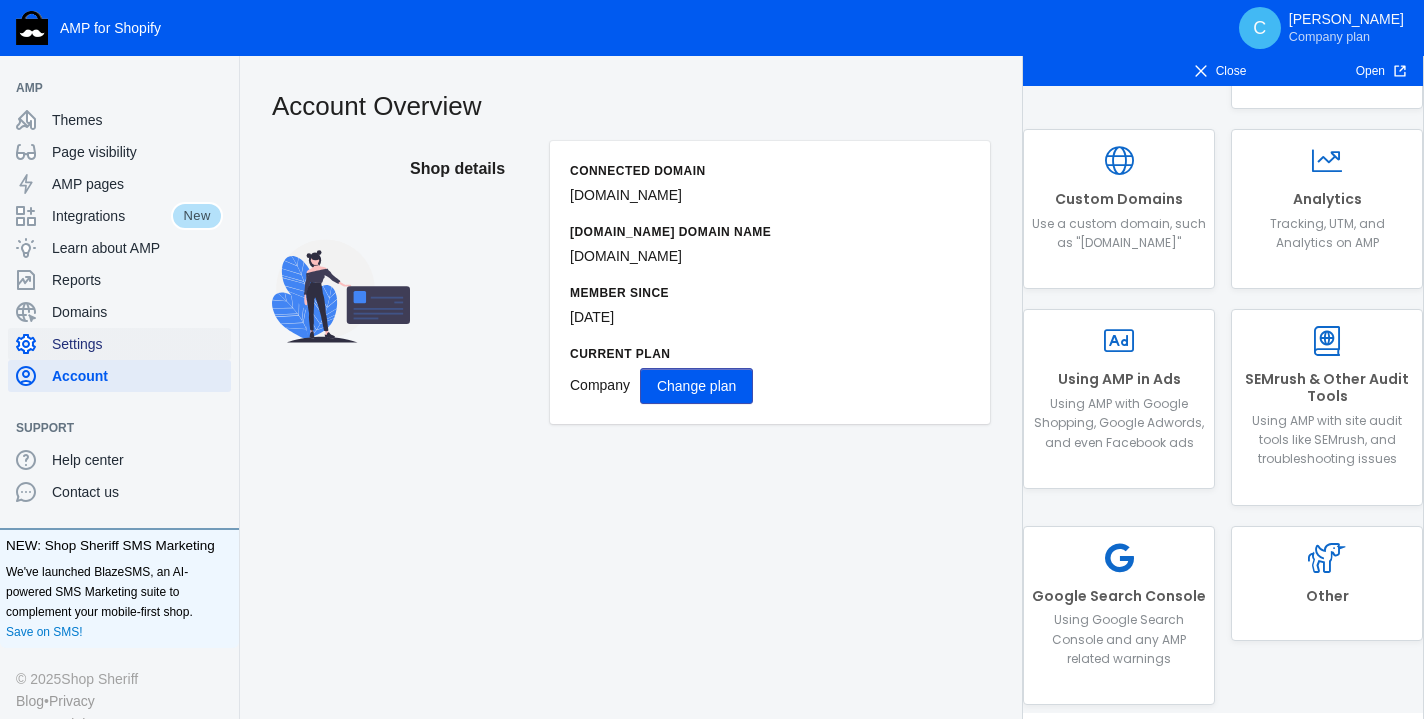 click on "Settings" at bounding box center [137, 344] 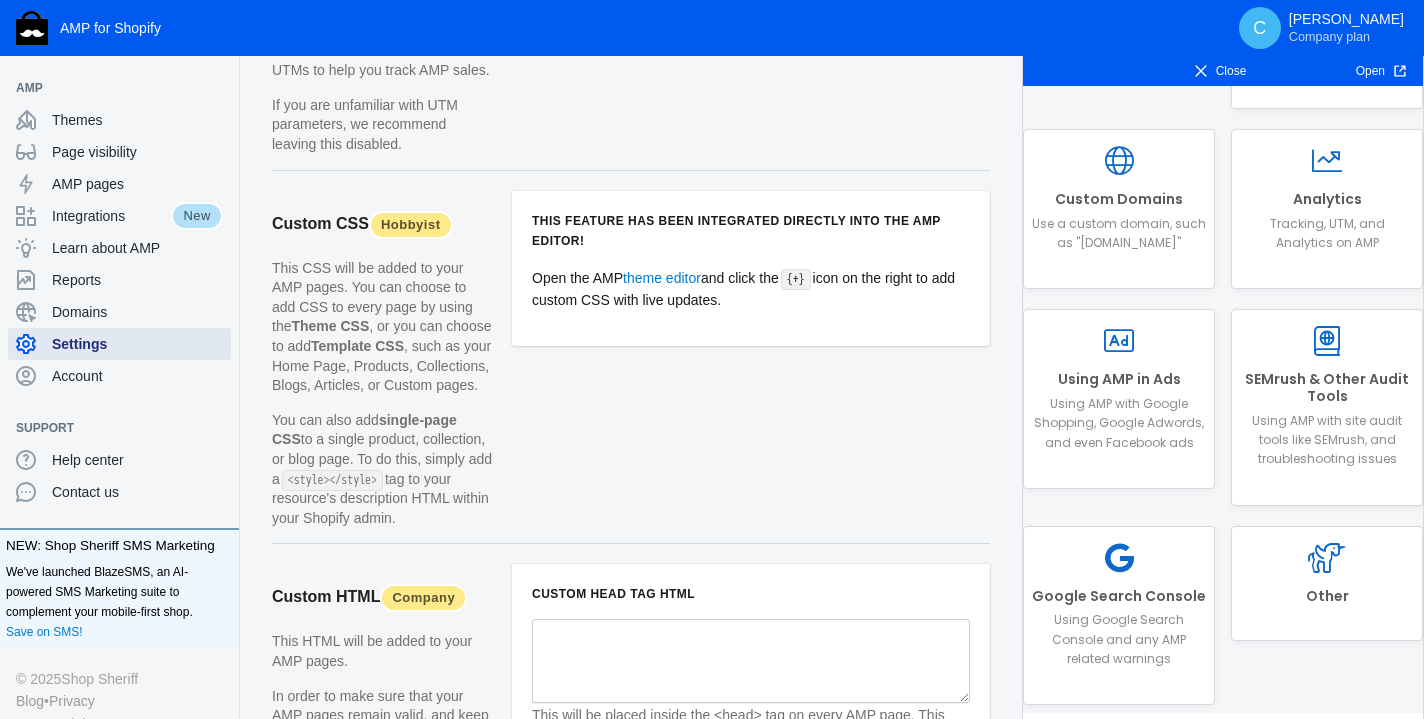 scroll, scrollTop: 2062, scrollLeft: 0, axis: vertical 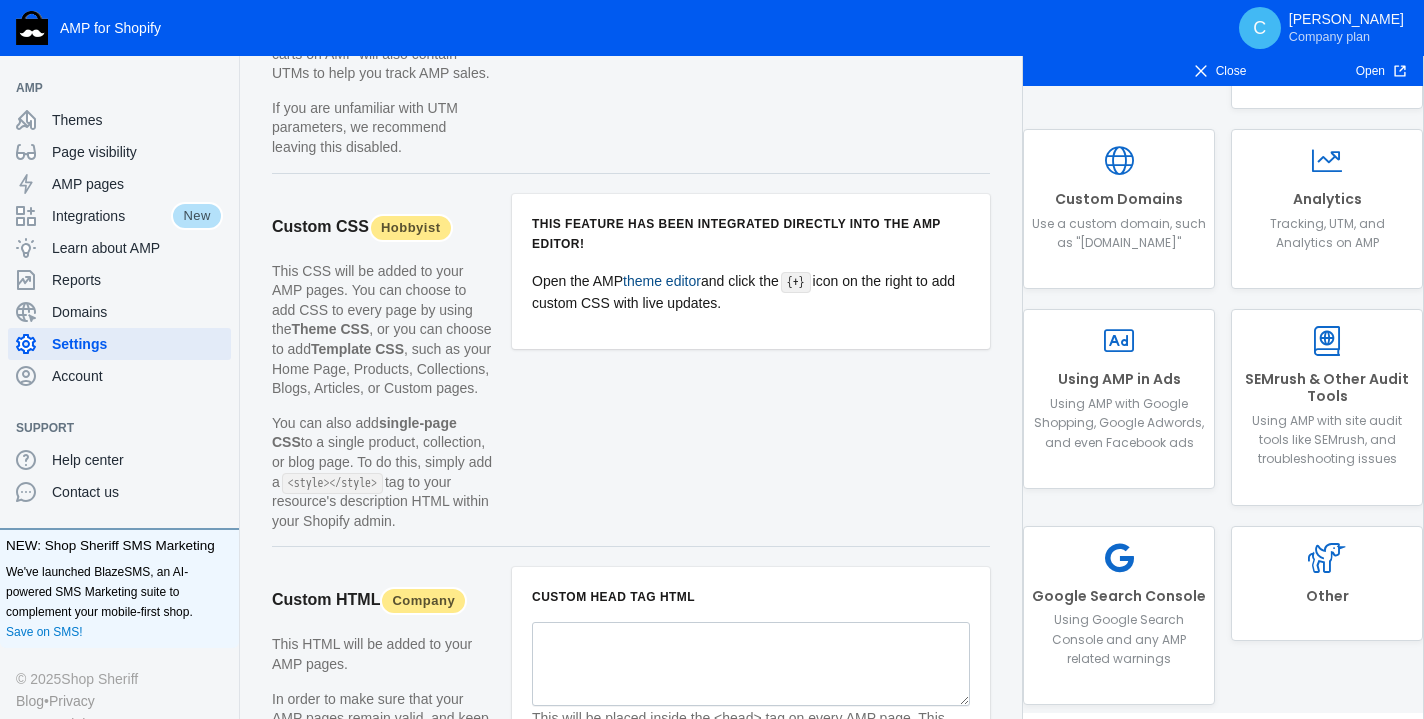 click on "theme editor" 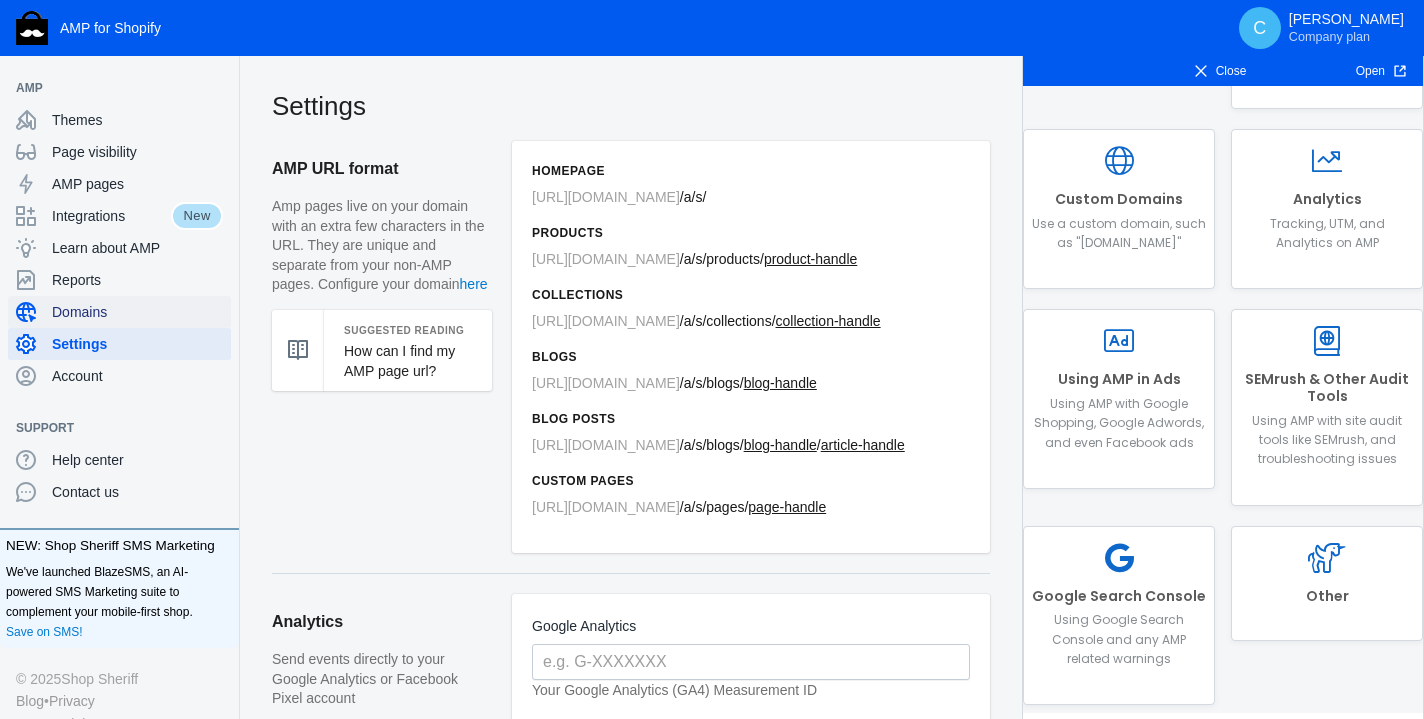 click on "Domains" at bounding box center [137, 312] 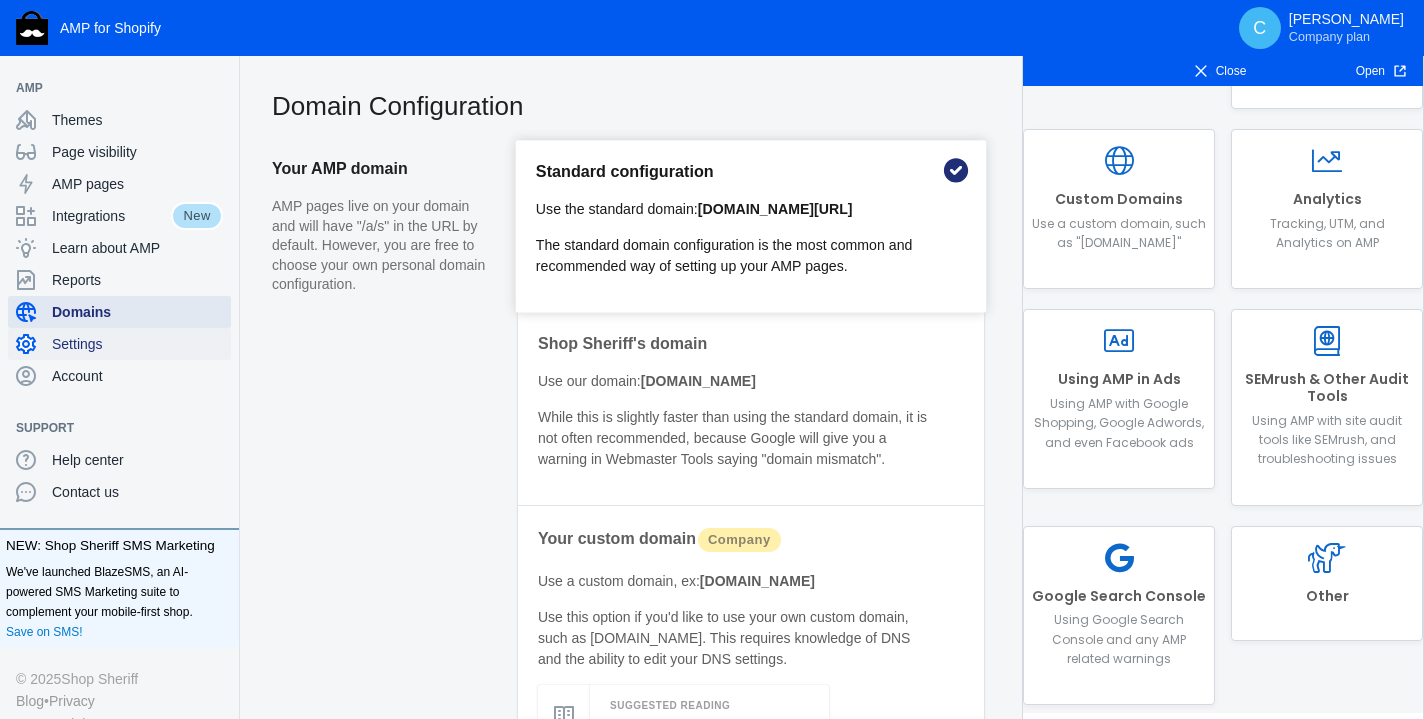 scroll, scrollTop: 0, scrollLeft: 0, axis: both 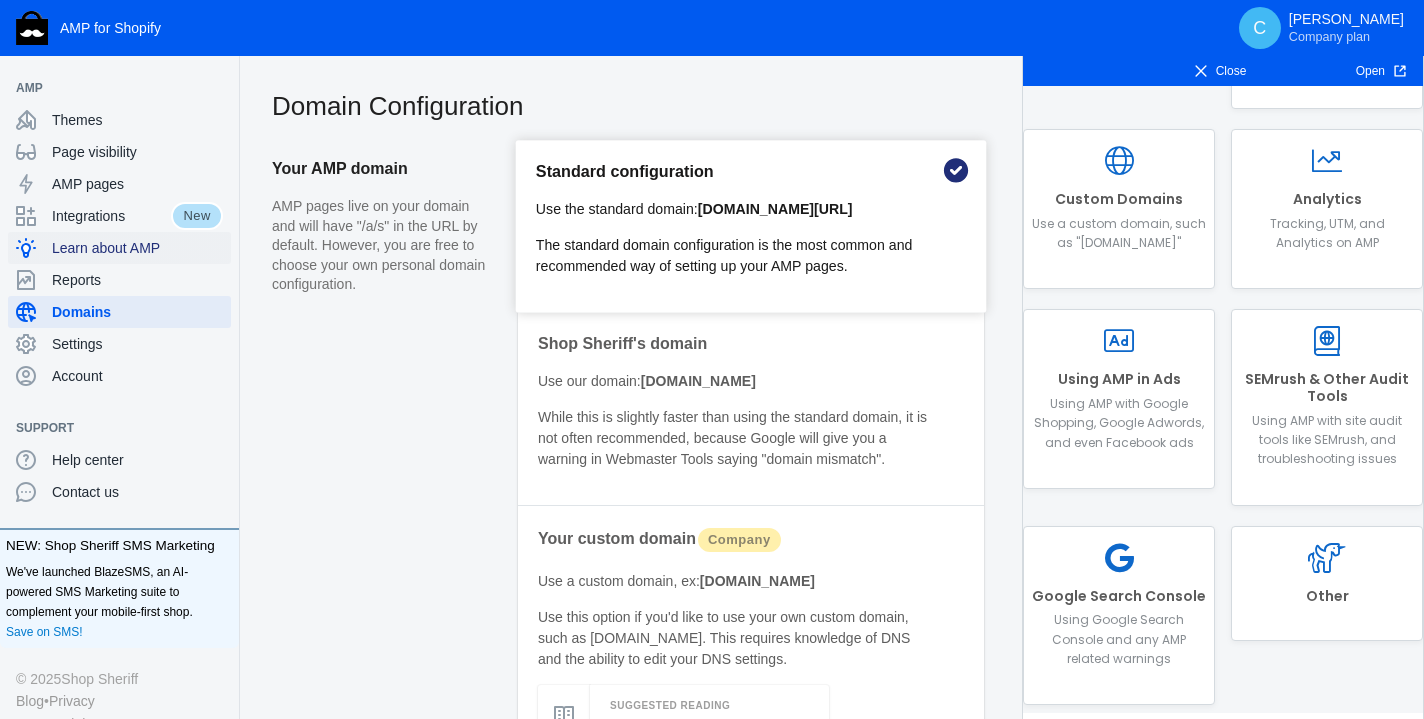 click on "Learn about AMP" 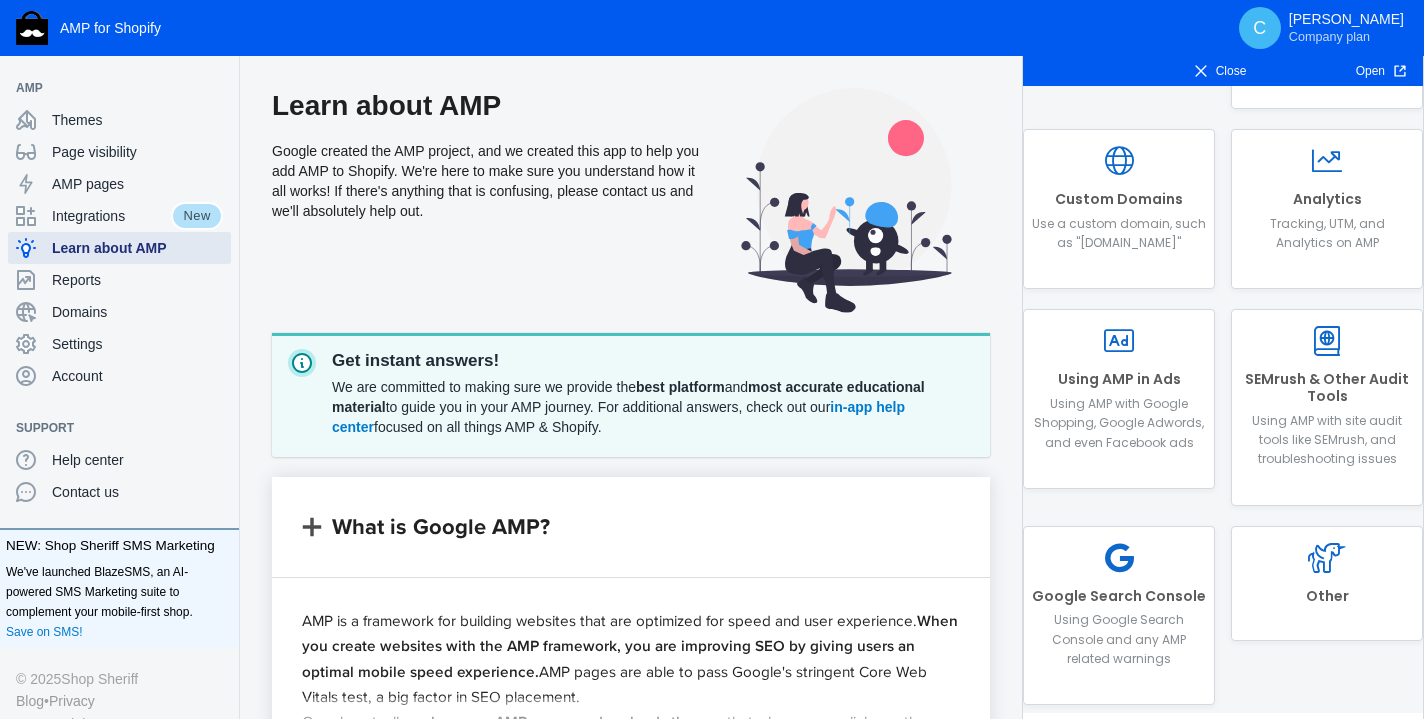 click on "Learn about AMP" 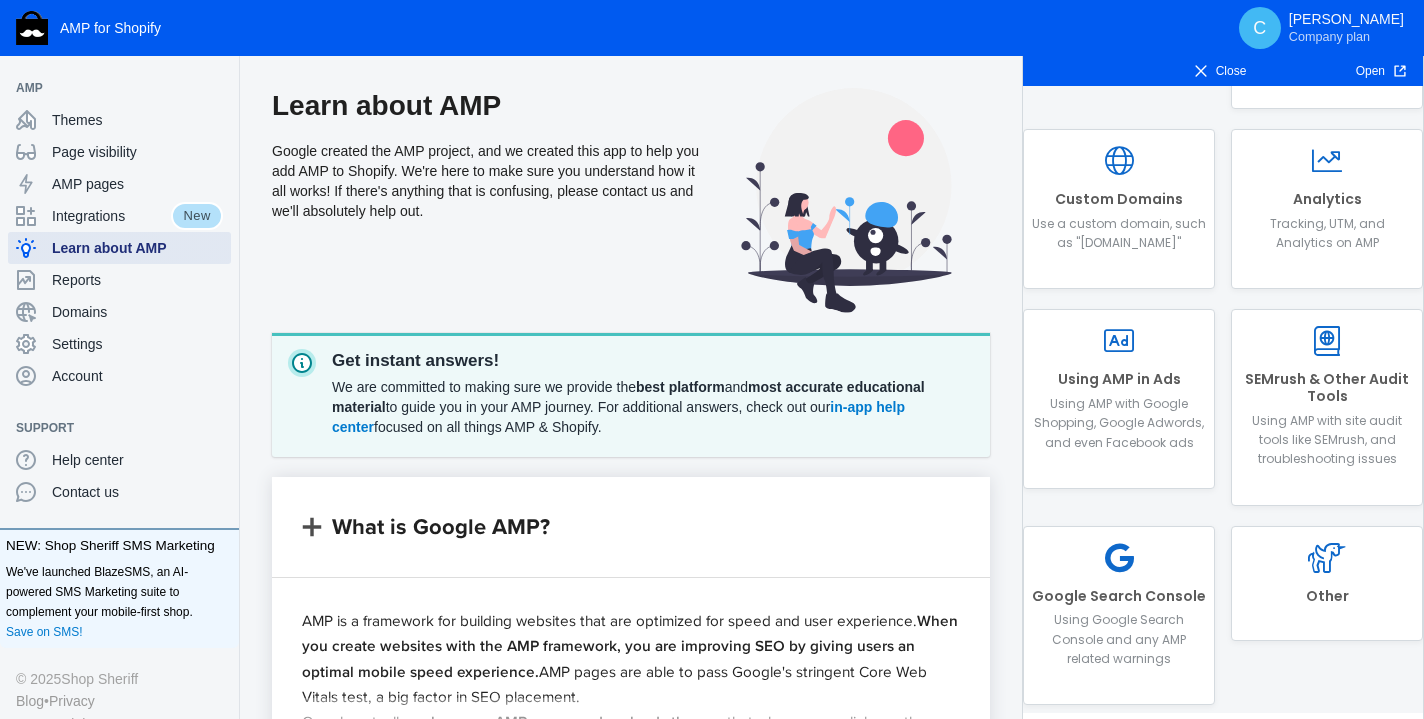 scroll, scrollTop: 0, scrollLeft: 0, axis: both 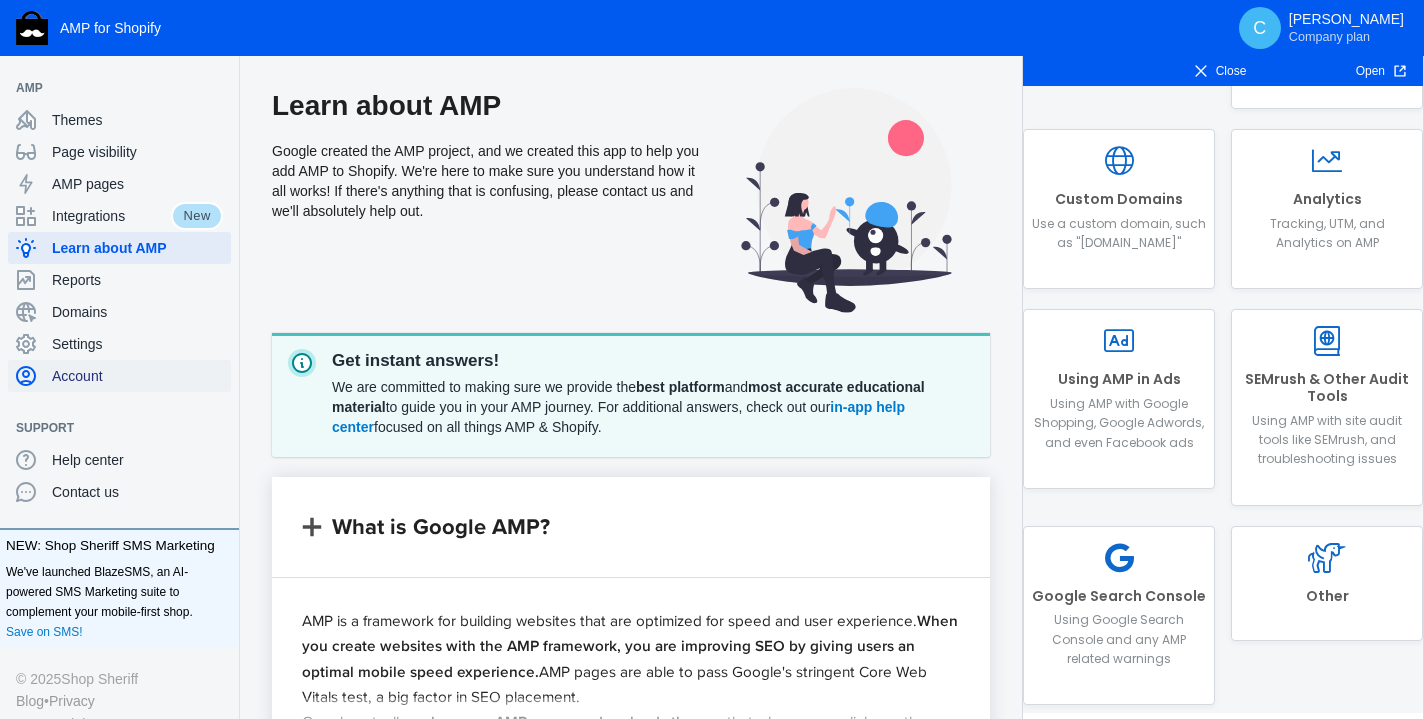 click on "Account" at bounding box center [137, 376] 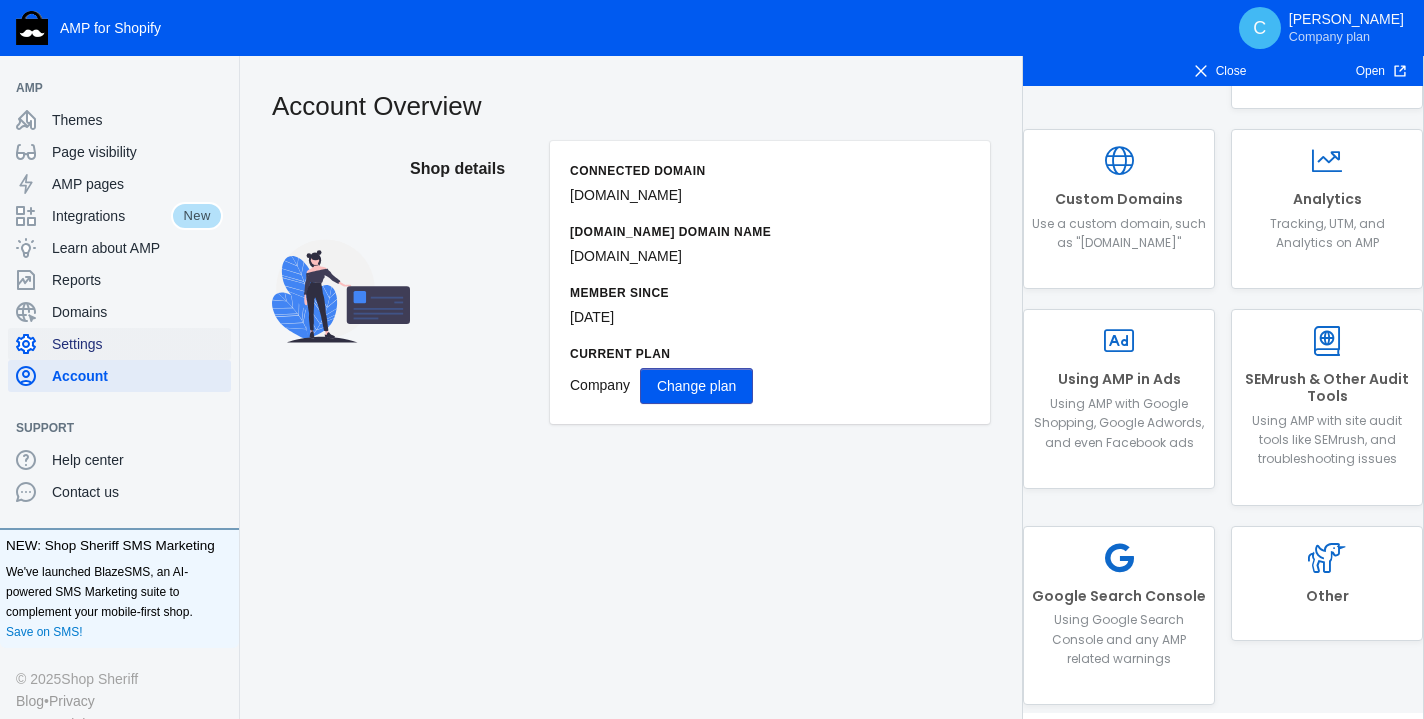 click on "Settings" at bounding box center [137, 344] 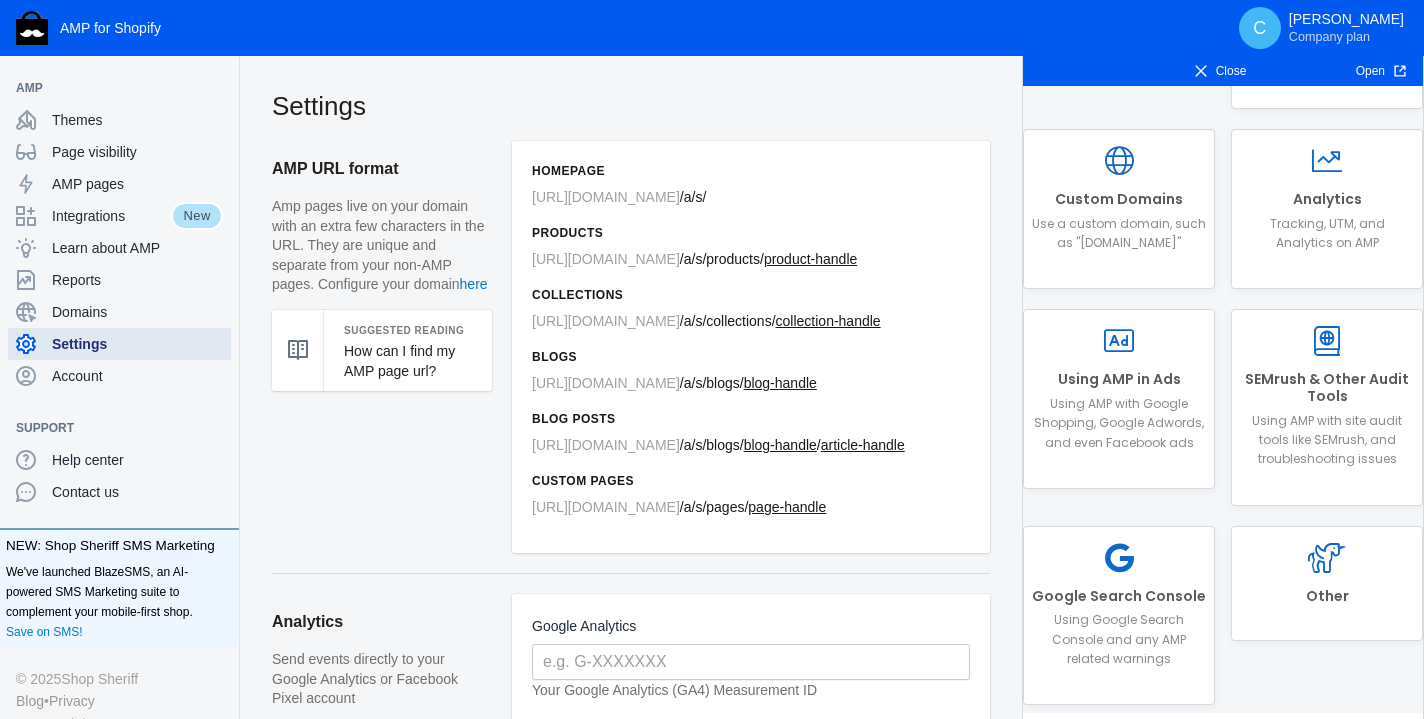 scroll, scrollTop: 0, scrollLeft: 0, axis: both 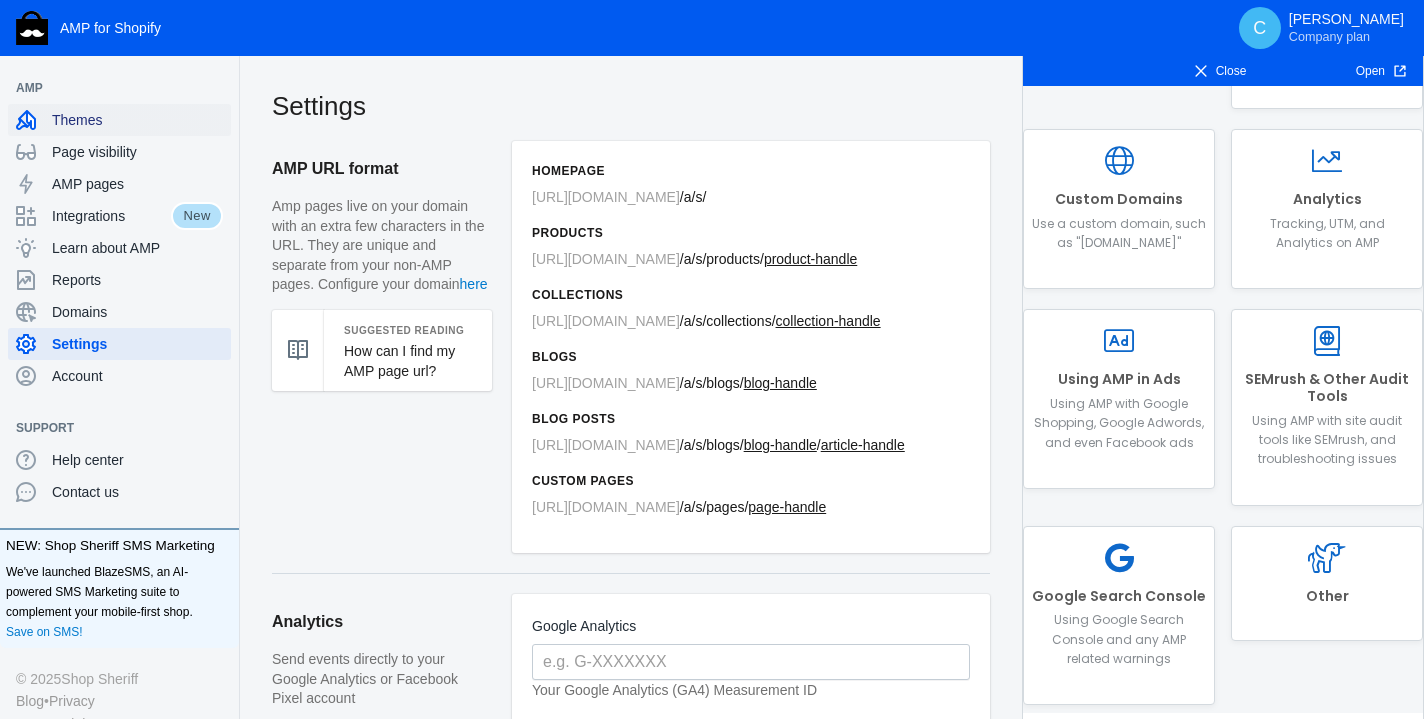 click on "Themes" 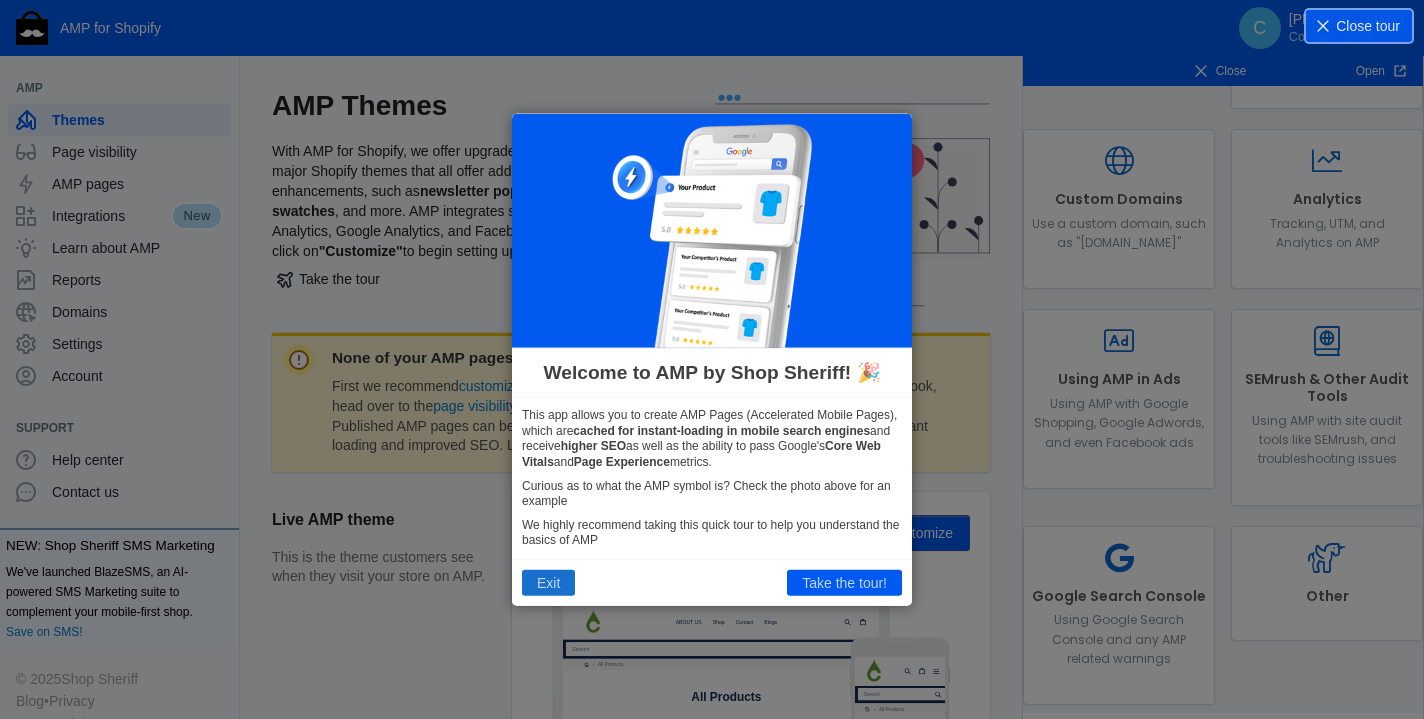 scroll, scrollTop: 0, scrollLeft: 0, axis: both 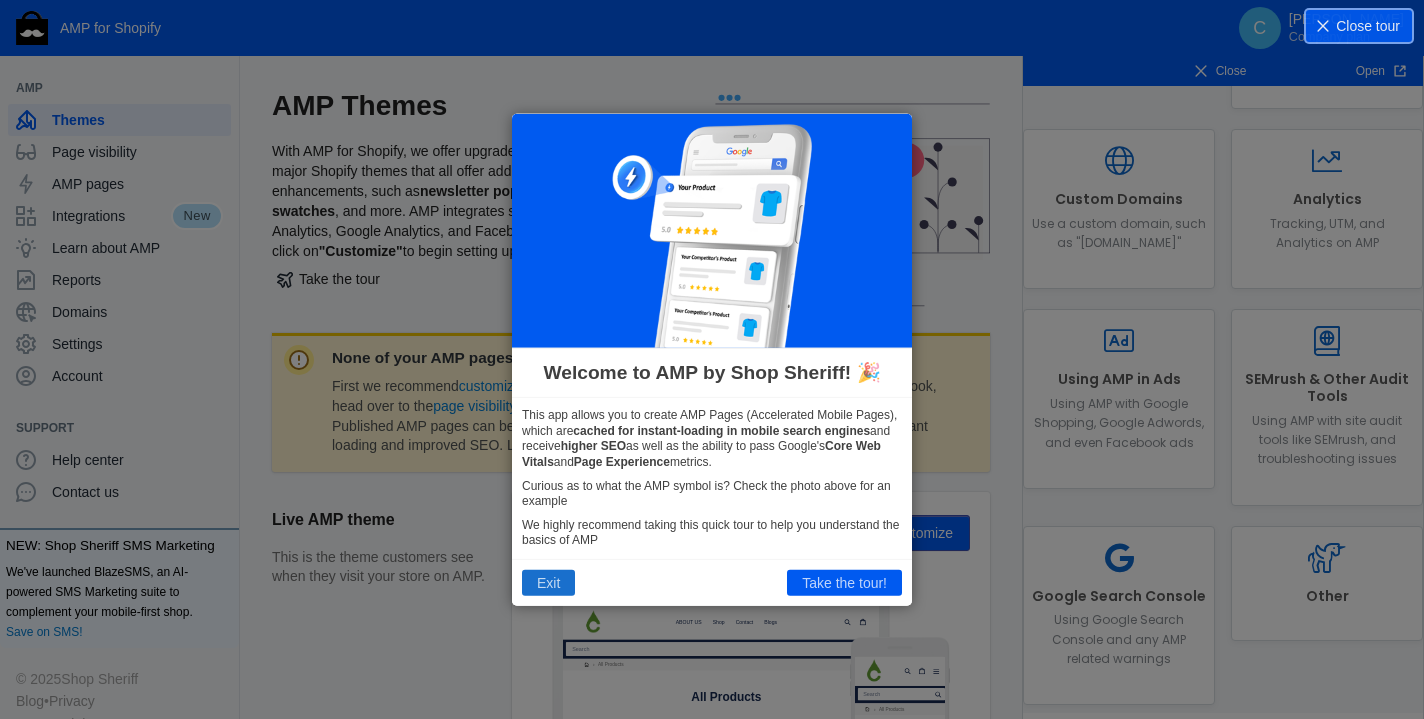 click on "Exit" at bounding box center (548, 583) 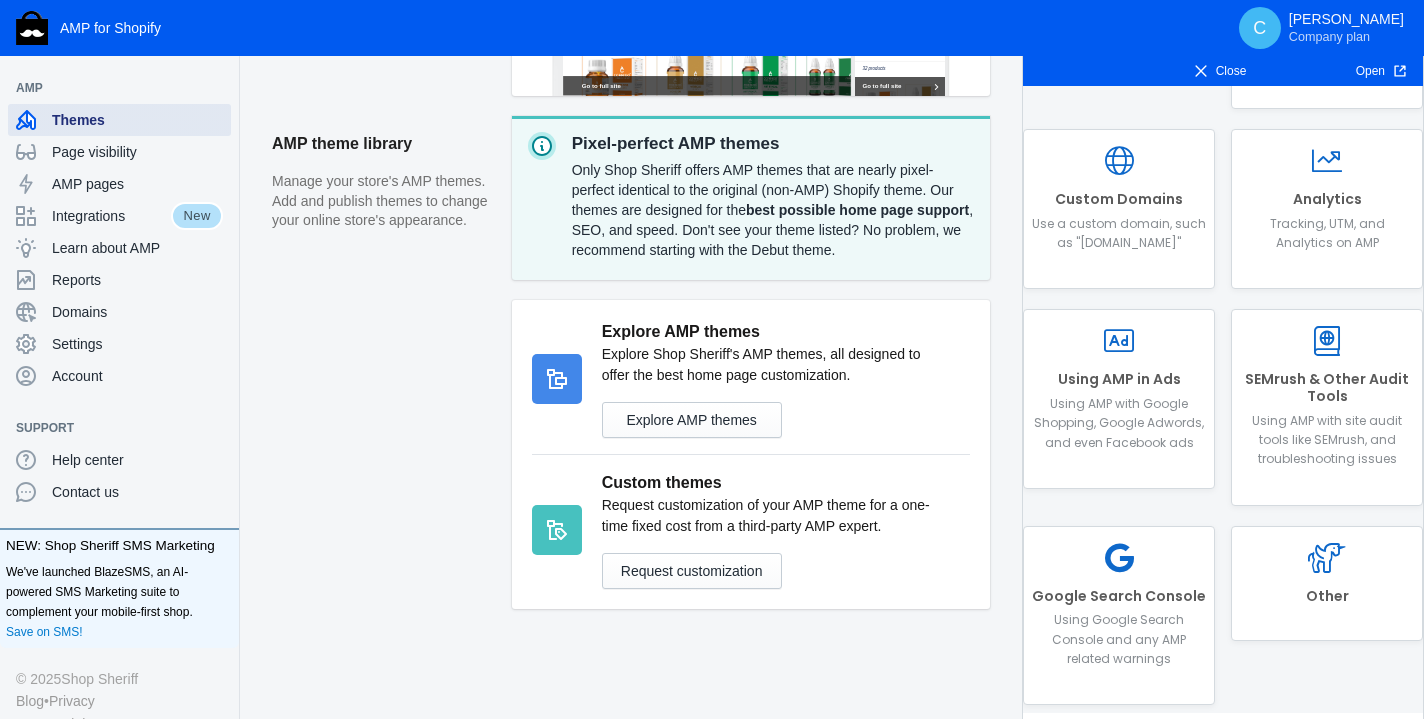scroll, scrollTop: 715, scrollLeft: 0, axis: vertical 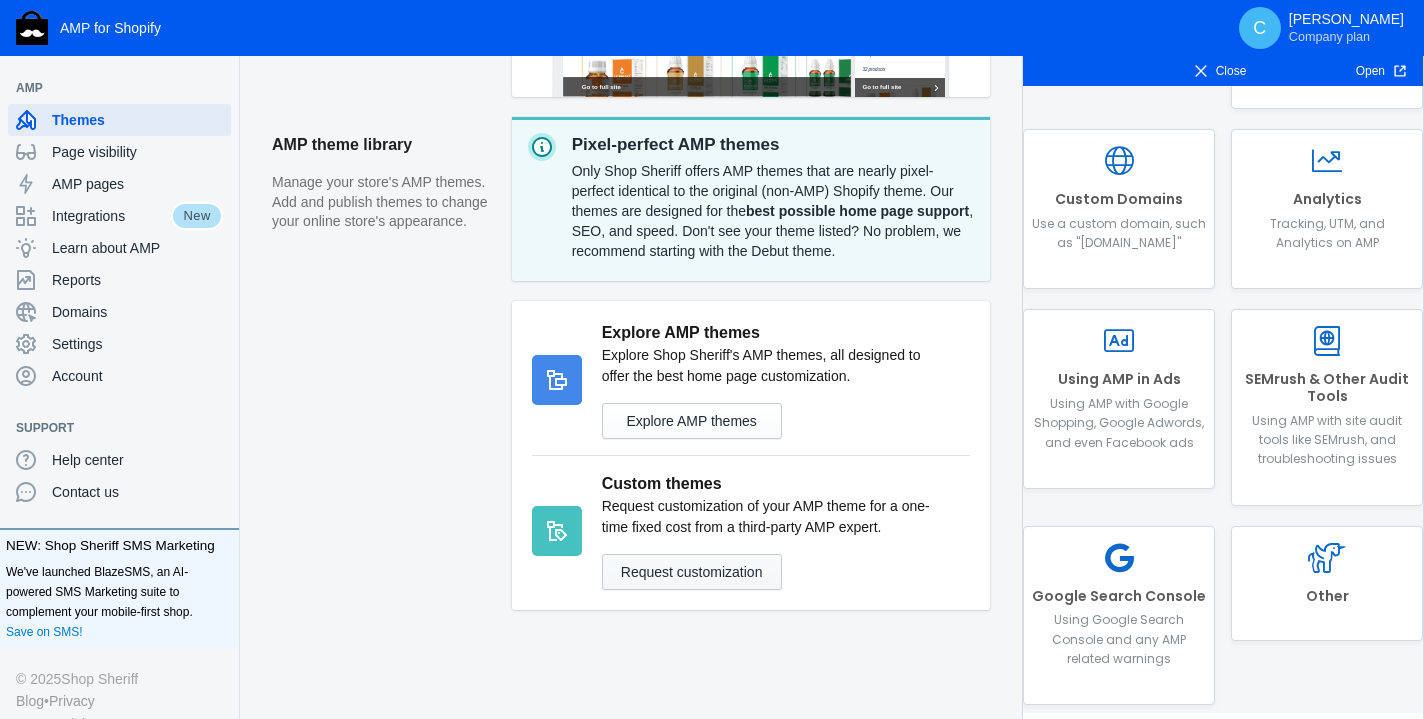 click on "Request customization" at bounding box center (692, 572) 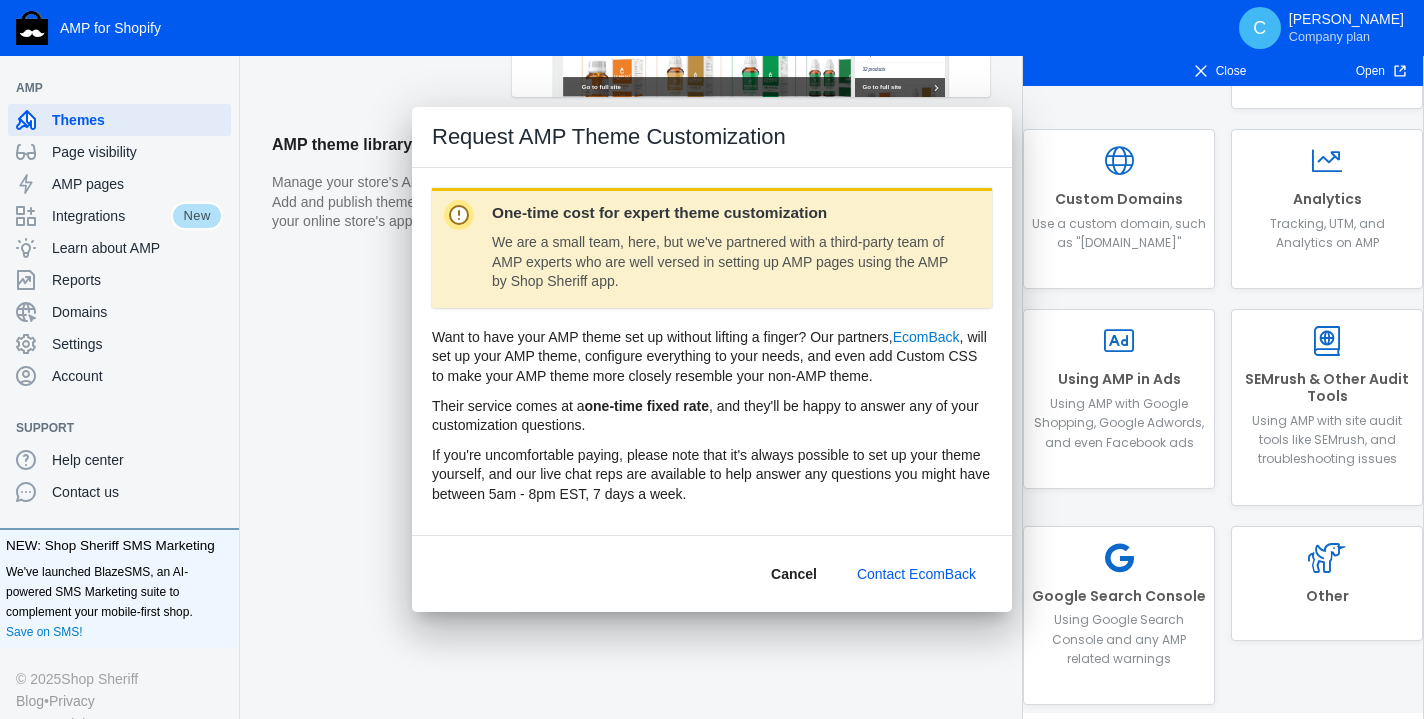 scroll, scrollTop: 0, scrollLeft: 0, axis: both 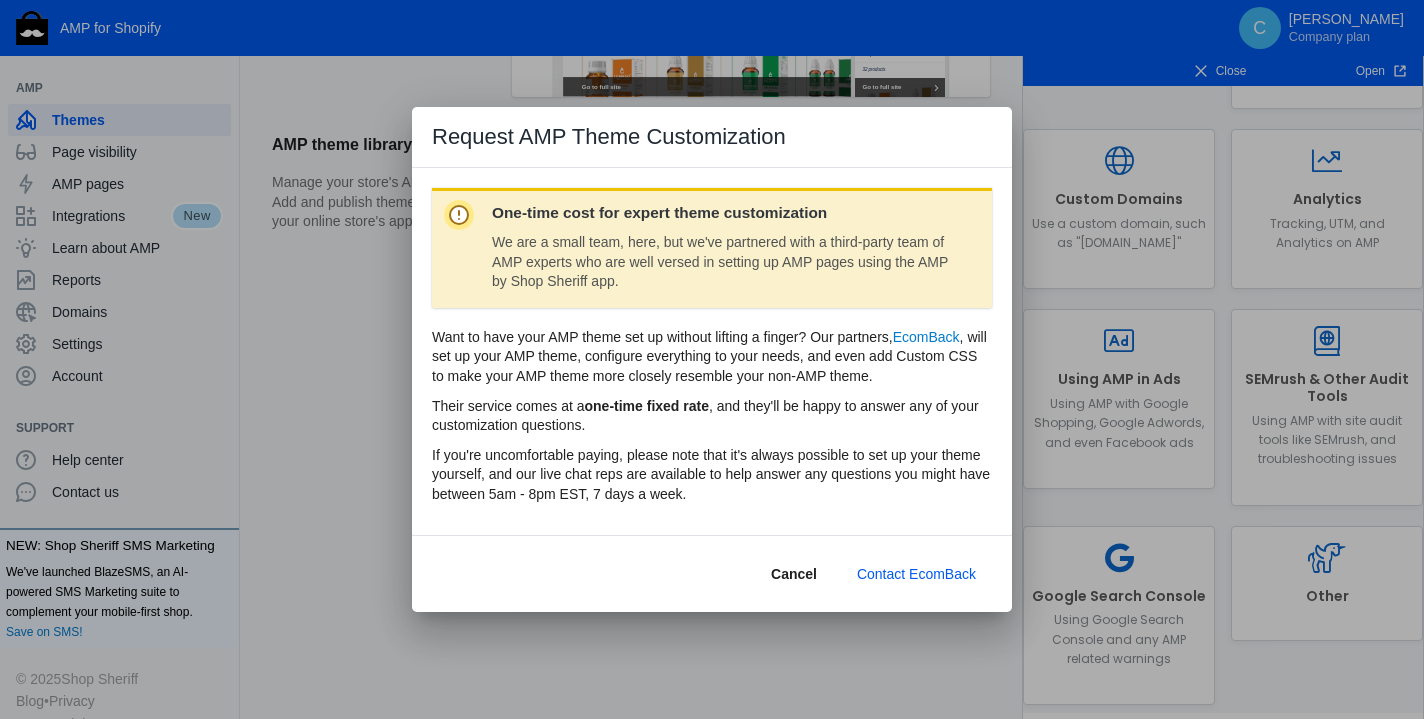 click on "Cancel" at bounding box center [794, 574] 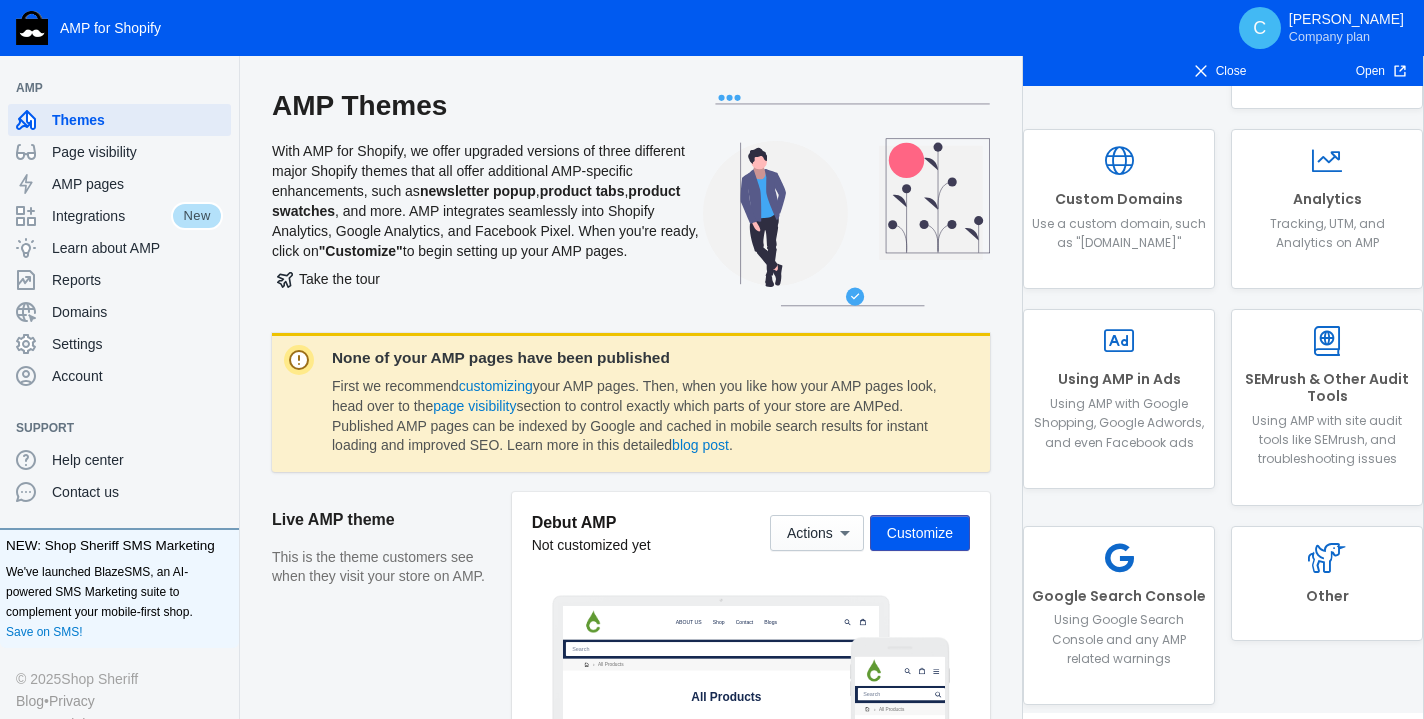 scroll, scrollTop: 0, scrollLeft: 0, axis: both 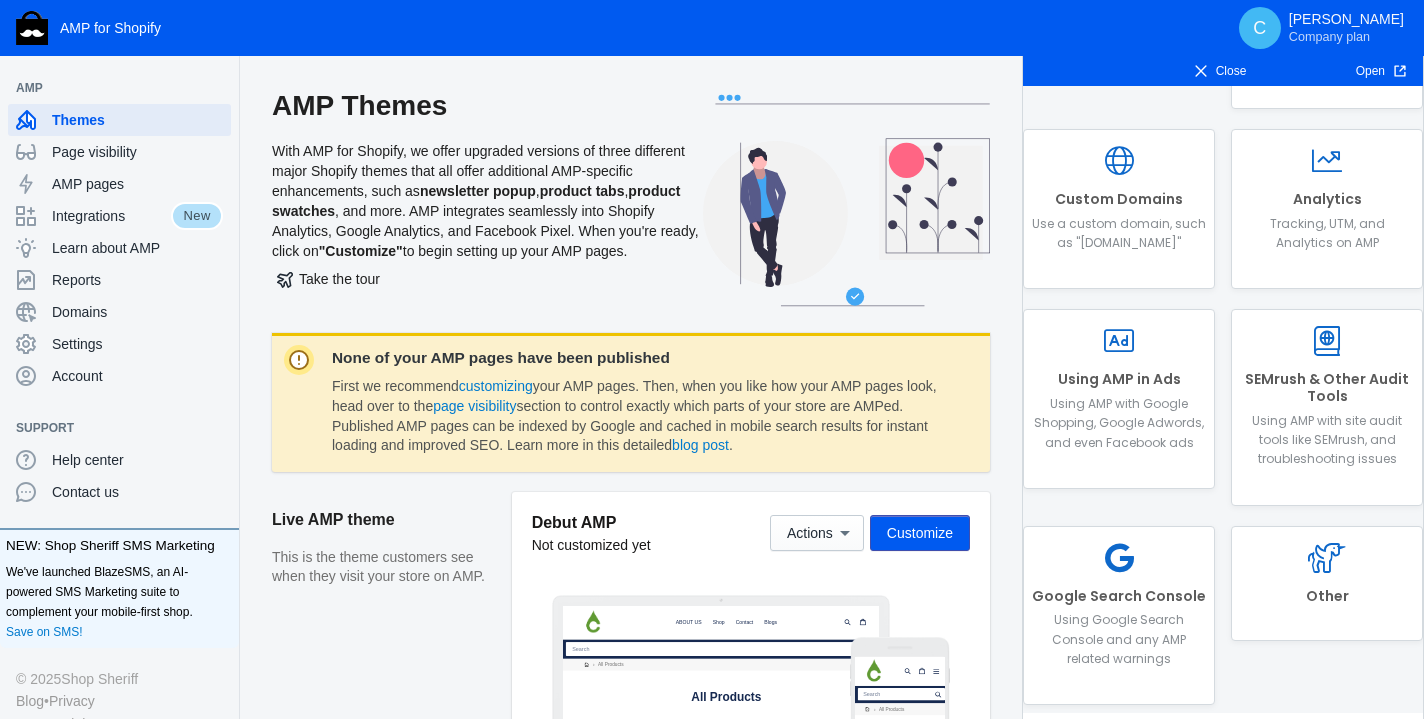 click on "Close" at bounding box center [1219, 71] 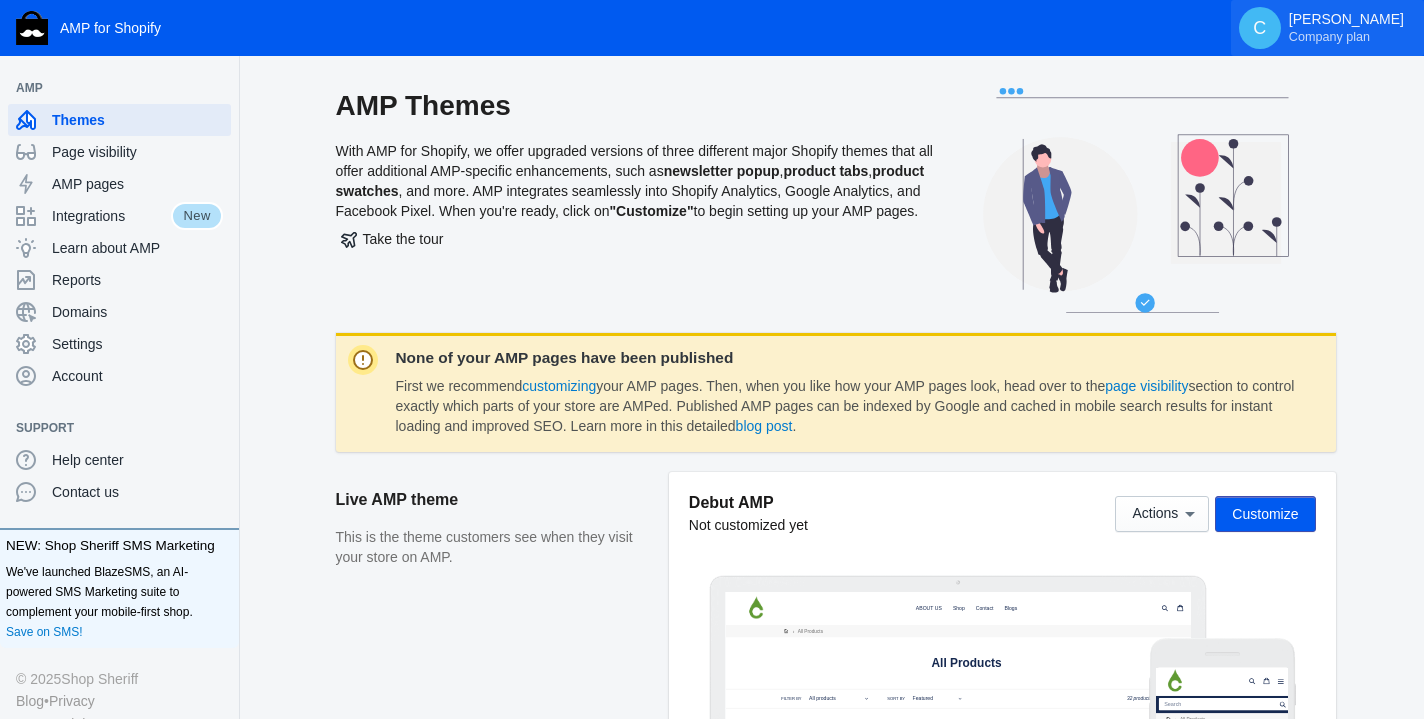 click on "Corrigo Homoeopathy   Company plan" at bounding box center [1346, 28] 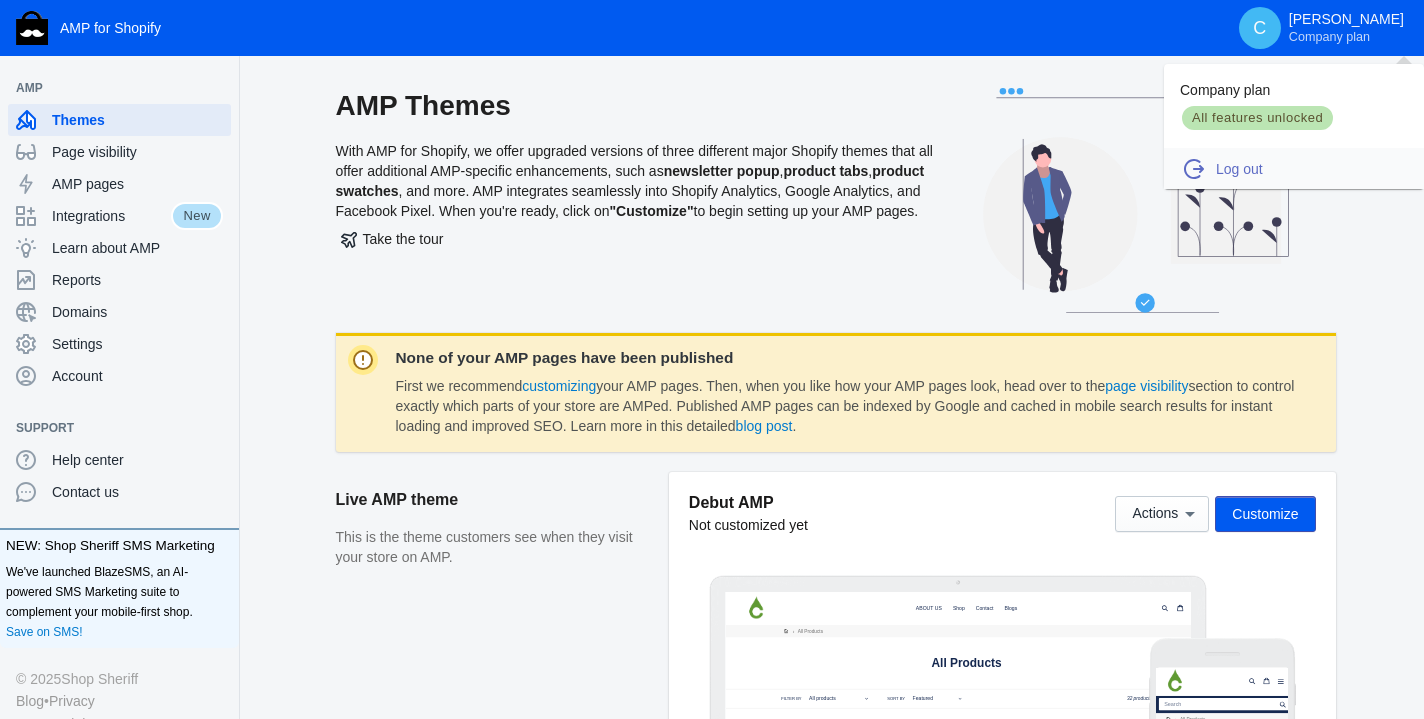 click on "Log out" at bounding box center (1310, 169) 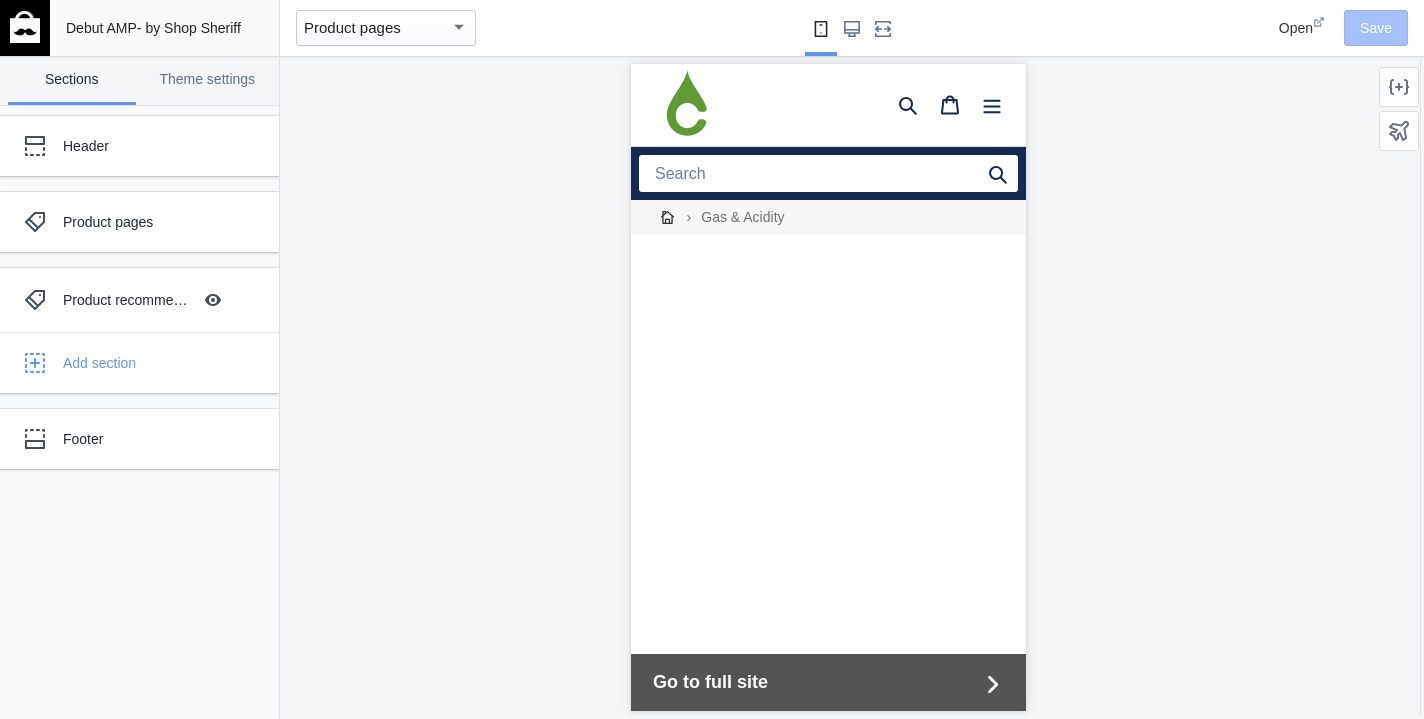 scroll, scrollTop: 0, scrollLeft: 0, axis: both 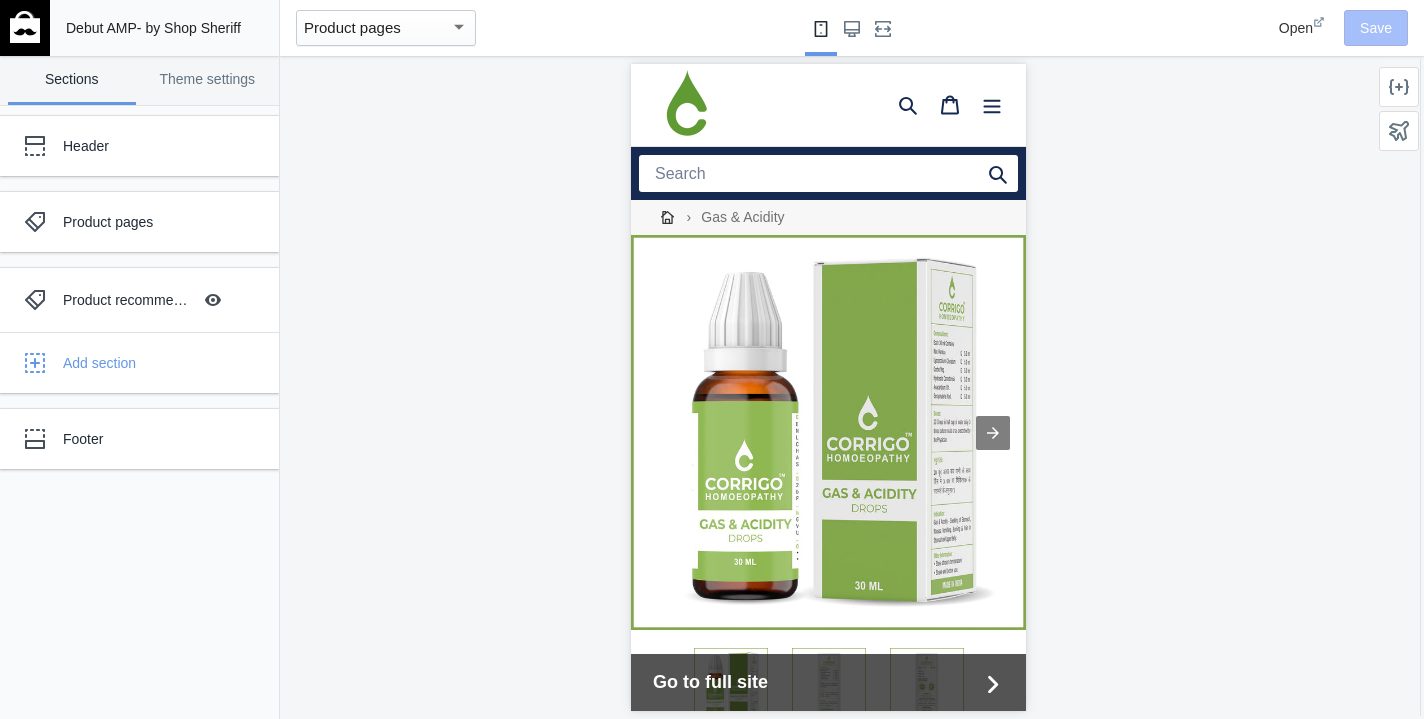 click 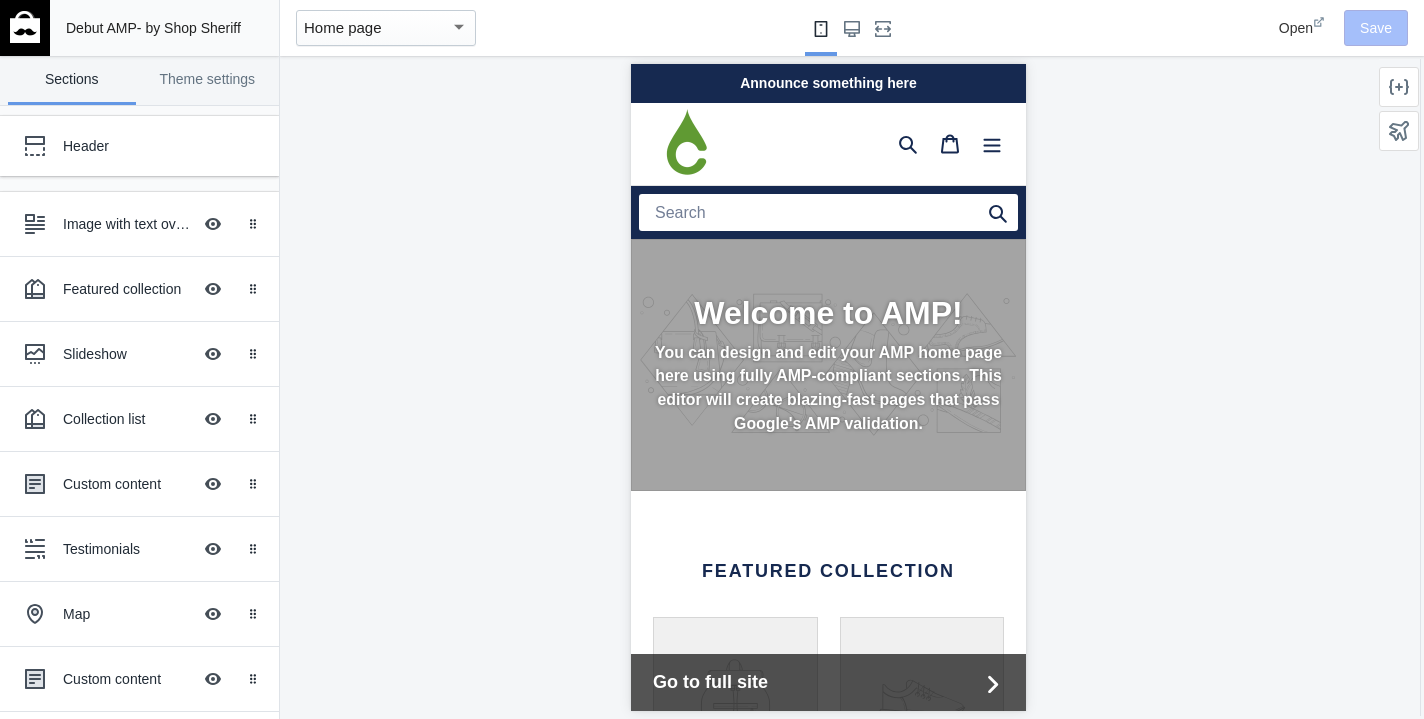 scroll, scrollTop: 3, scrollLeft: 0, axis: vertical 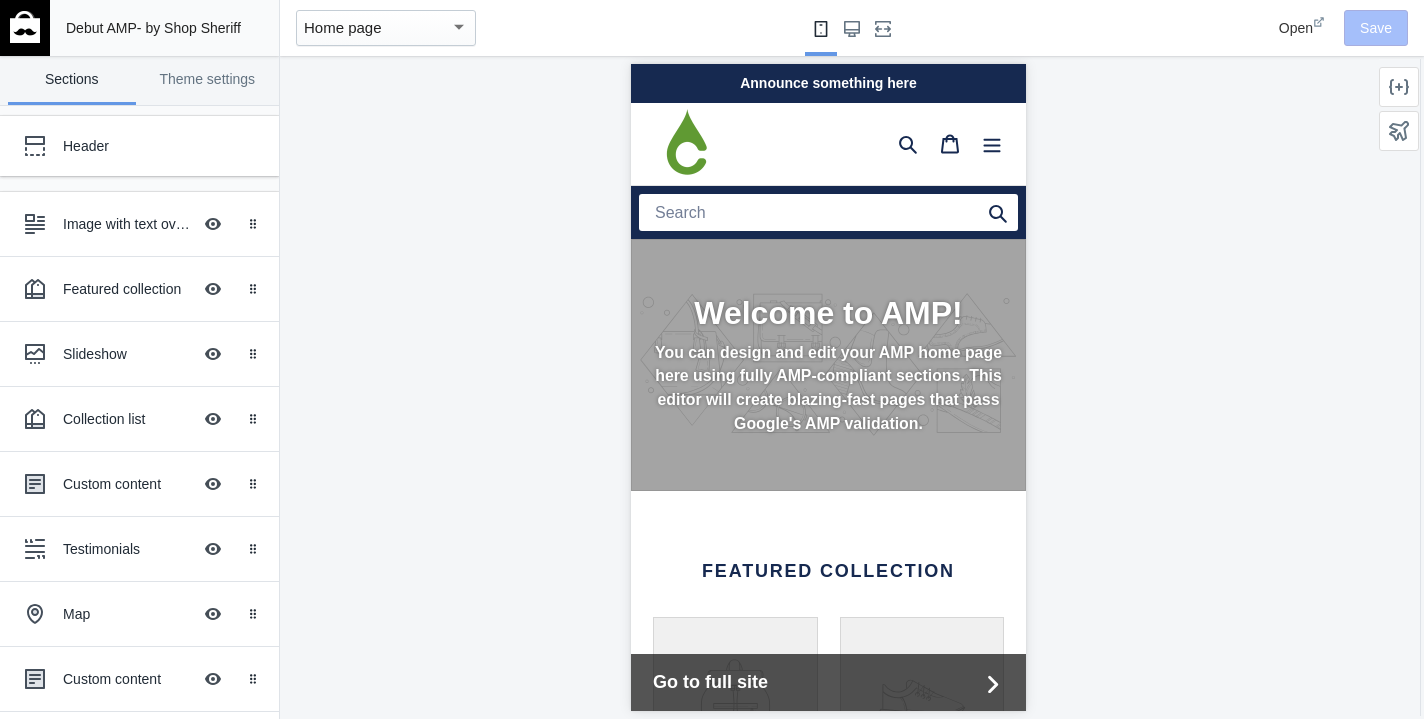 click 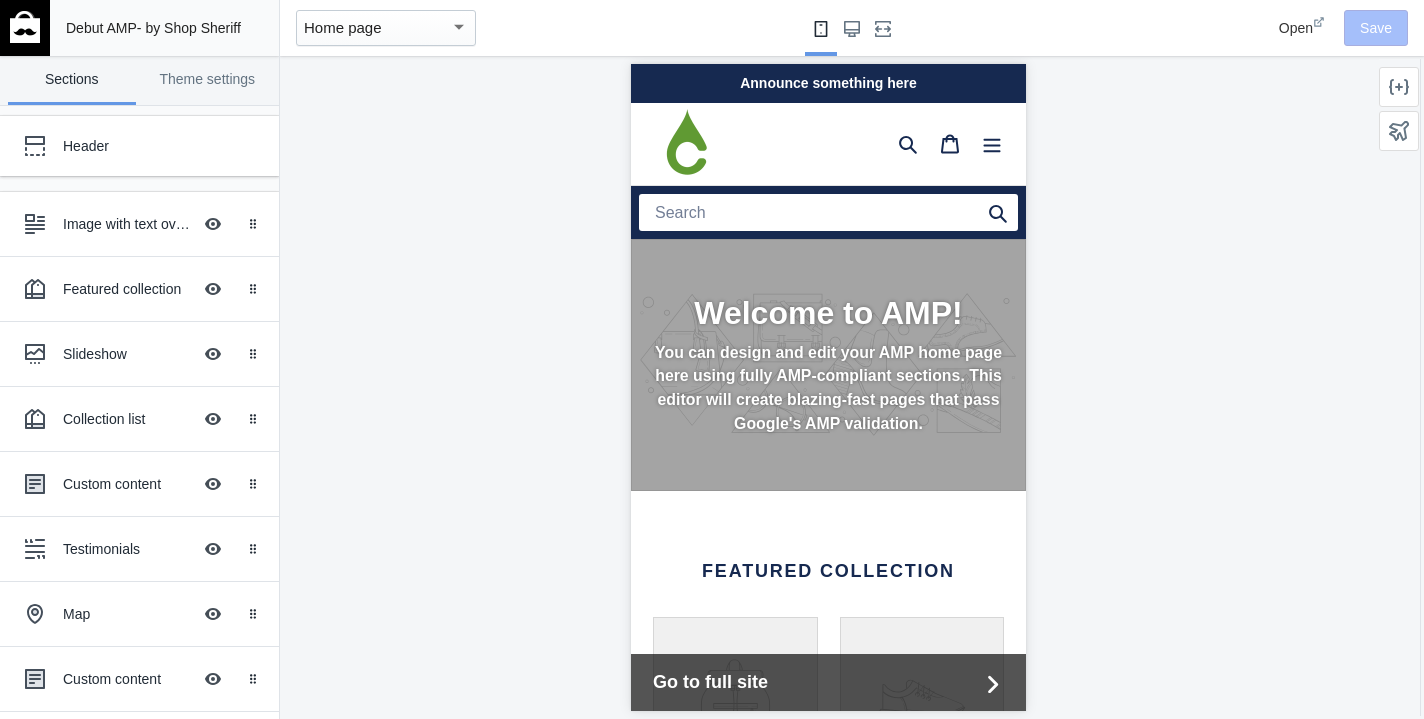 scroll, scrollTop: 0, scrollLeft: 0, axis: both 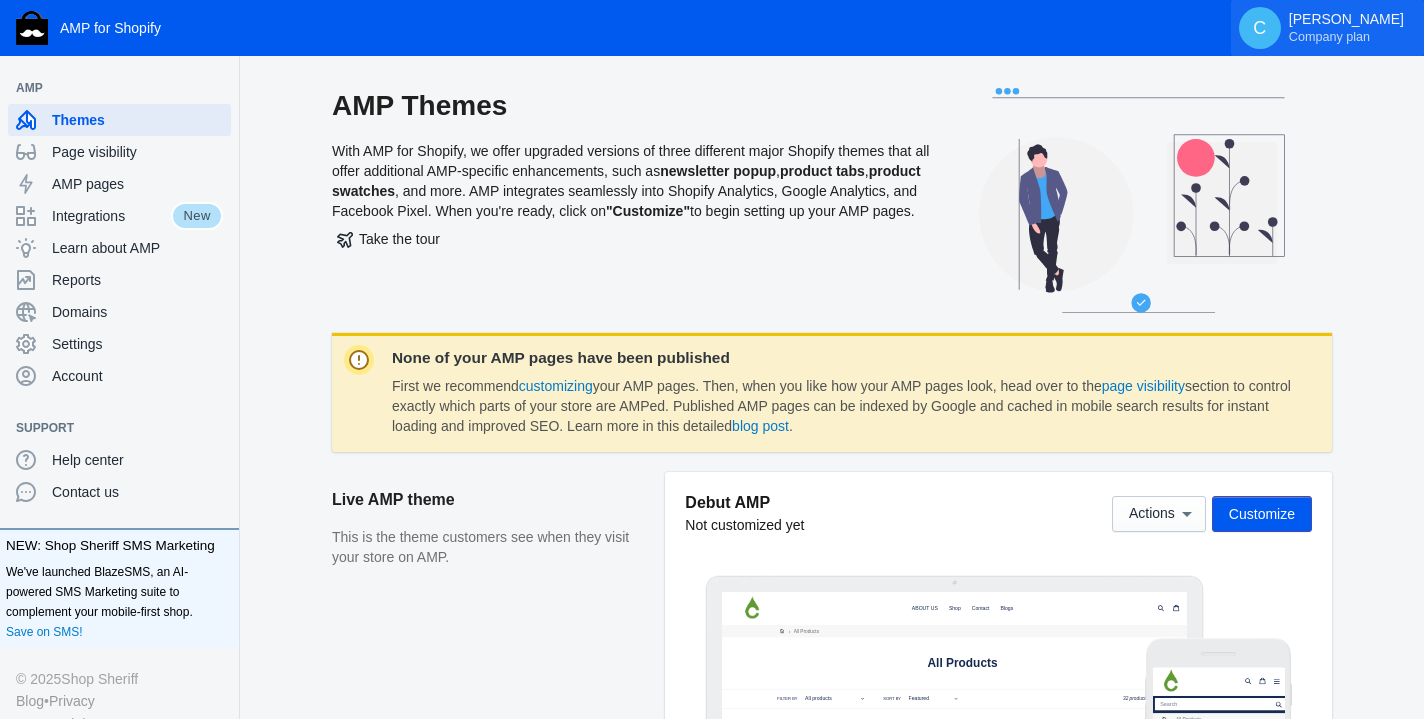 click on "Corrigo Homoeopathy   Company plan" at bounding box center (1346, 28) 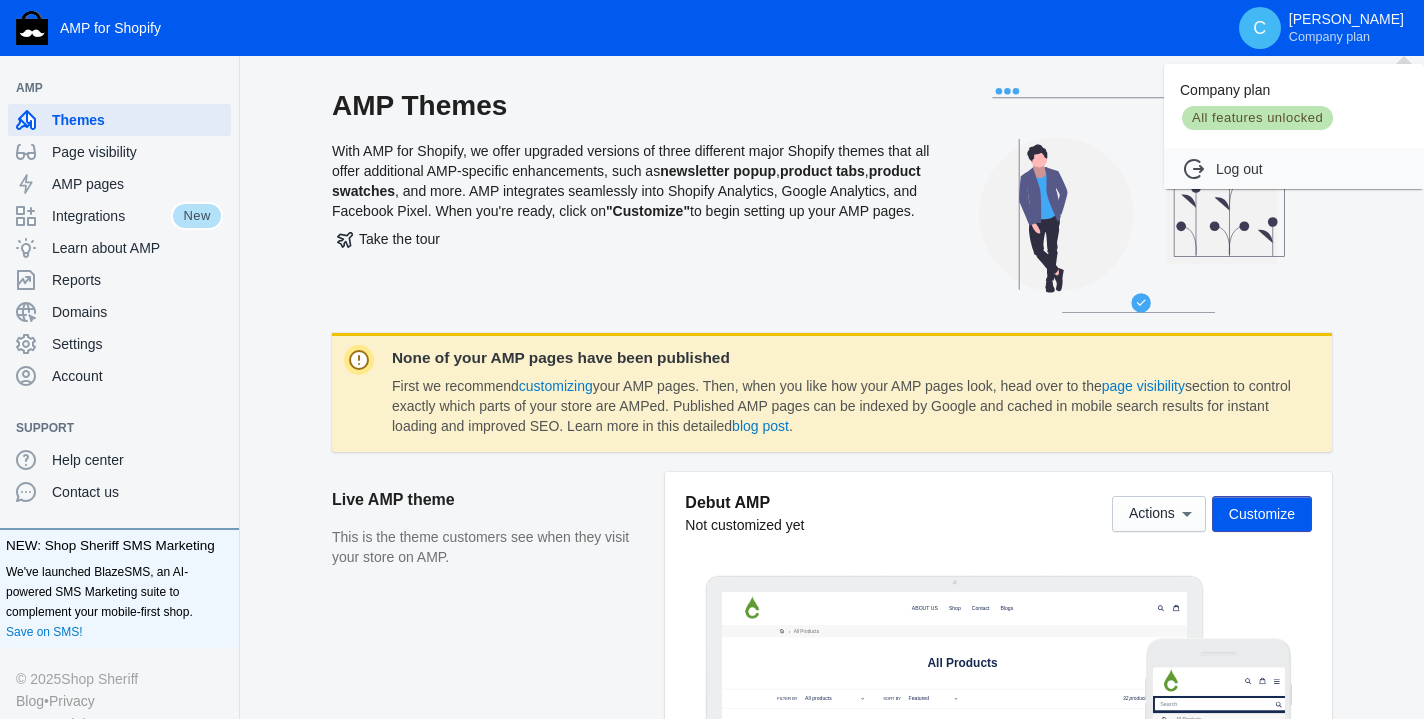click at bounding box center [712, 359] 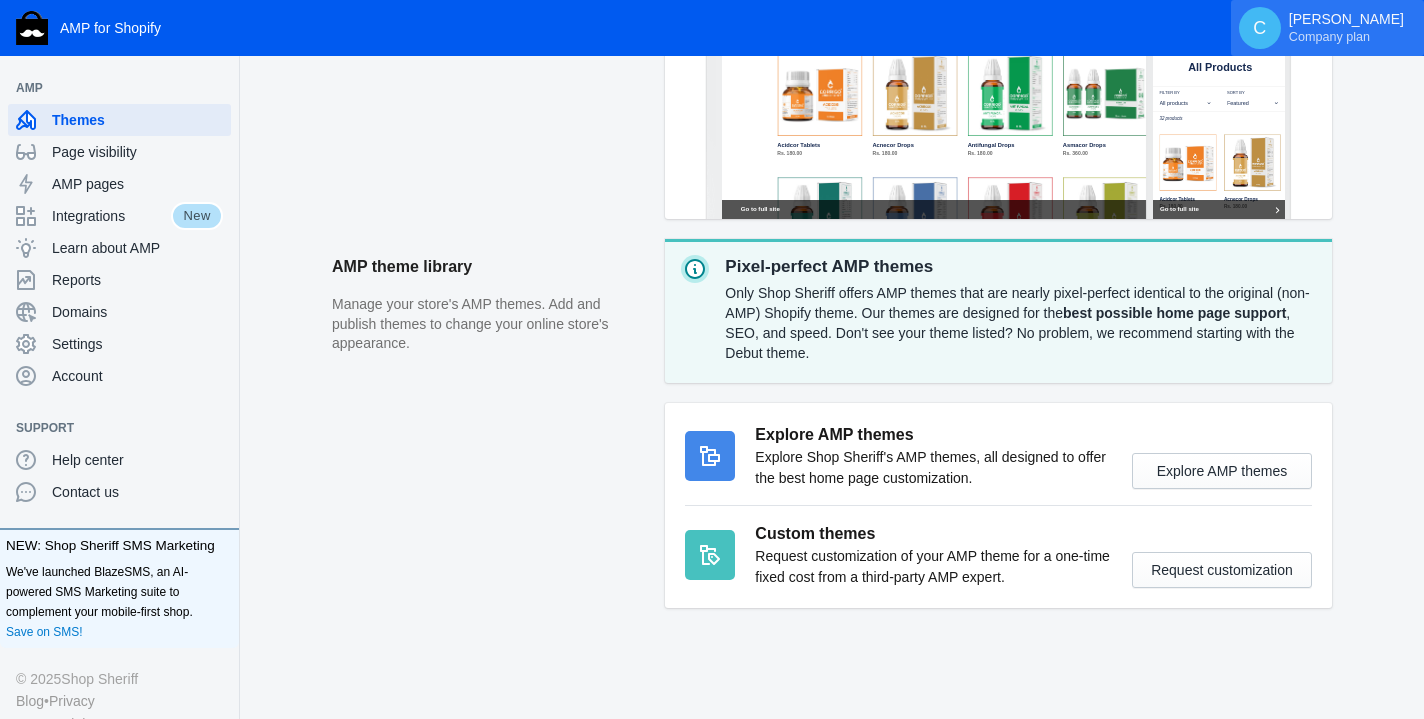 scroll, scrollTop: 675, scrollLeft: 0, axis: vertical 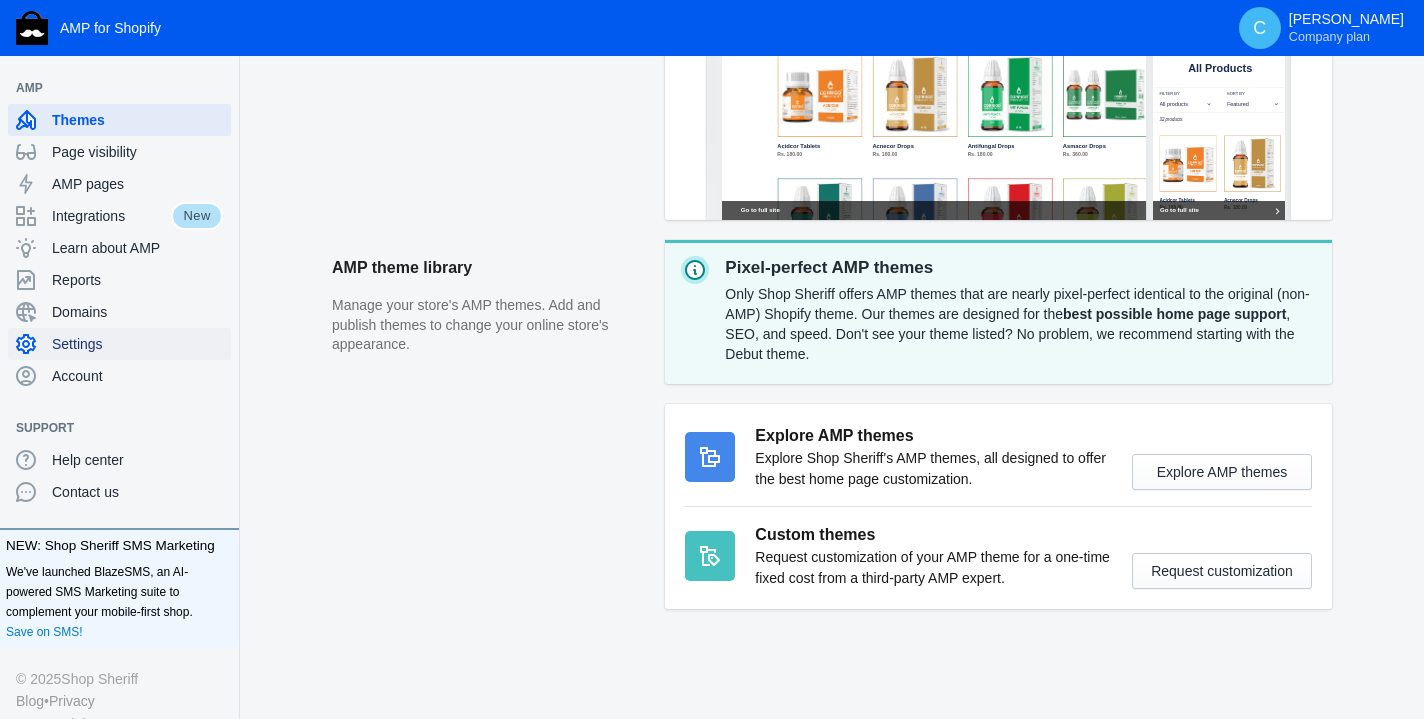 click on "Settings" at bounding box center (137, 344) 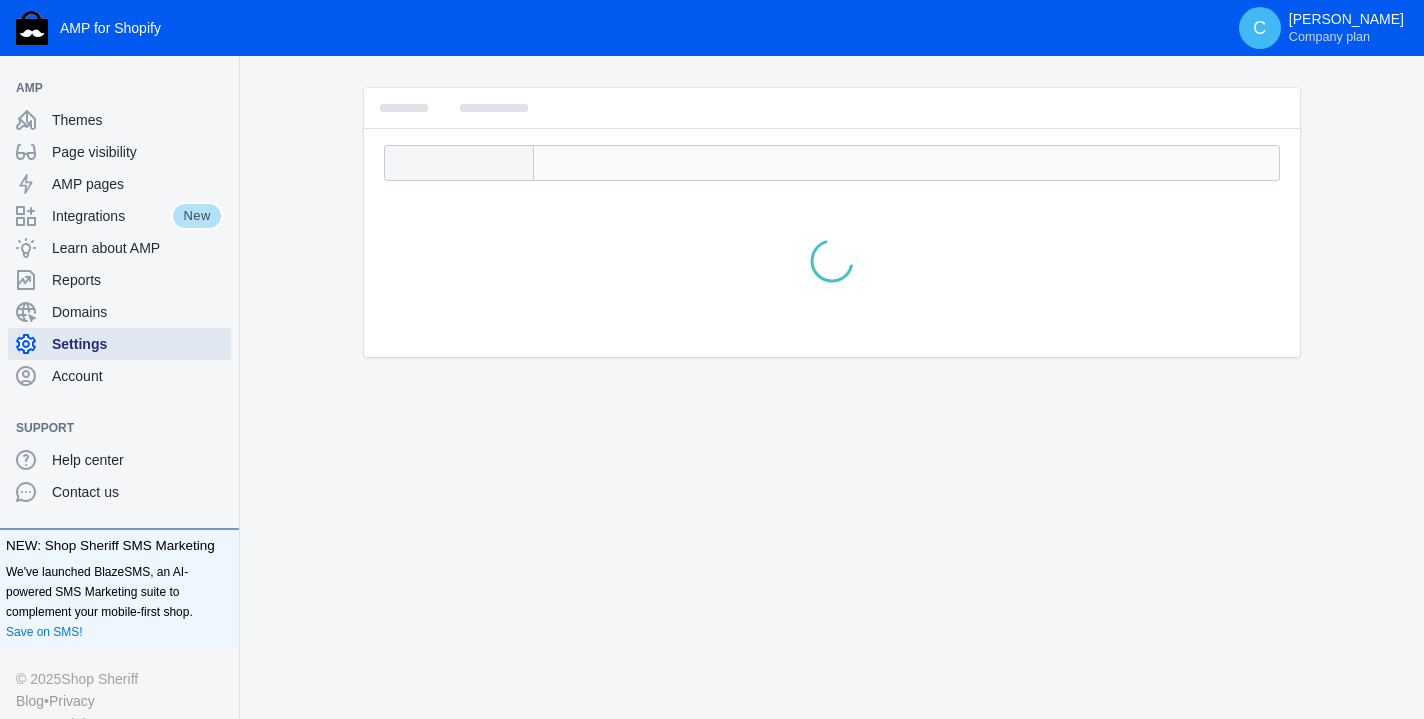 scroll, scrollTop: 0, scrollLeft: 0, axis: both 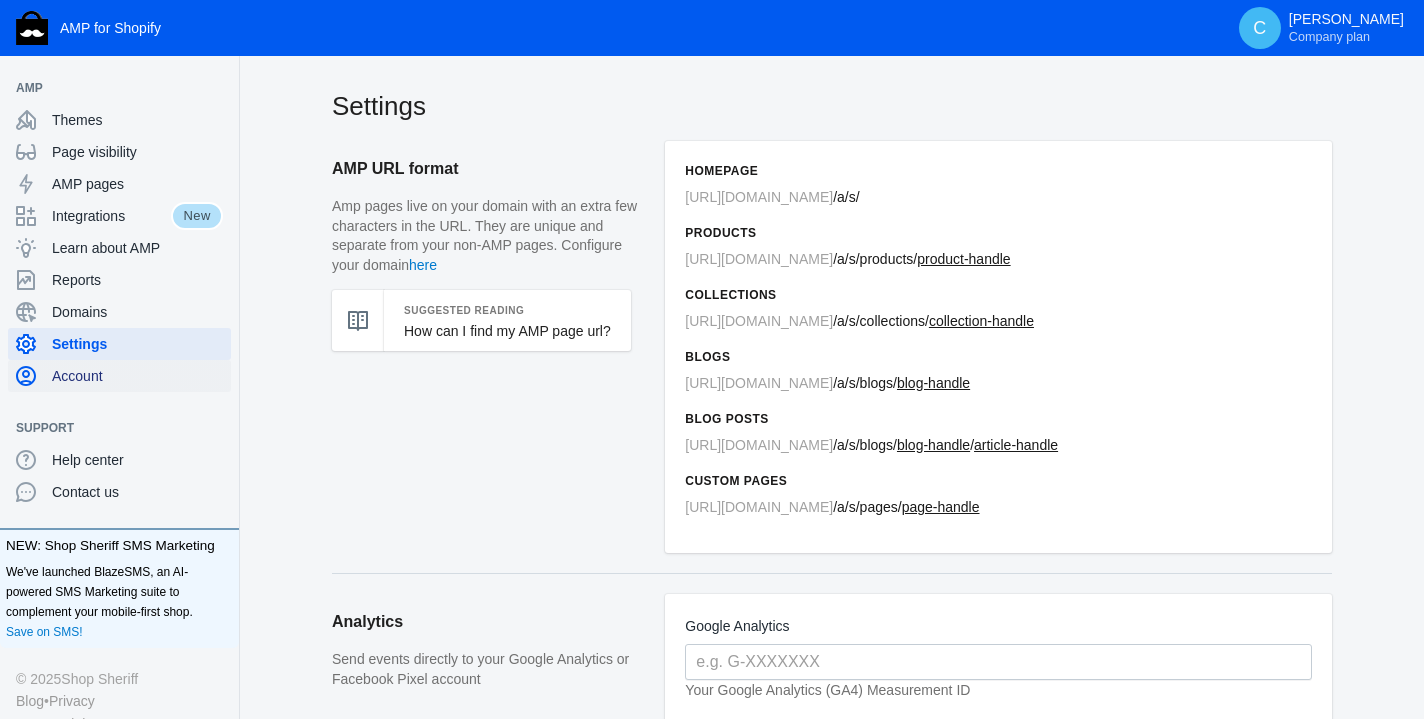 click on "Account" at bounding box center (137, 376) 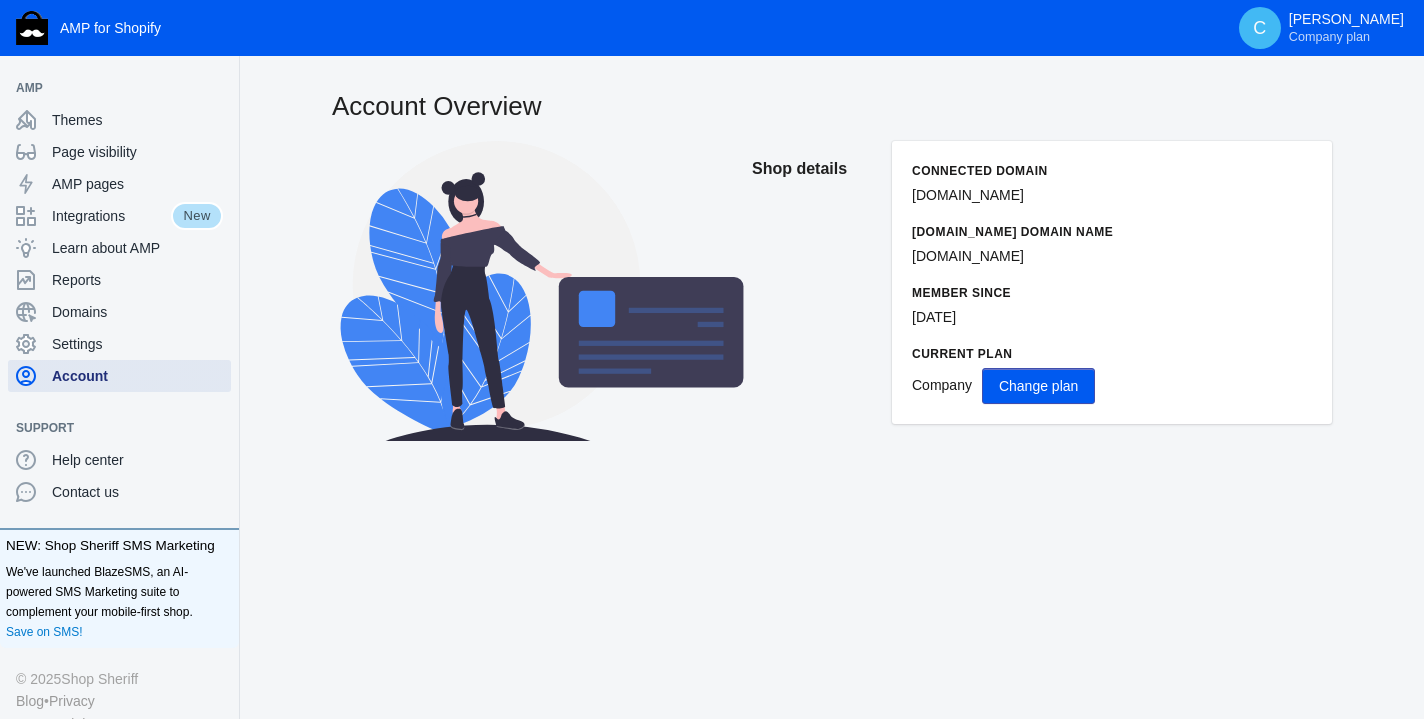 scroll, scrollTop: 0, scrollLeft: 0, axis: both 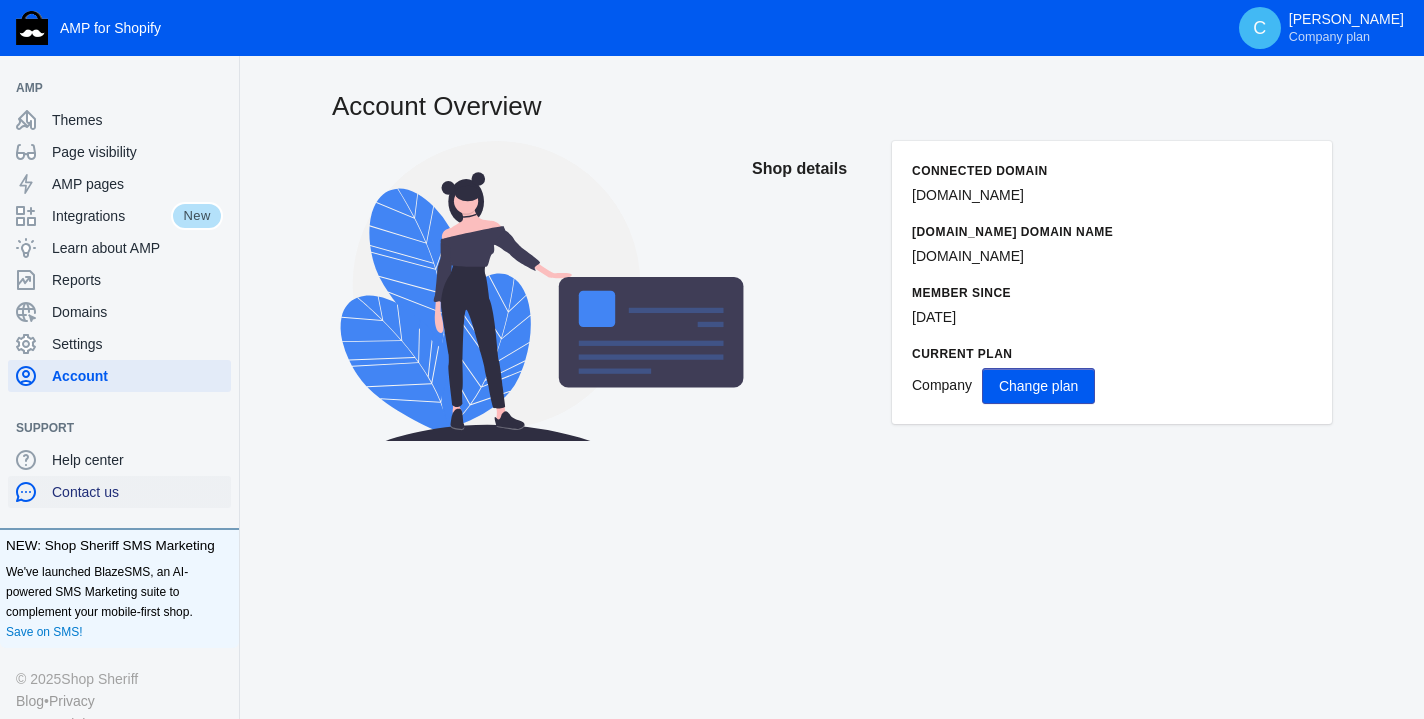 click on "Contact us" at bounding box center [137, 492] 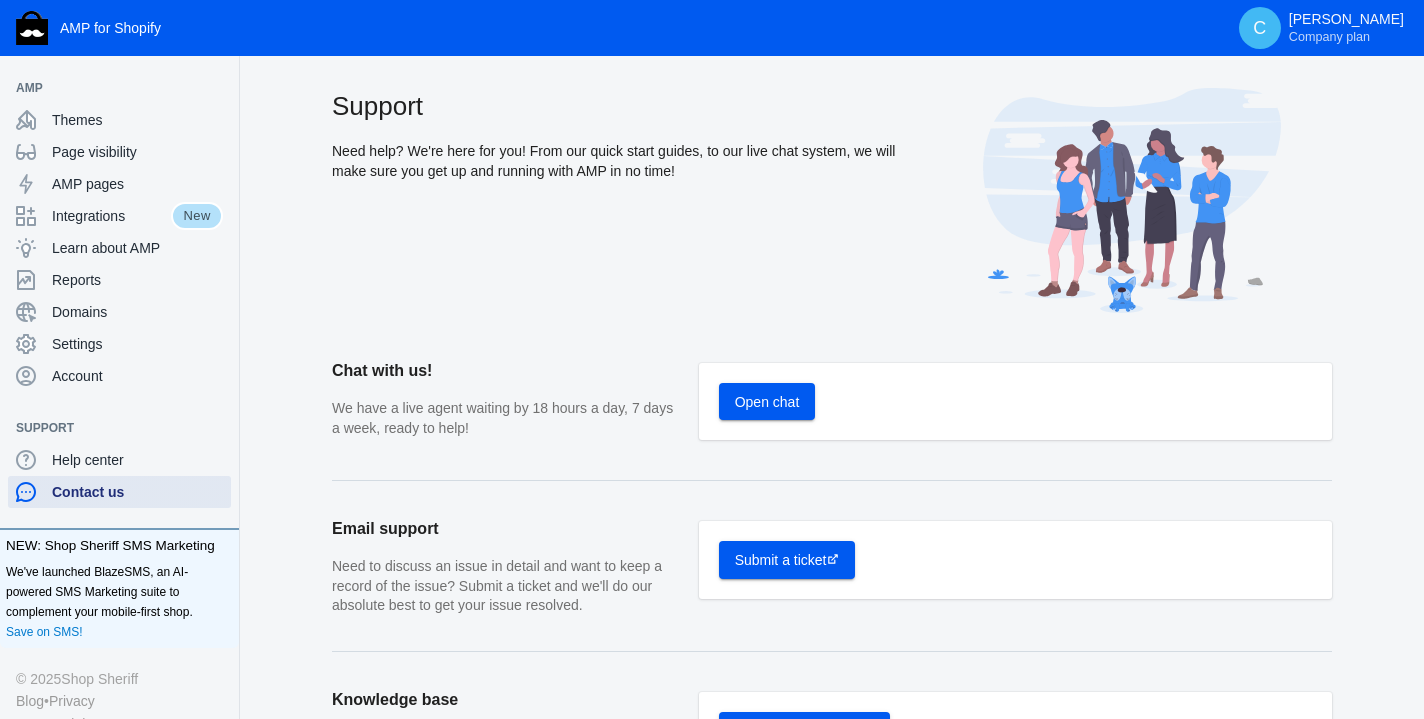 scroll, scrollTop: 0, scrollLeft: 0, axis: both 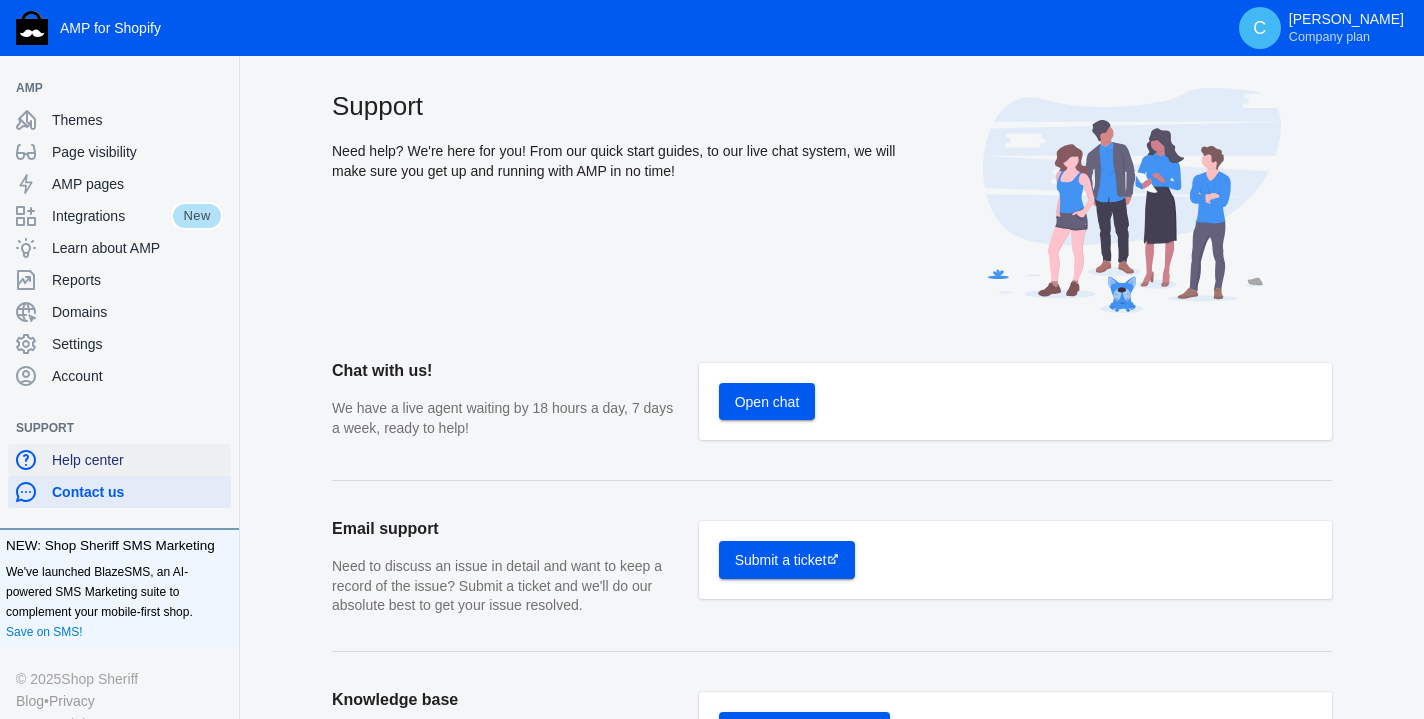 click on "Help center" at bounding box center [137, 460] 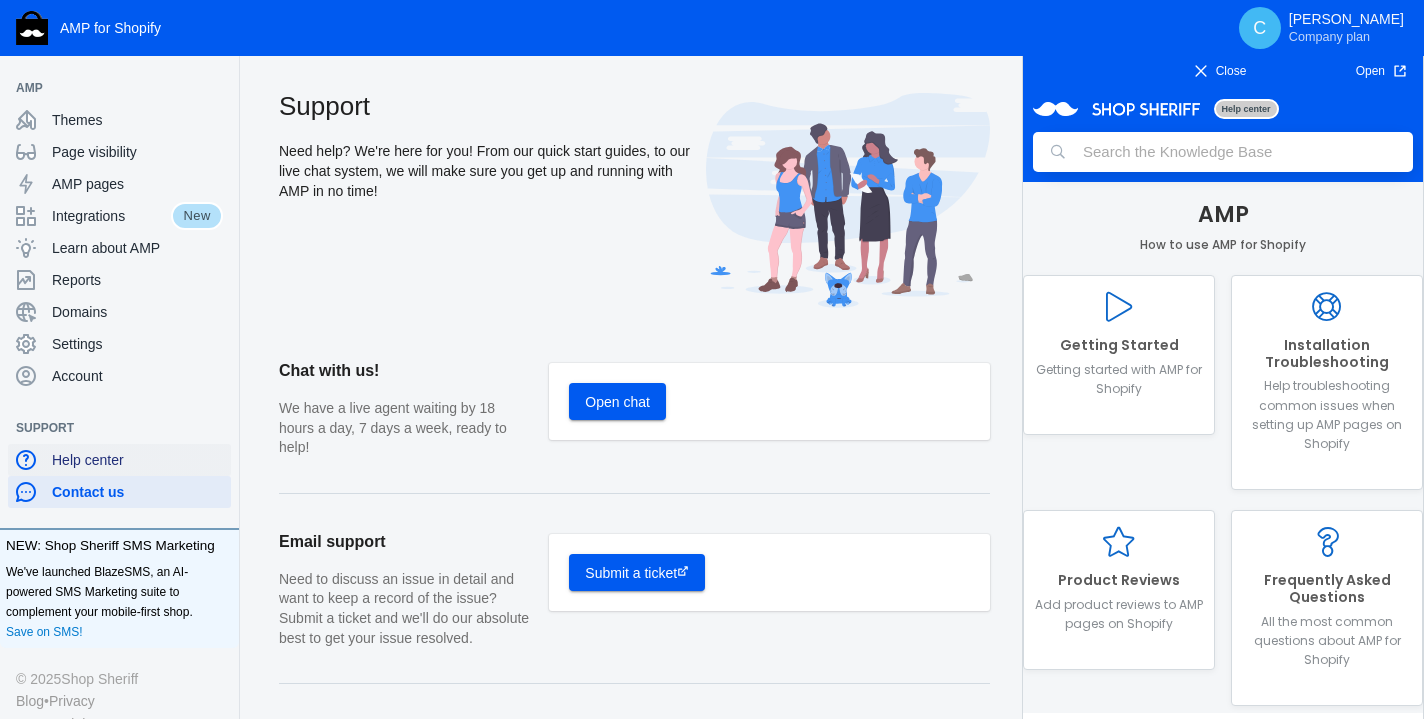 scroll, scrollTop: 0, scrollLeft: 0, axis: both 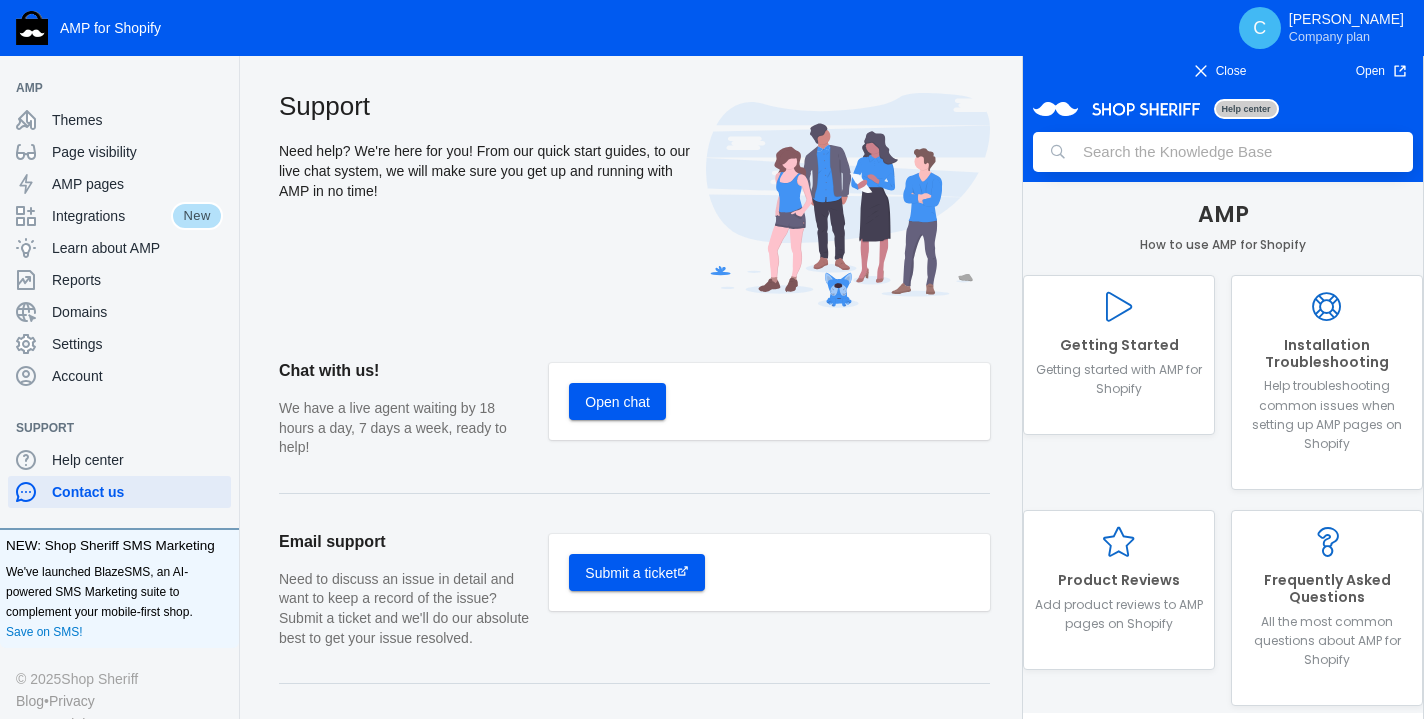 click on "Close" at bounding box center (1219, 71) 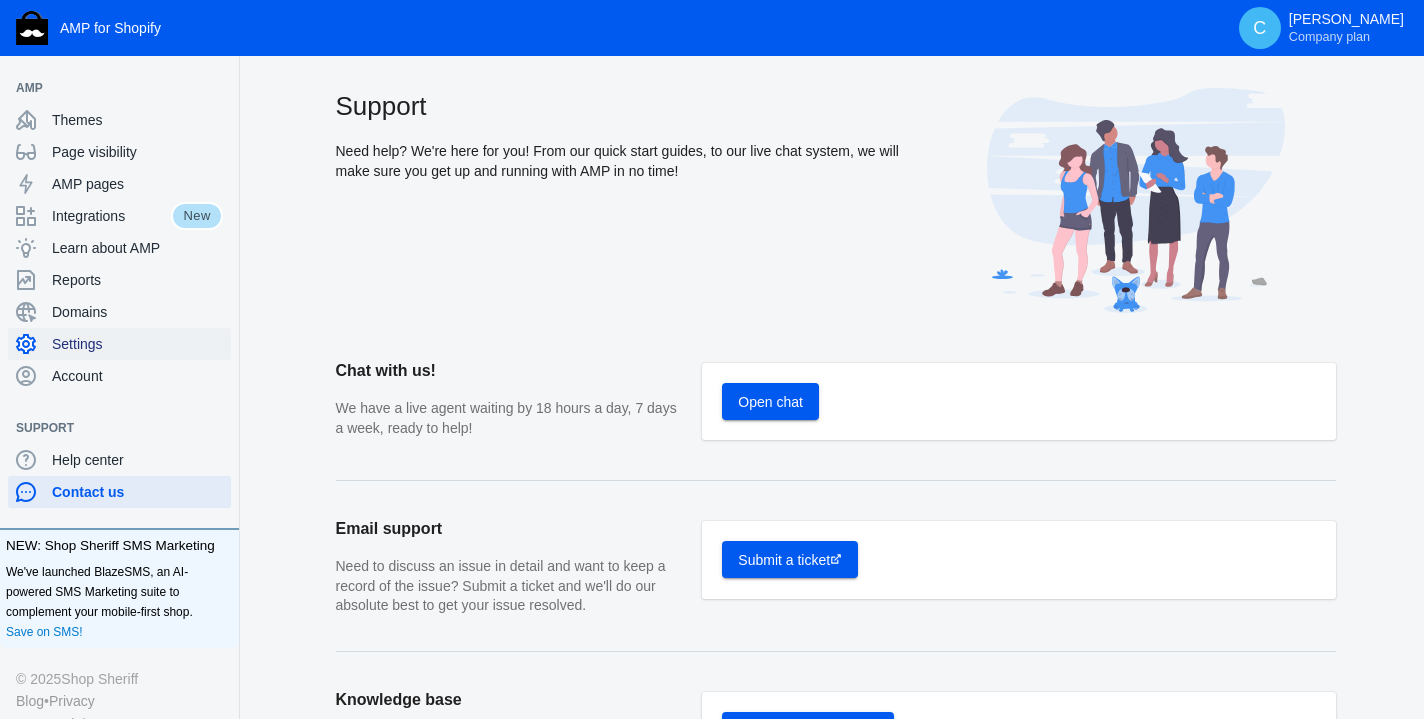 click on "Settings" at bounding box center (137, 344) 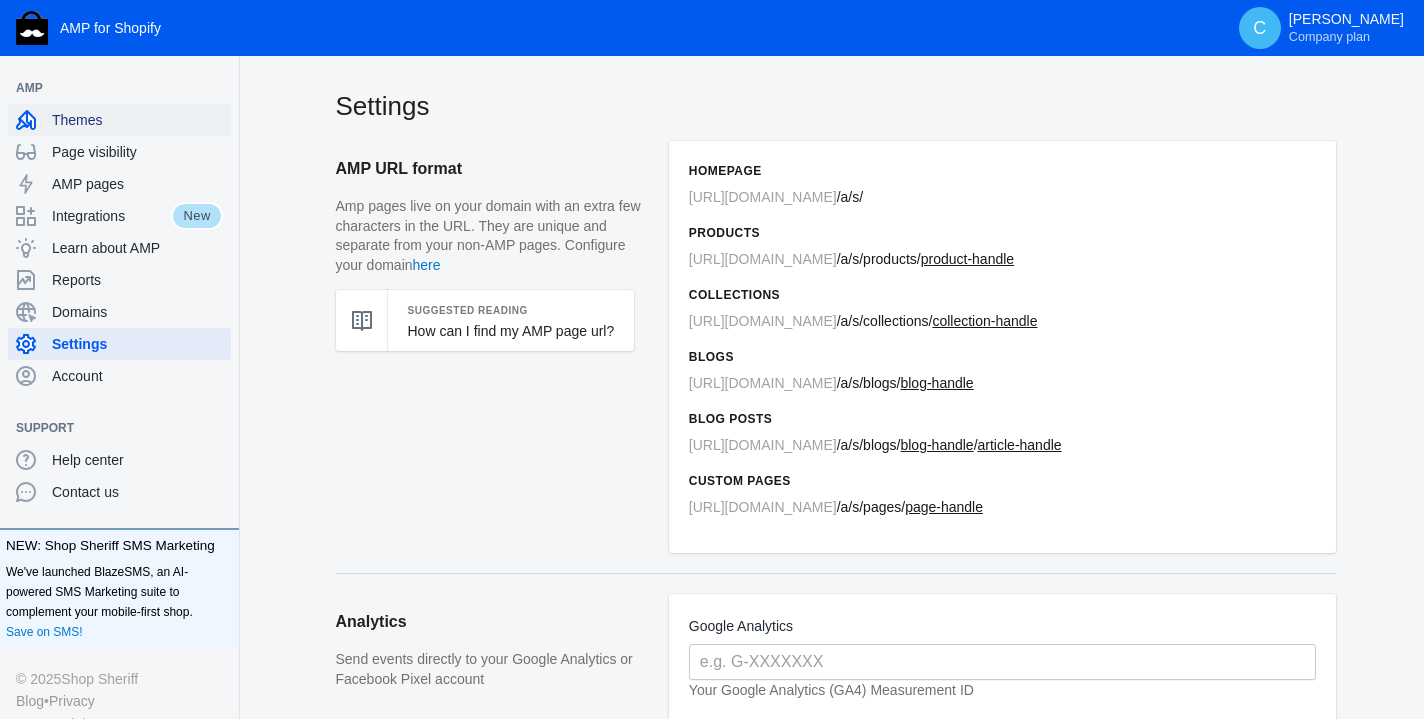 click on "Themes" 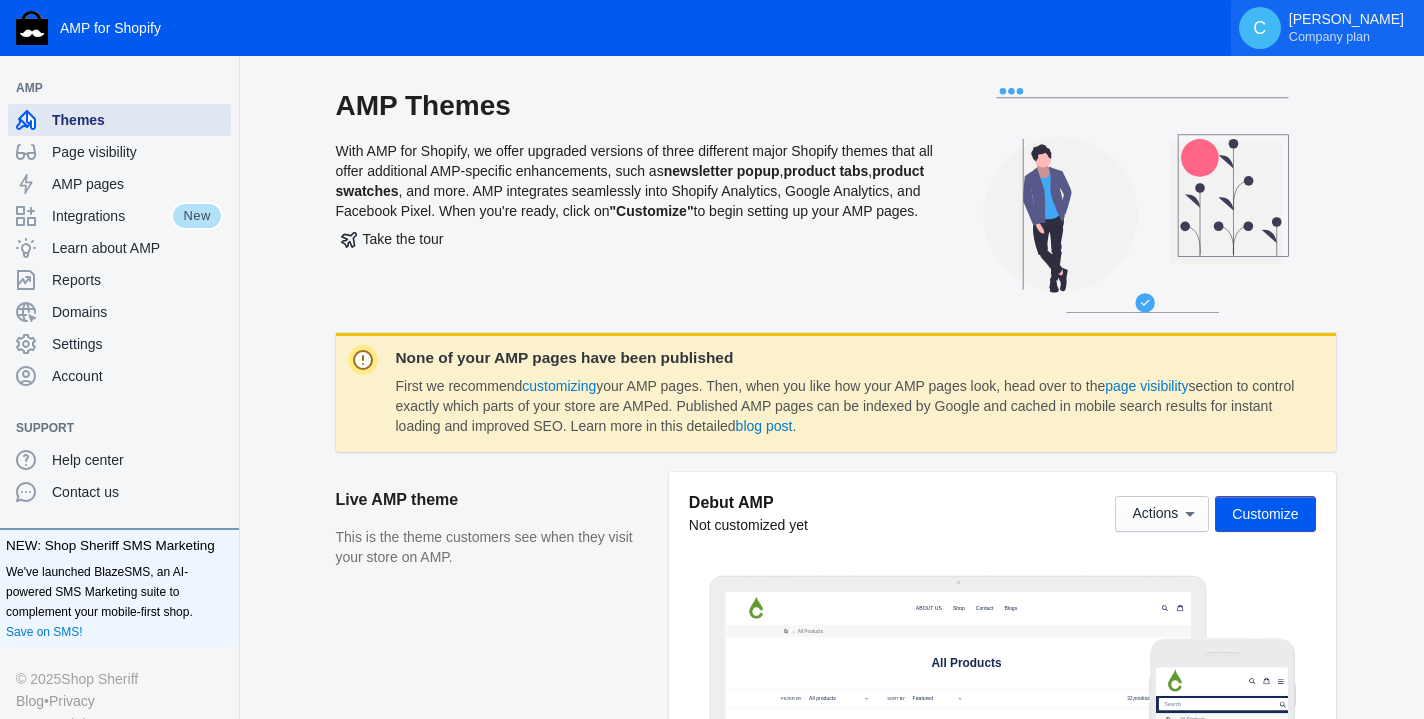 scroll, scrollTop: 0, scrollLeft: 0, axis: both 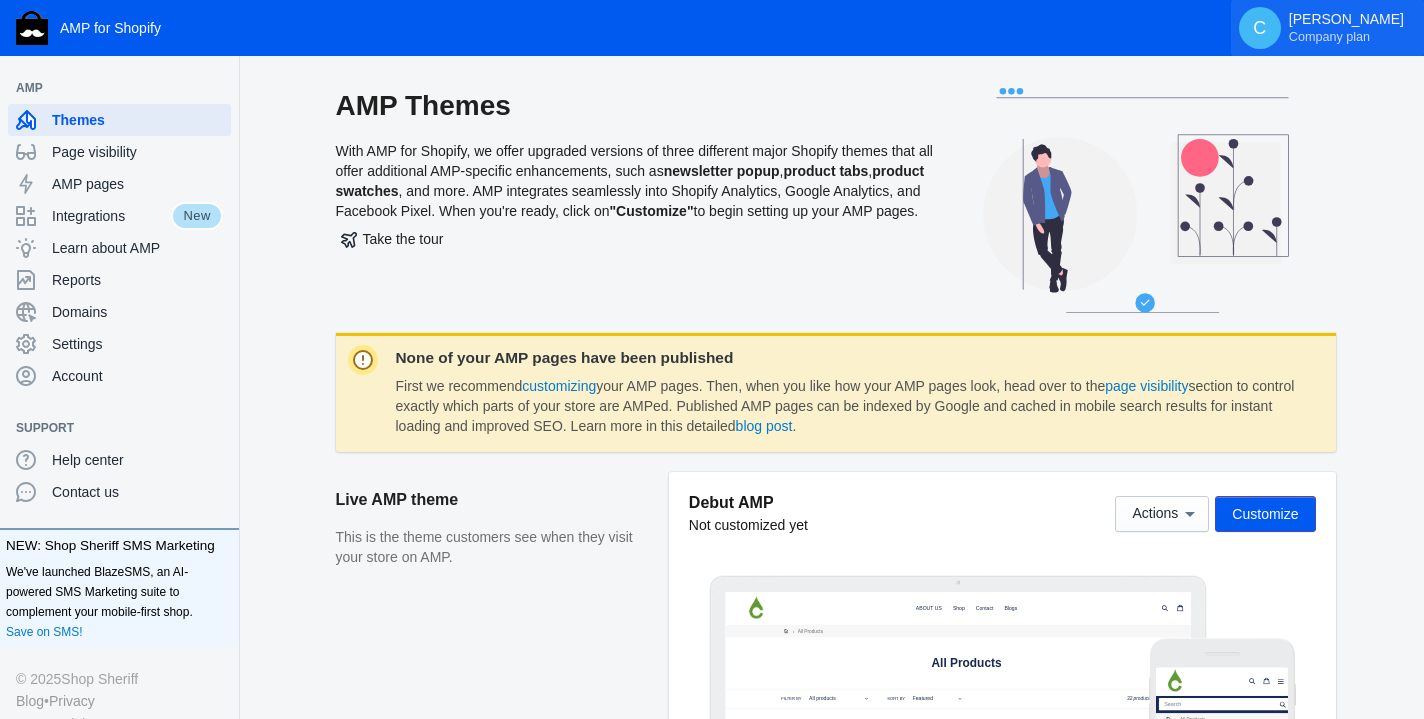 click on "Company plan" at bounding box center (1329, 37) 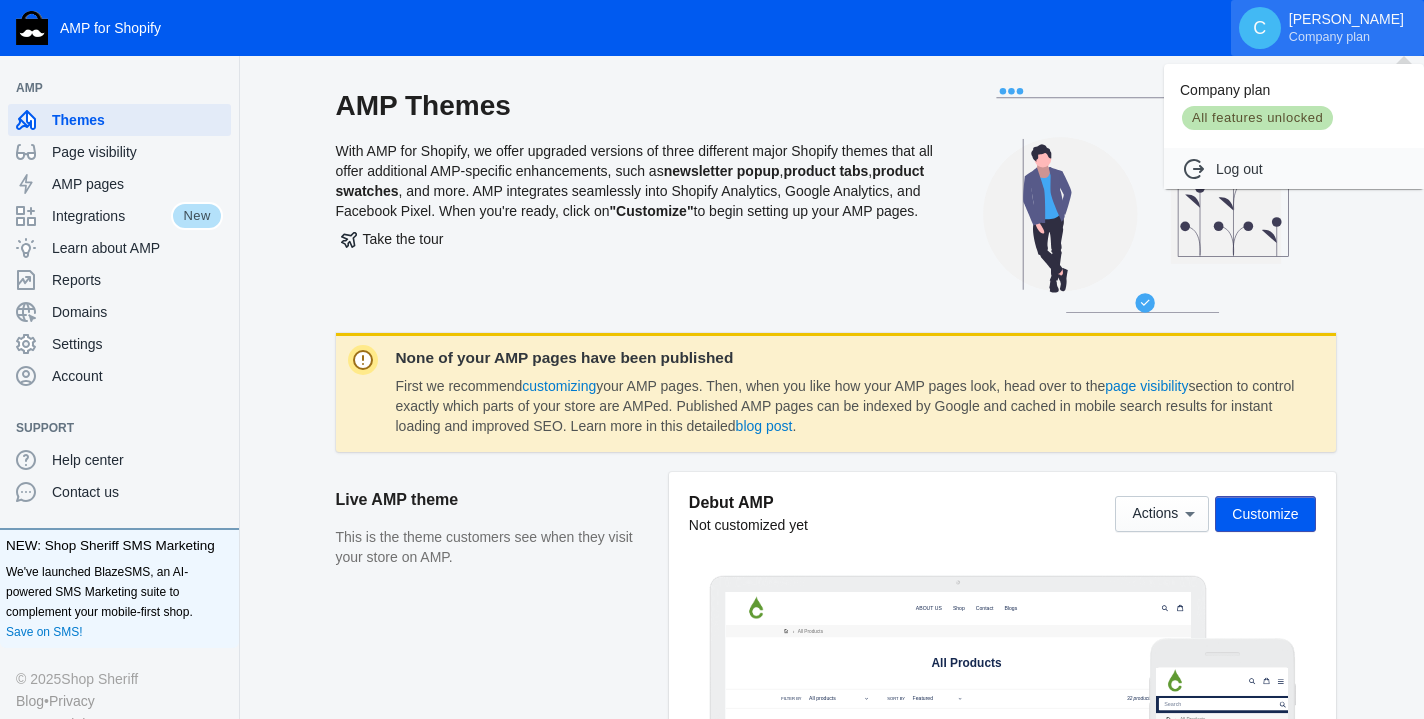scroll, scrollTop: 0, scrollLeft: 0, axis: both 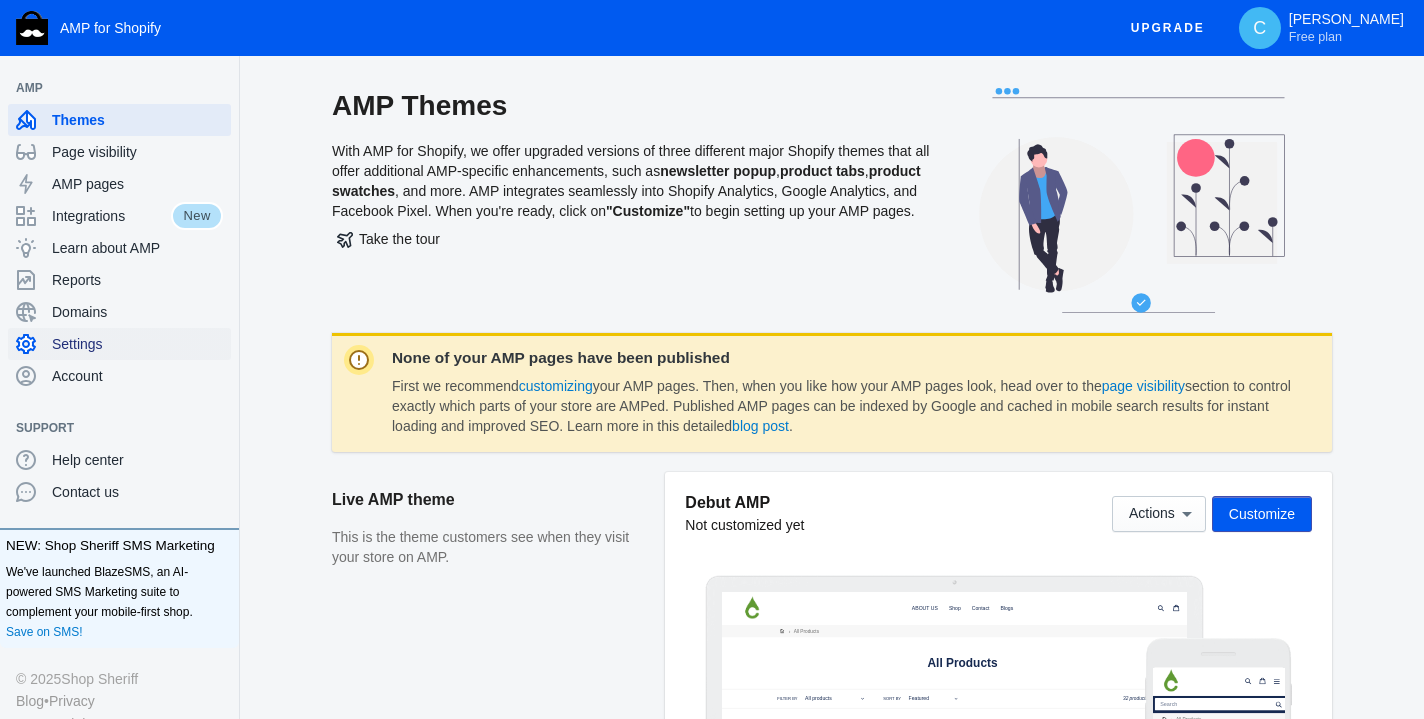 click on "Settings" at bounding box center (137, 344) 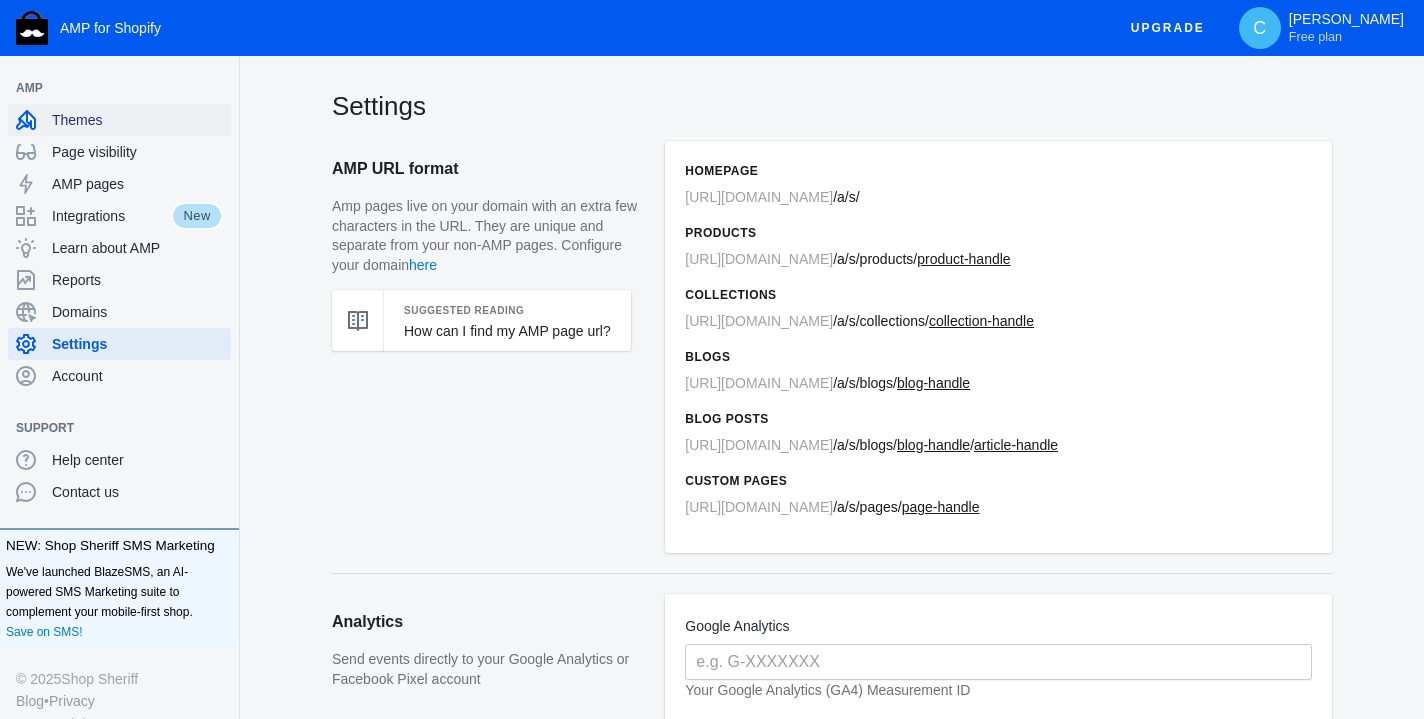 click on "Themes" 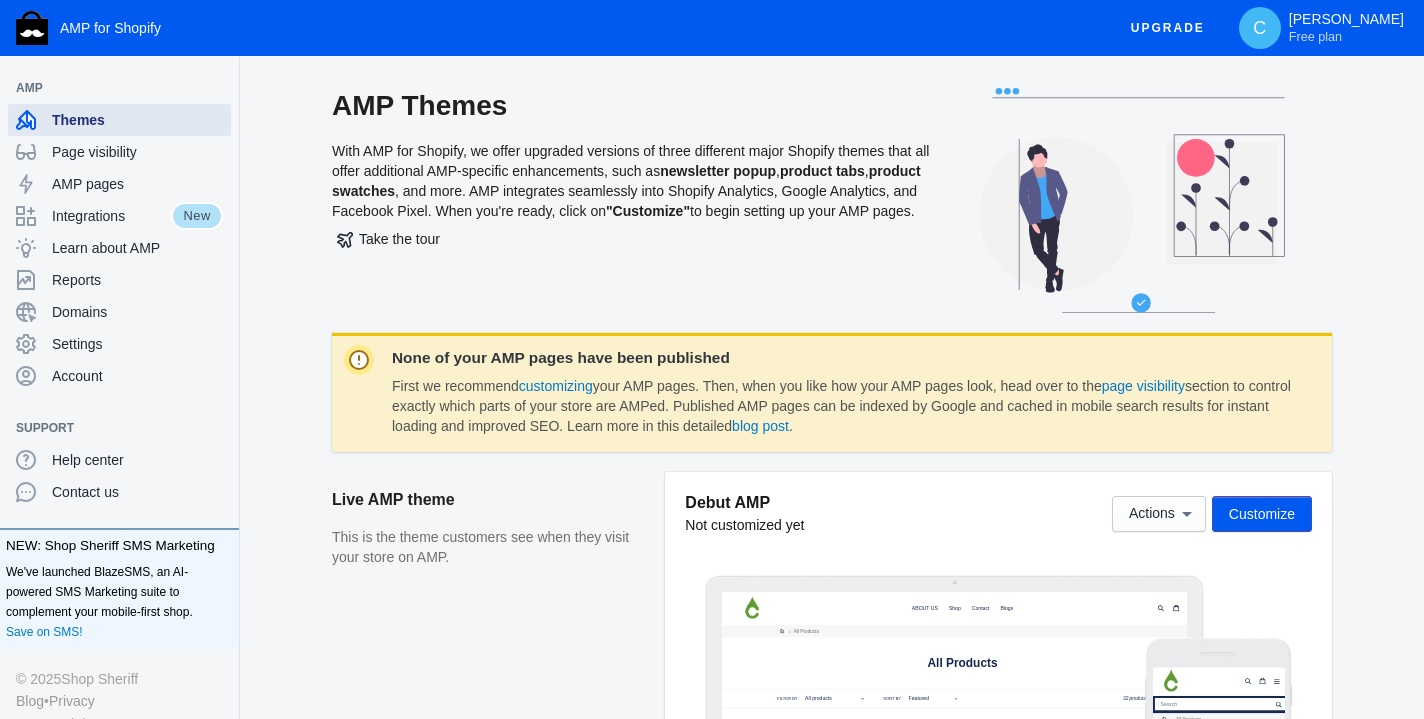 scroll, scrollTop: 0, scrollLeft: 0, axis: both 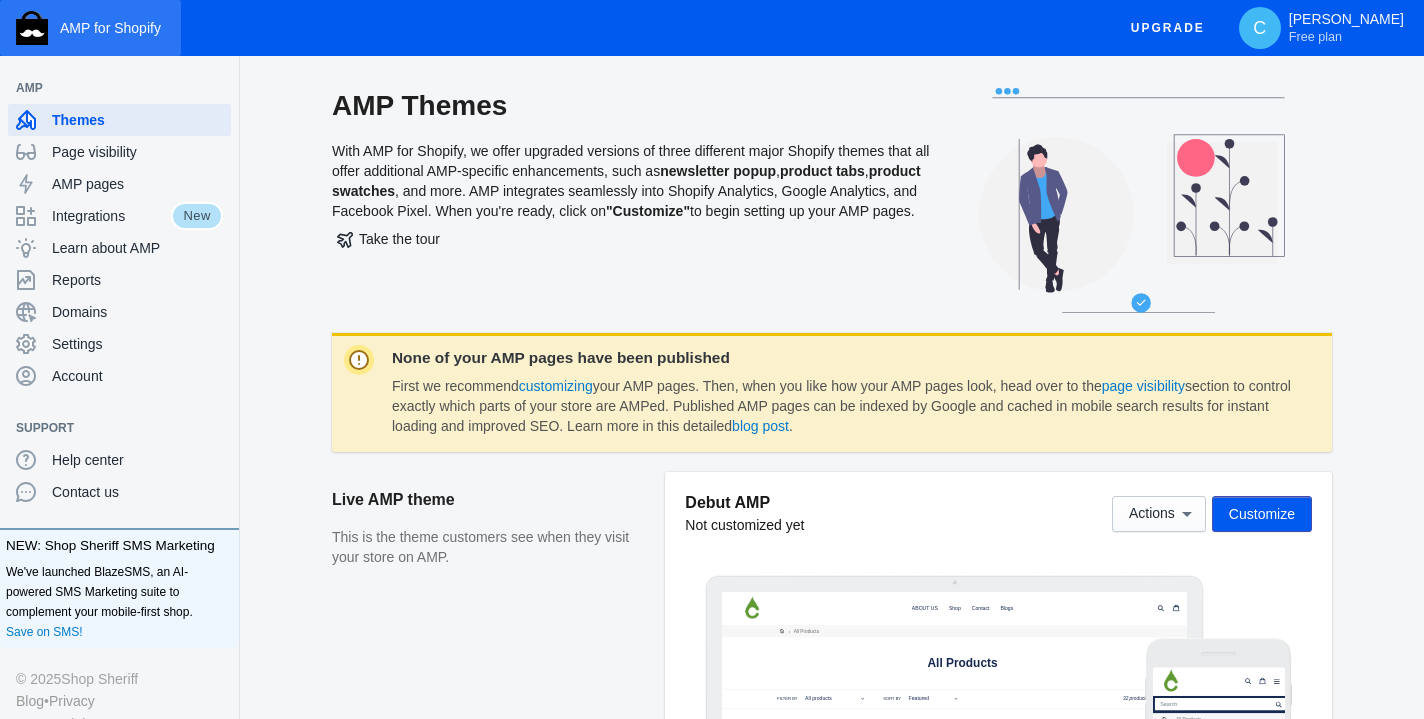 click on "AMP for Shopify" at bounding box center [110, 28] 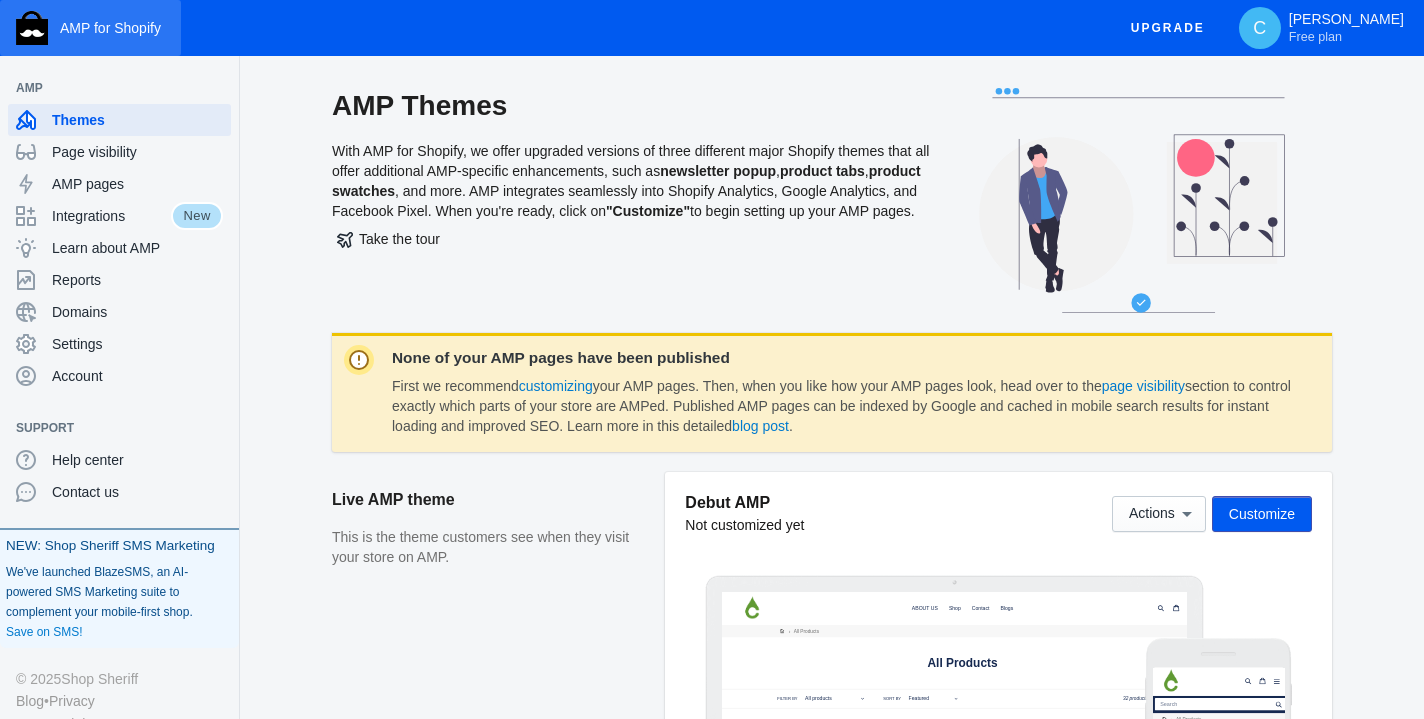 scroll, scrollTop: 0, scrollLeft: 0, axis: both 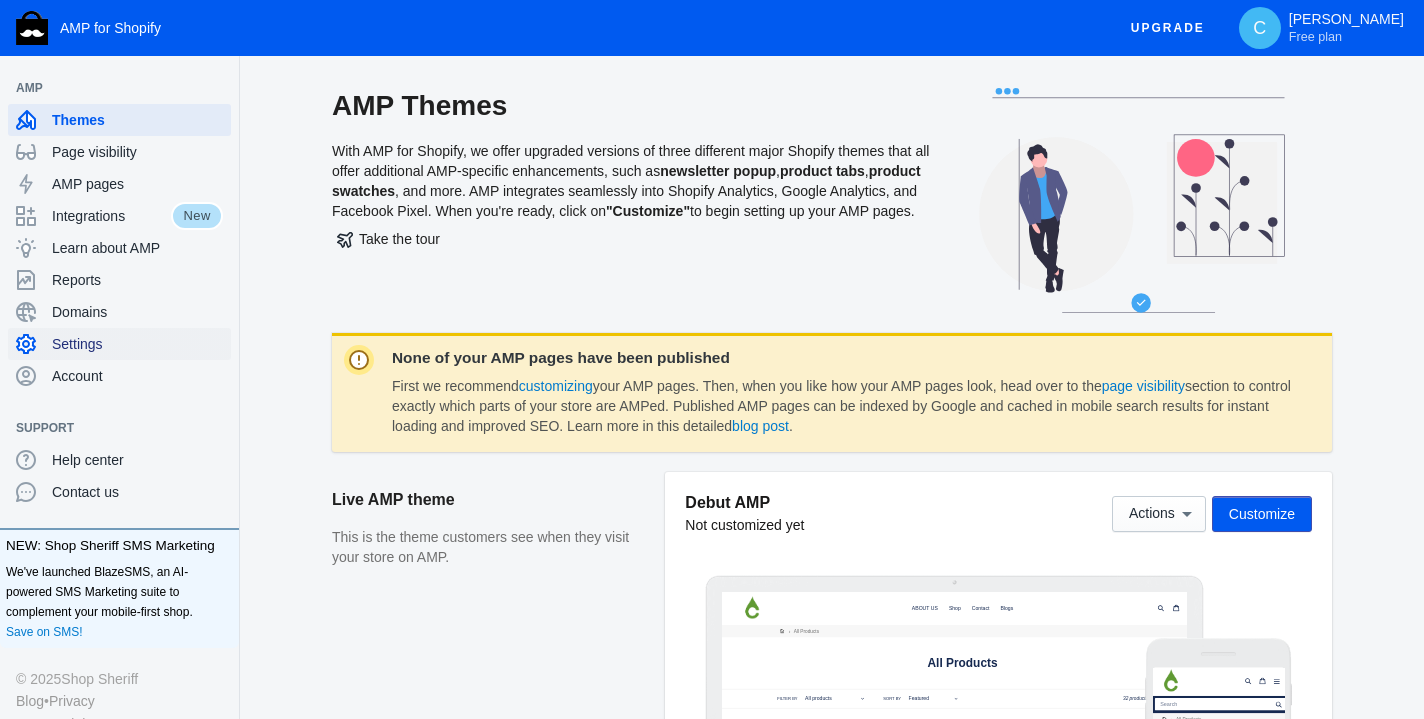 click on "Settings" at bounding box center (137, 344) 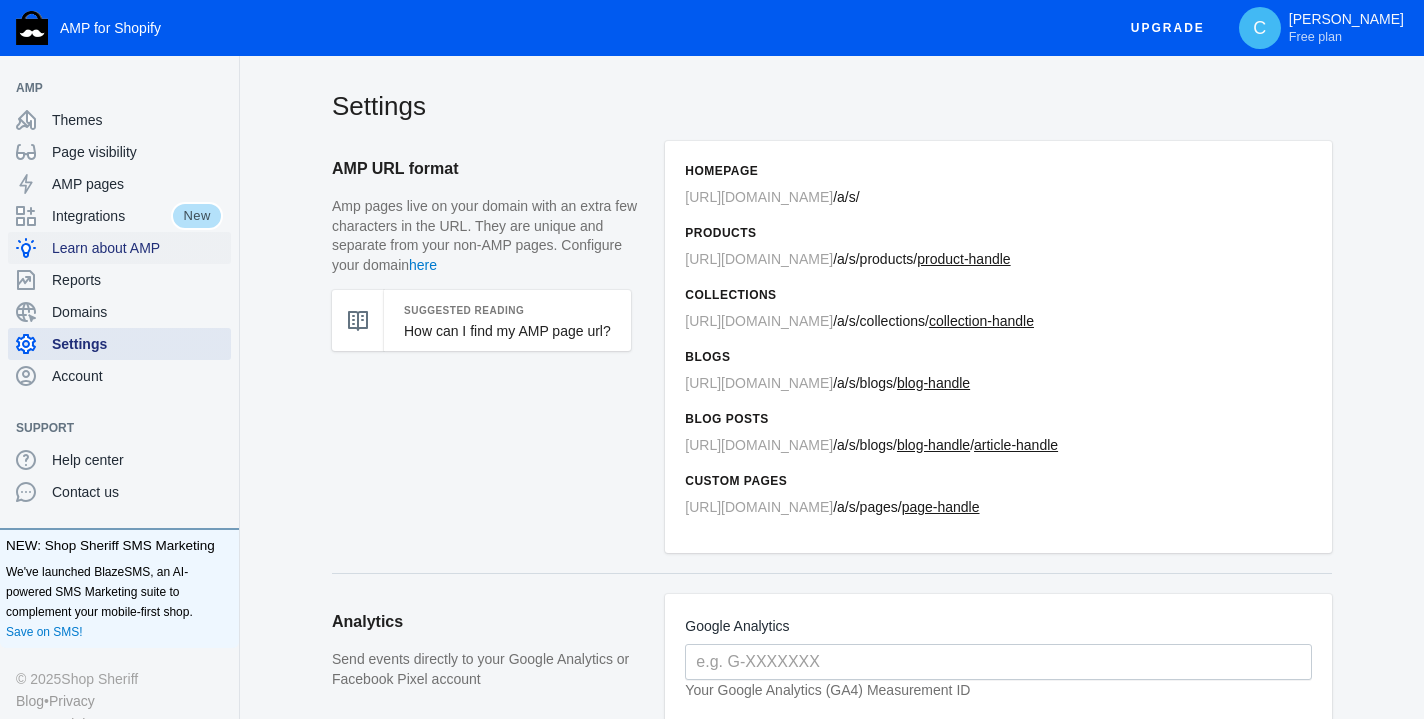 scroll, scrollTop: 0, scrollLeft: 0, axis: both 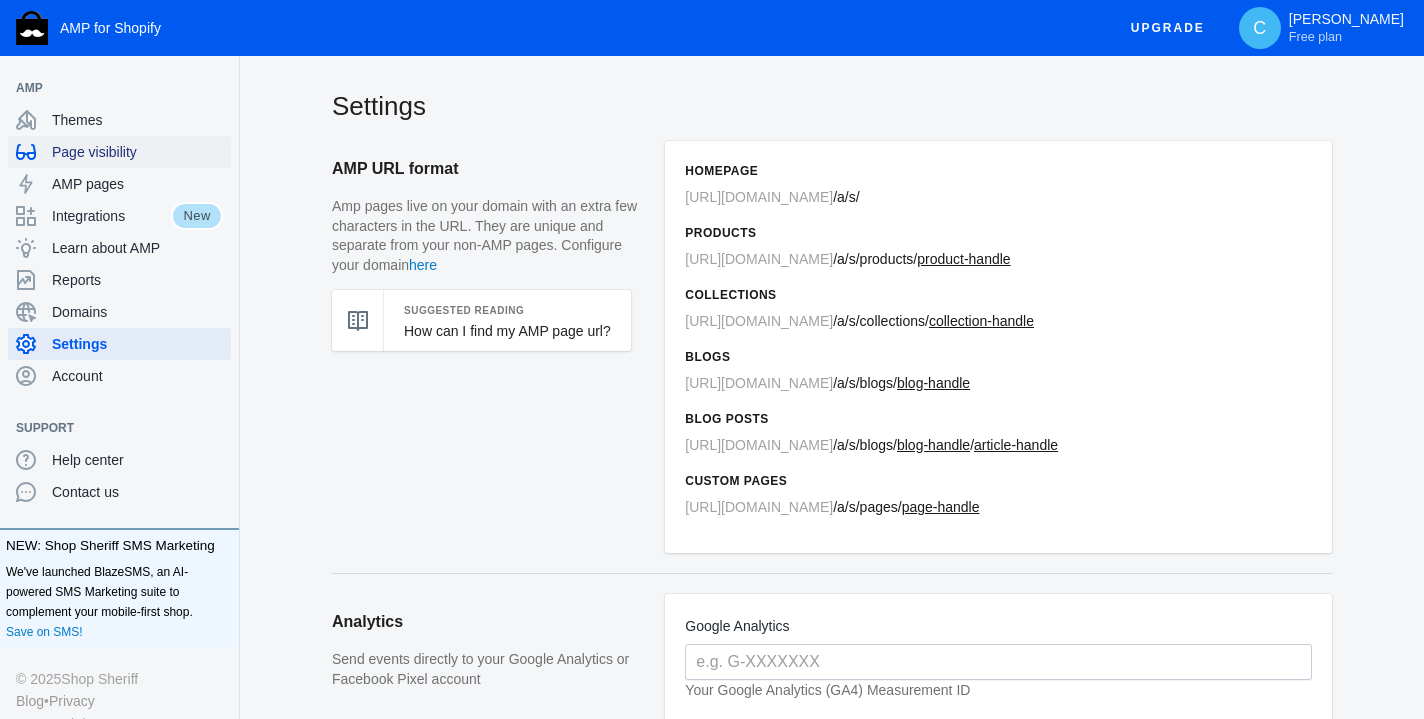 click on "Page visibility" at bounding box center (137, 152) 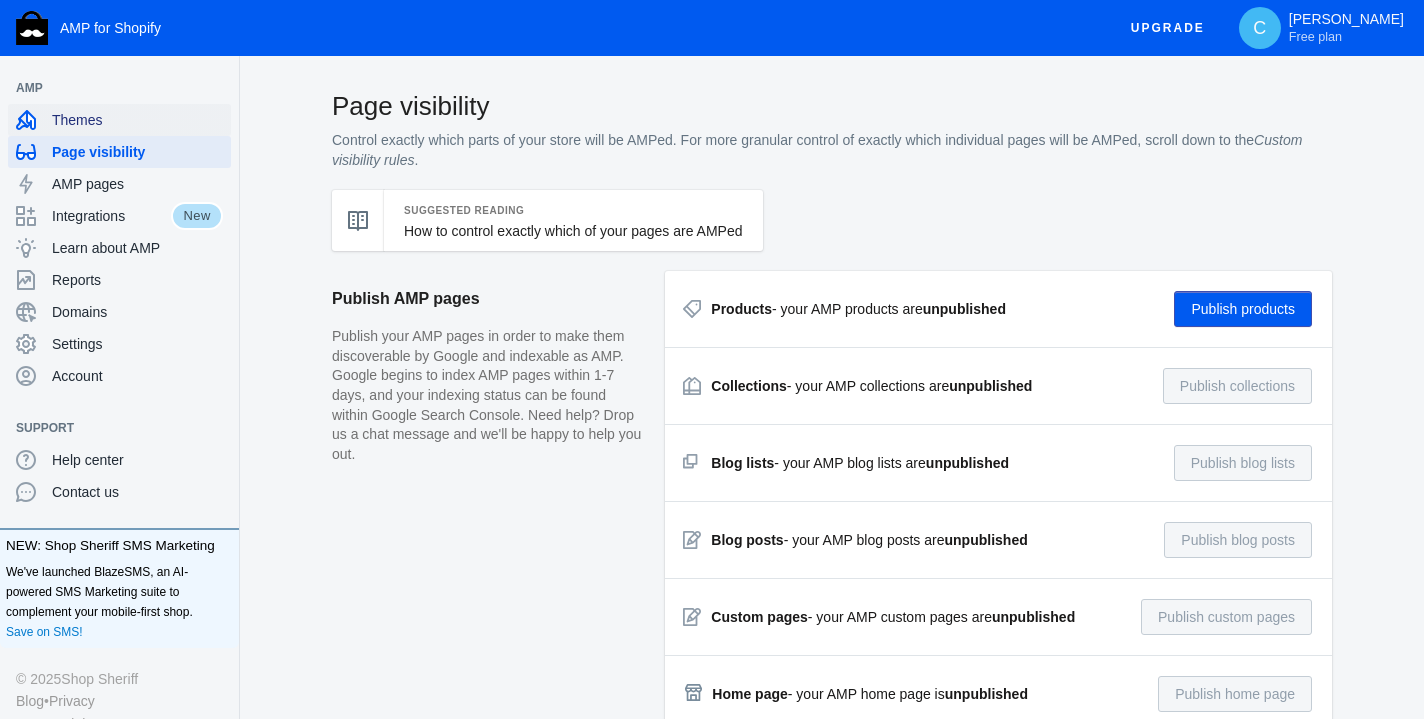 click on "Themes" 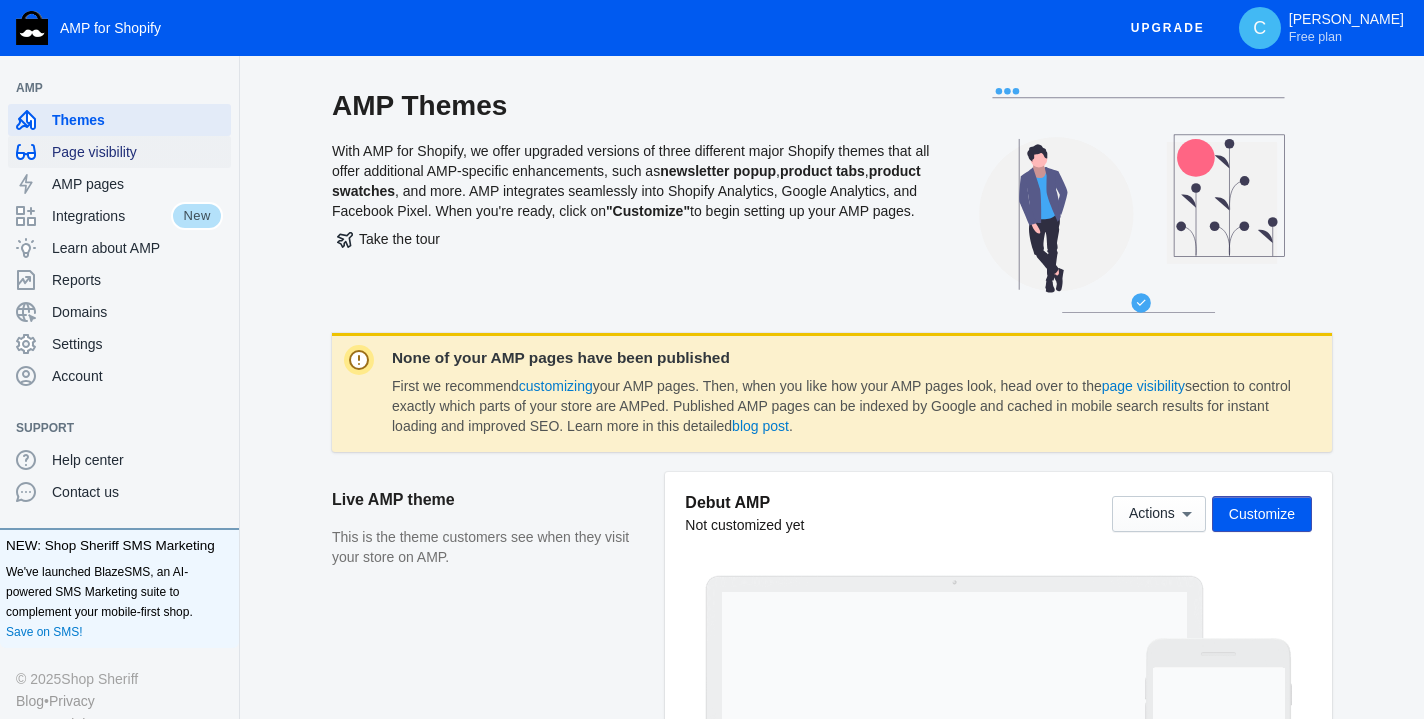 click on "Page visibility" at bounding box center (137, 152) 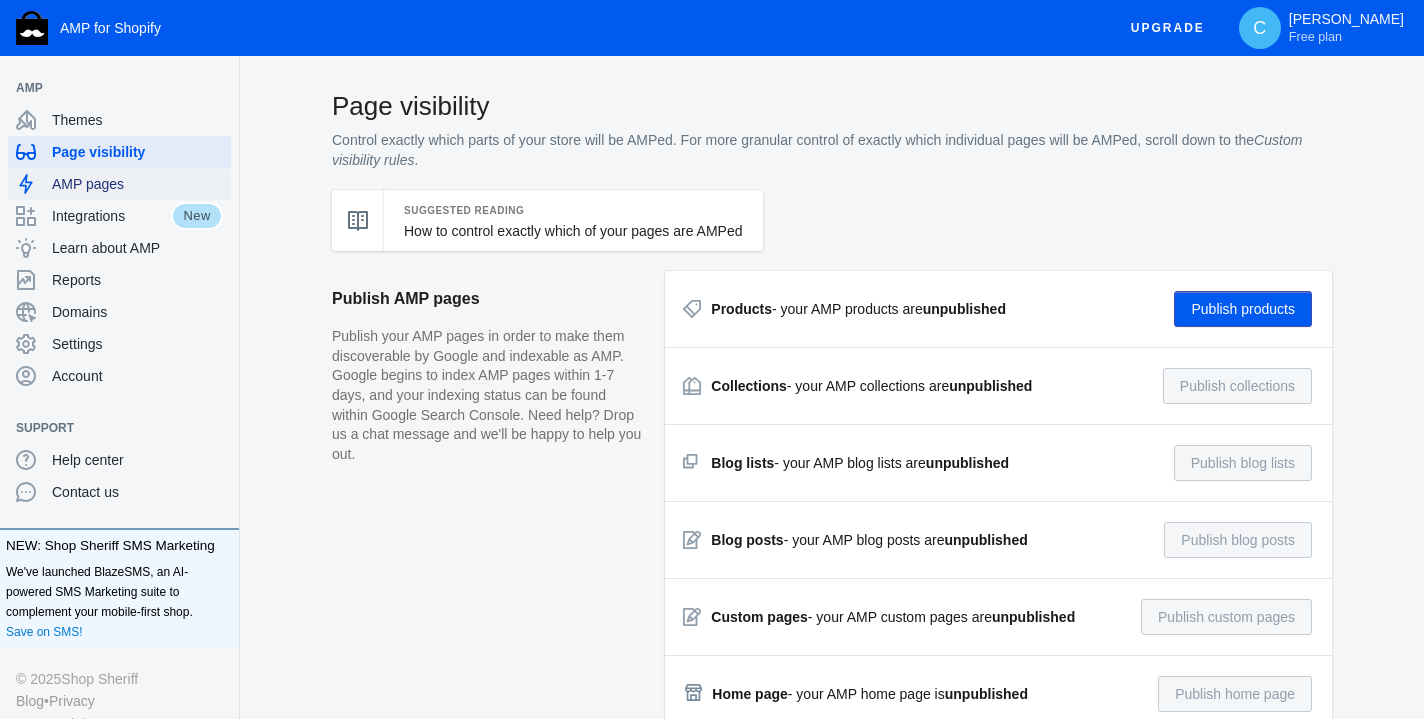 click on "AMP pages" at bounding box center [137, 184] 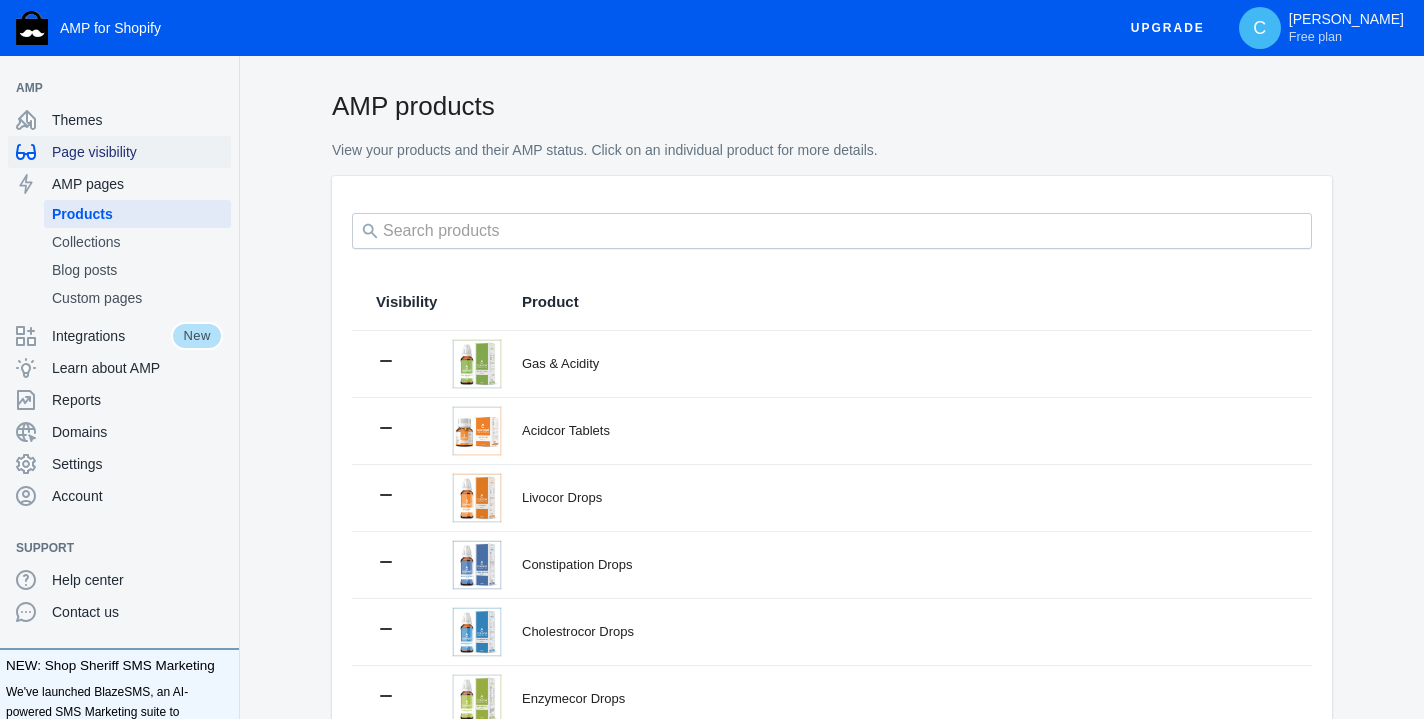 click on "Page visibility" at bounding box center (137, 152) 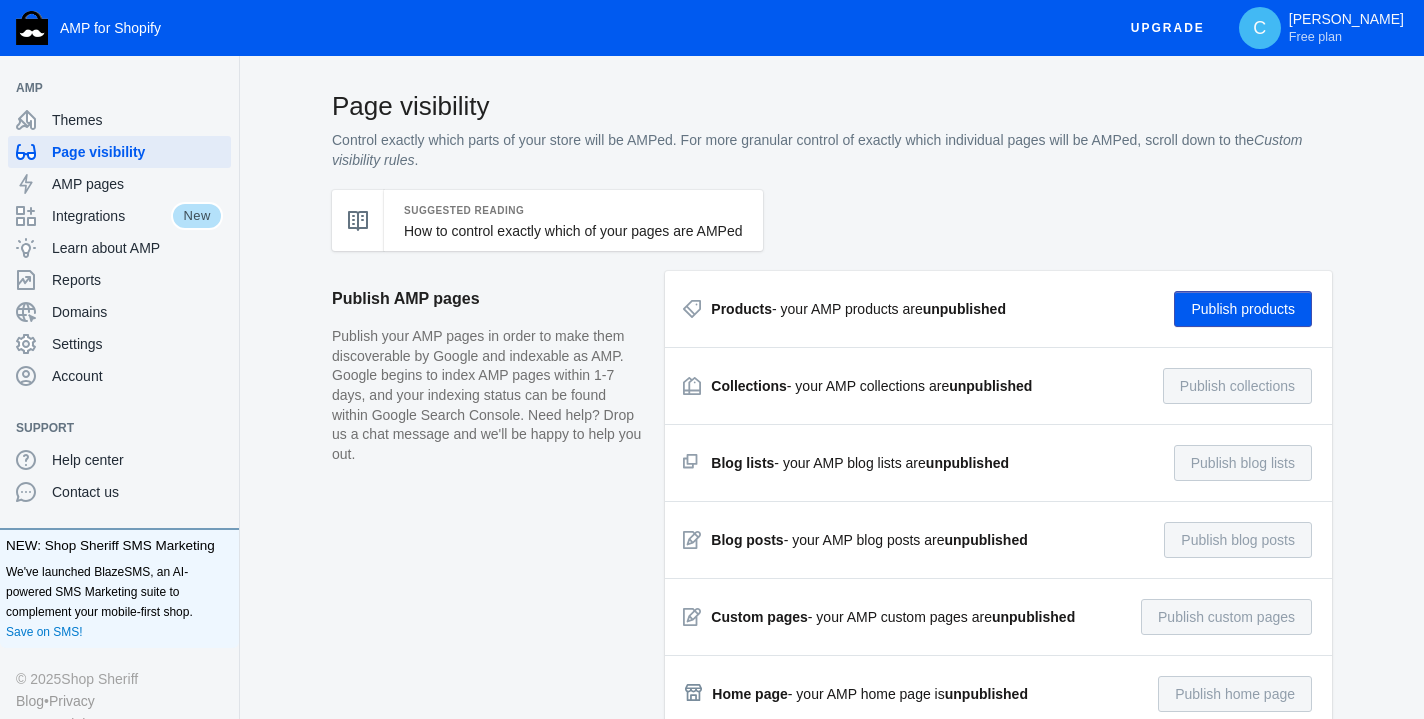 scroll, scrollTop: 0, scrollLeft: 0, axis: both 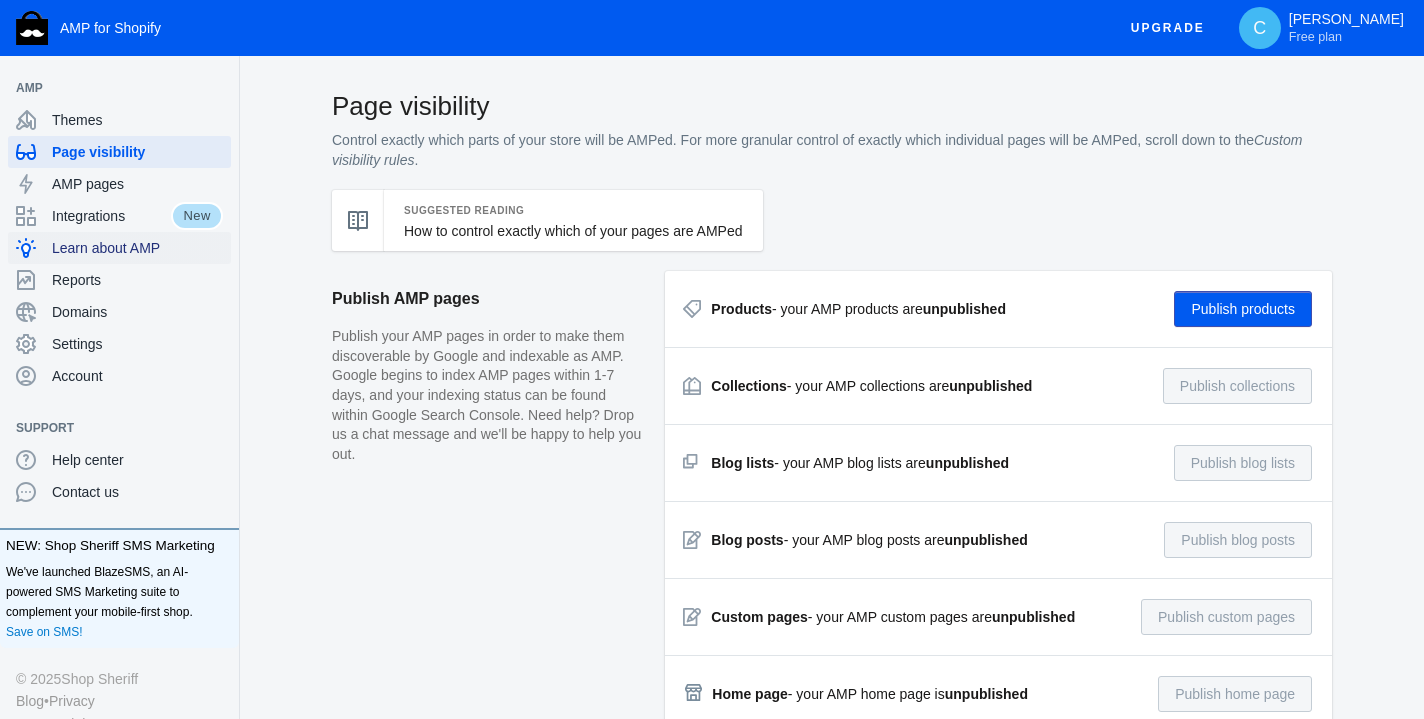 click on "Learn about AMP" 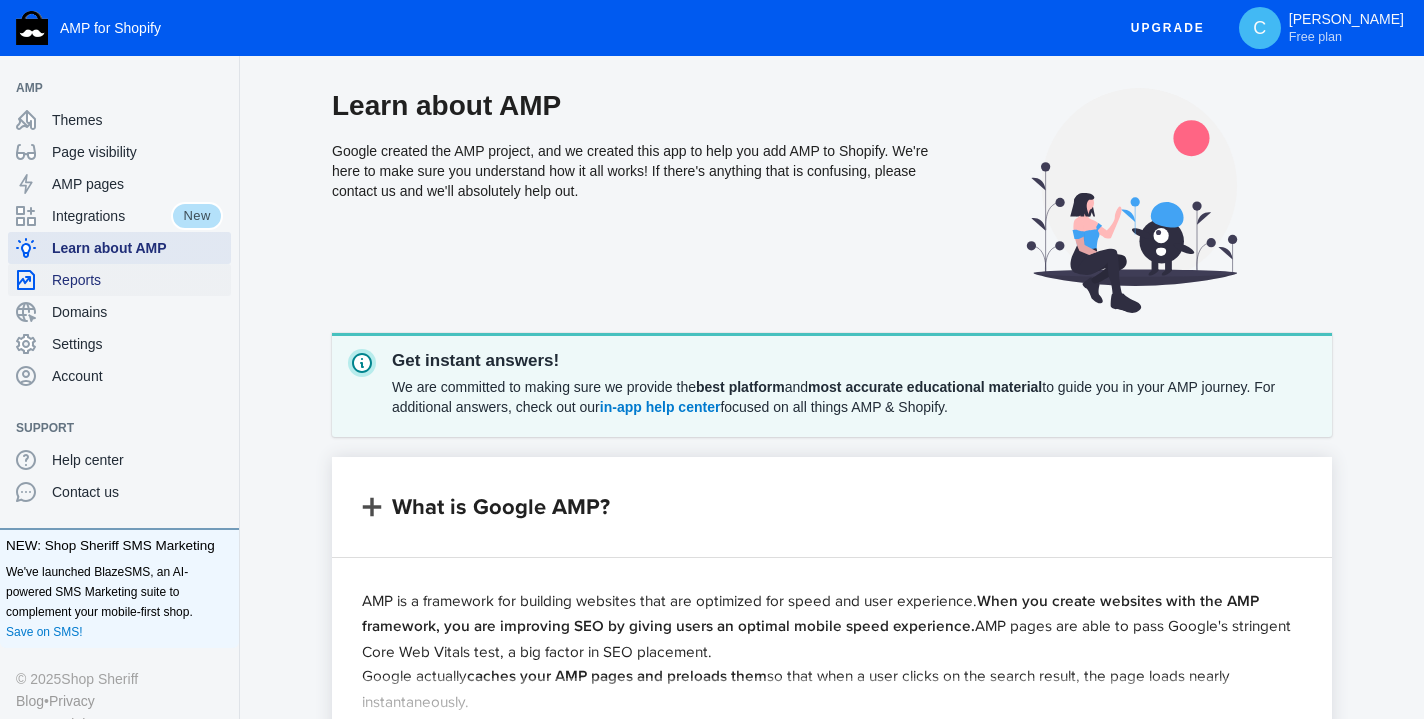 scroll, scrollTop: 0, scrollLeft: 0, axis: both 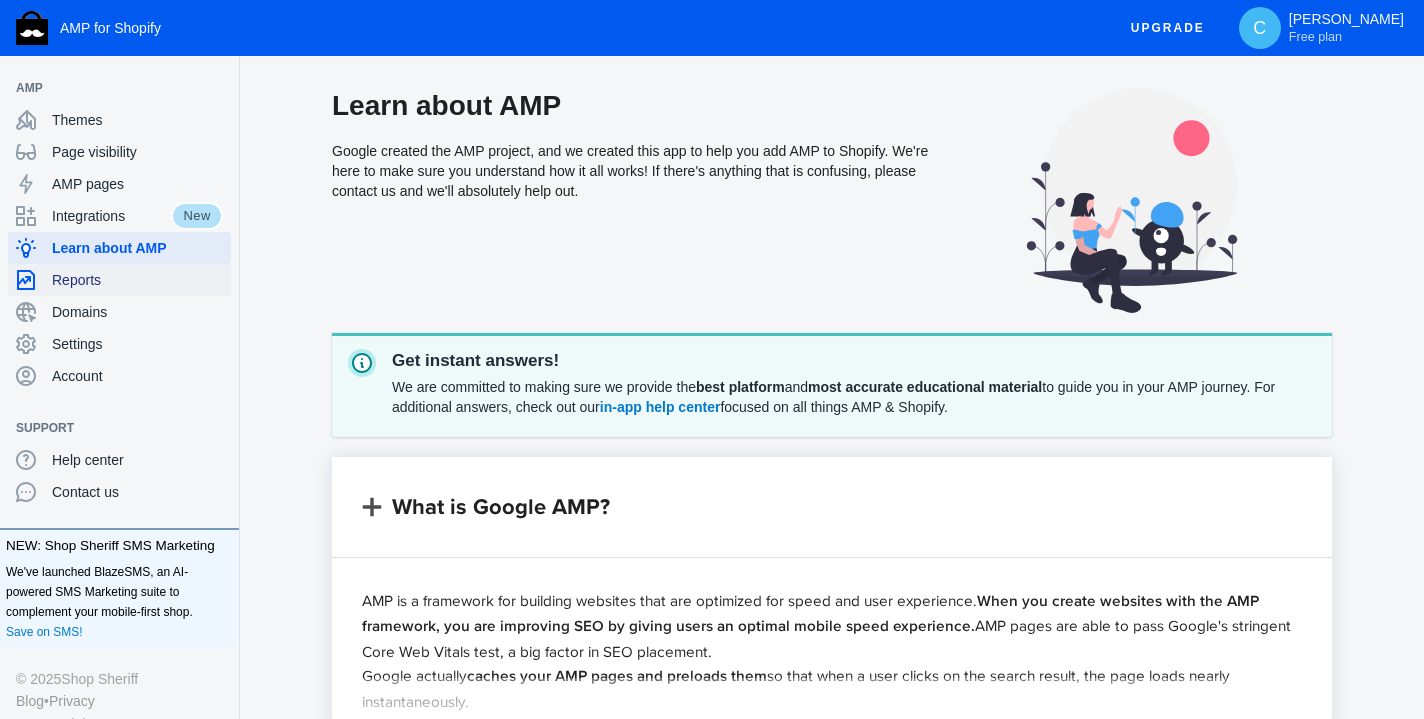 click on "Reports" at bounding box center (137, 280) 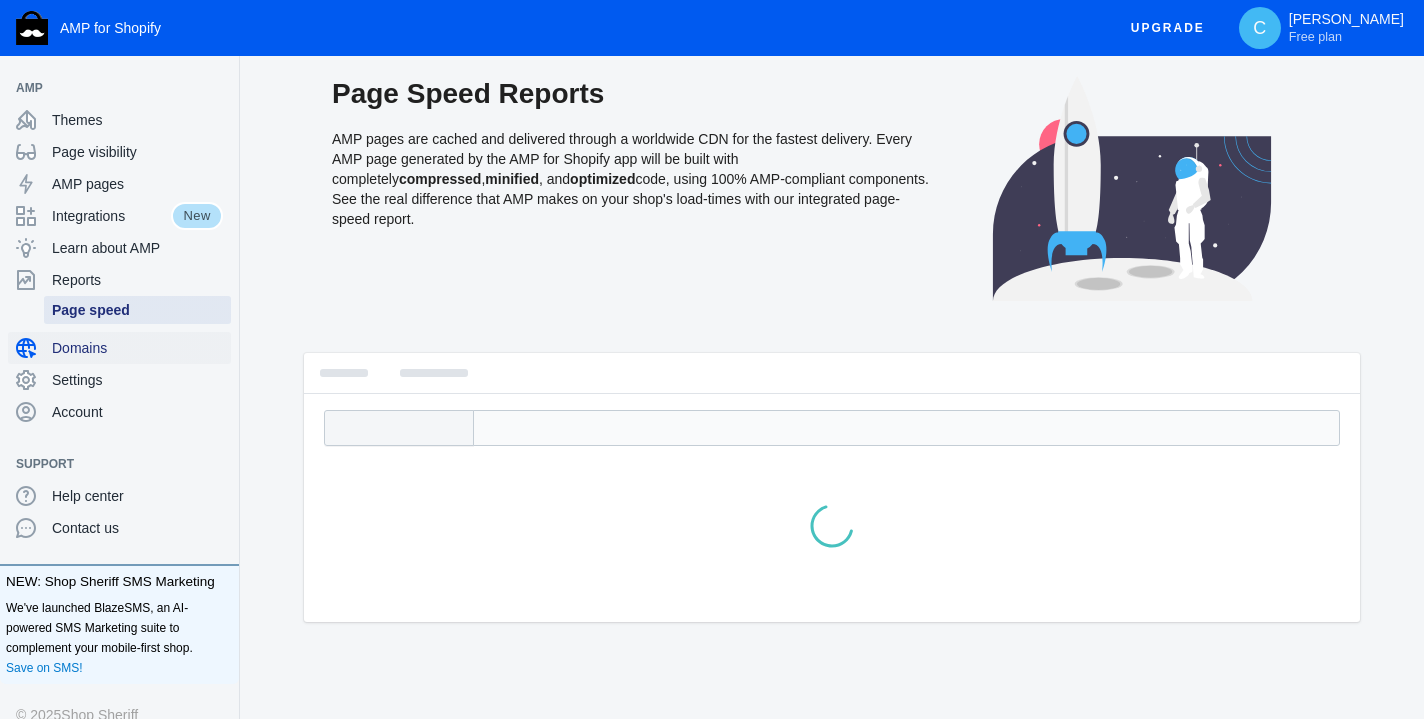click on "Page speed" at bounding box center [137, 310] 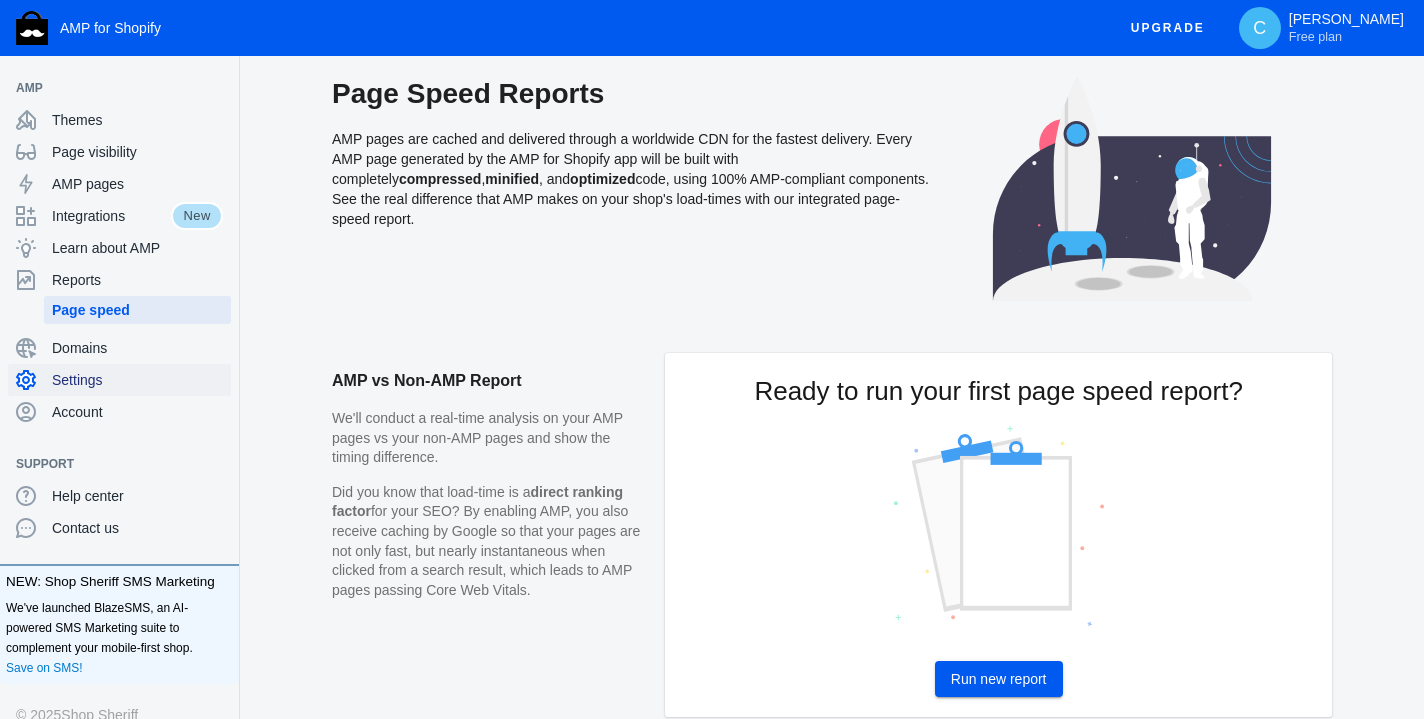 click on "Settings" at bounding box center [137, 380] 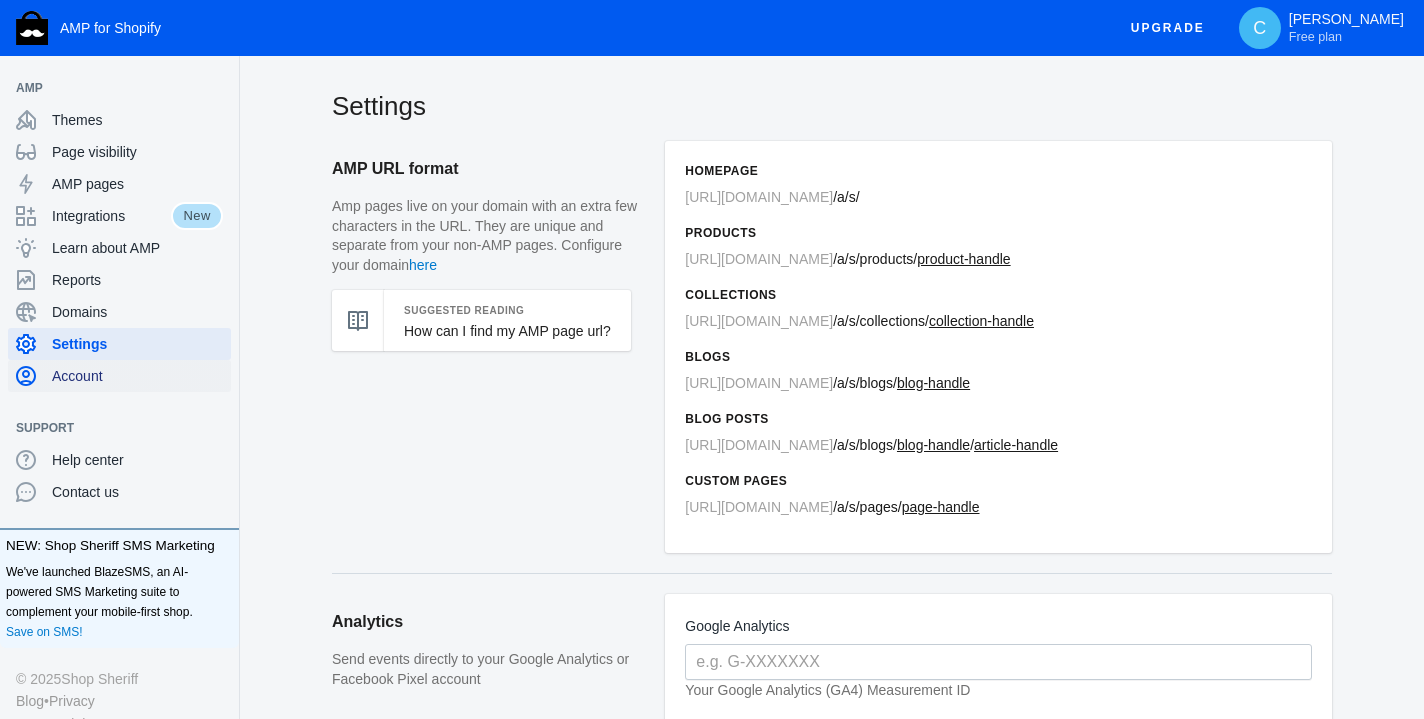 click on "Account" at bounding box center [137, 376] 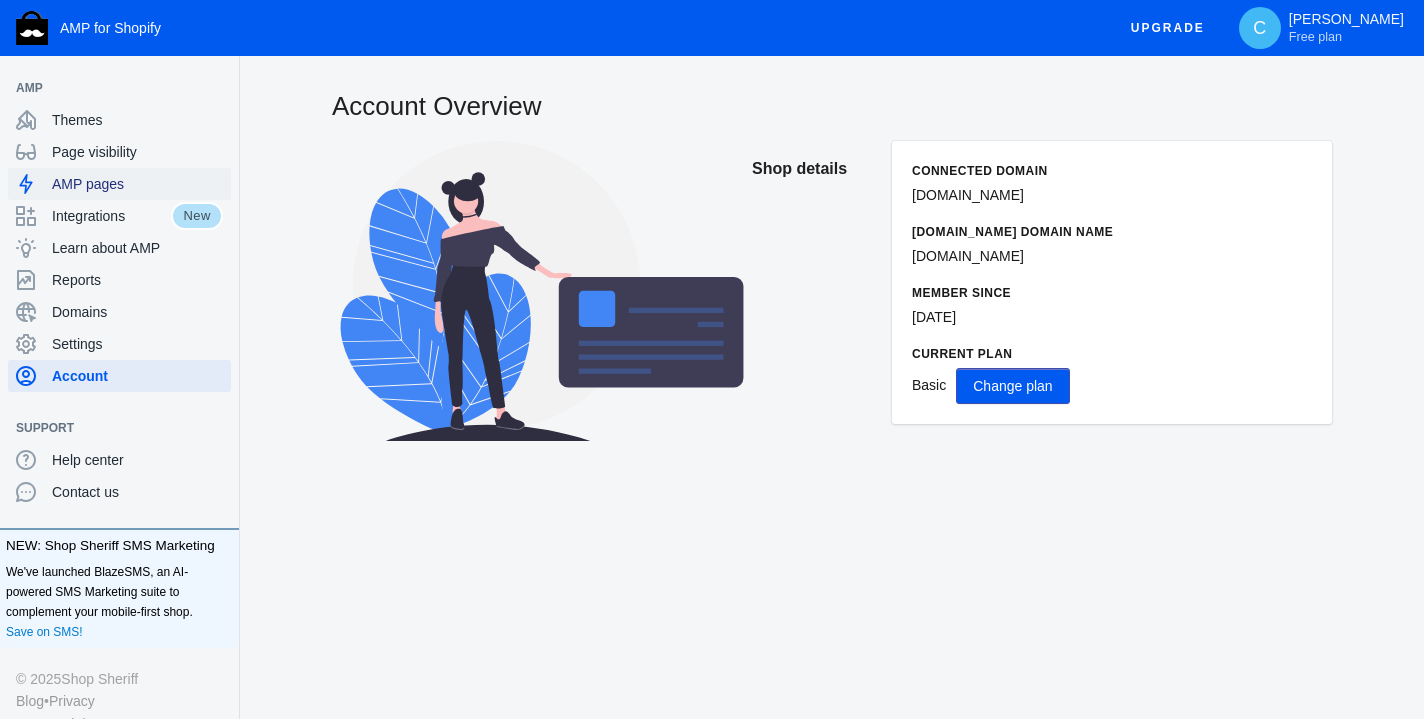 click on "AMP pages" at bounding box center (137, 184) 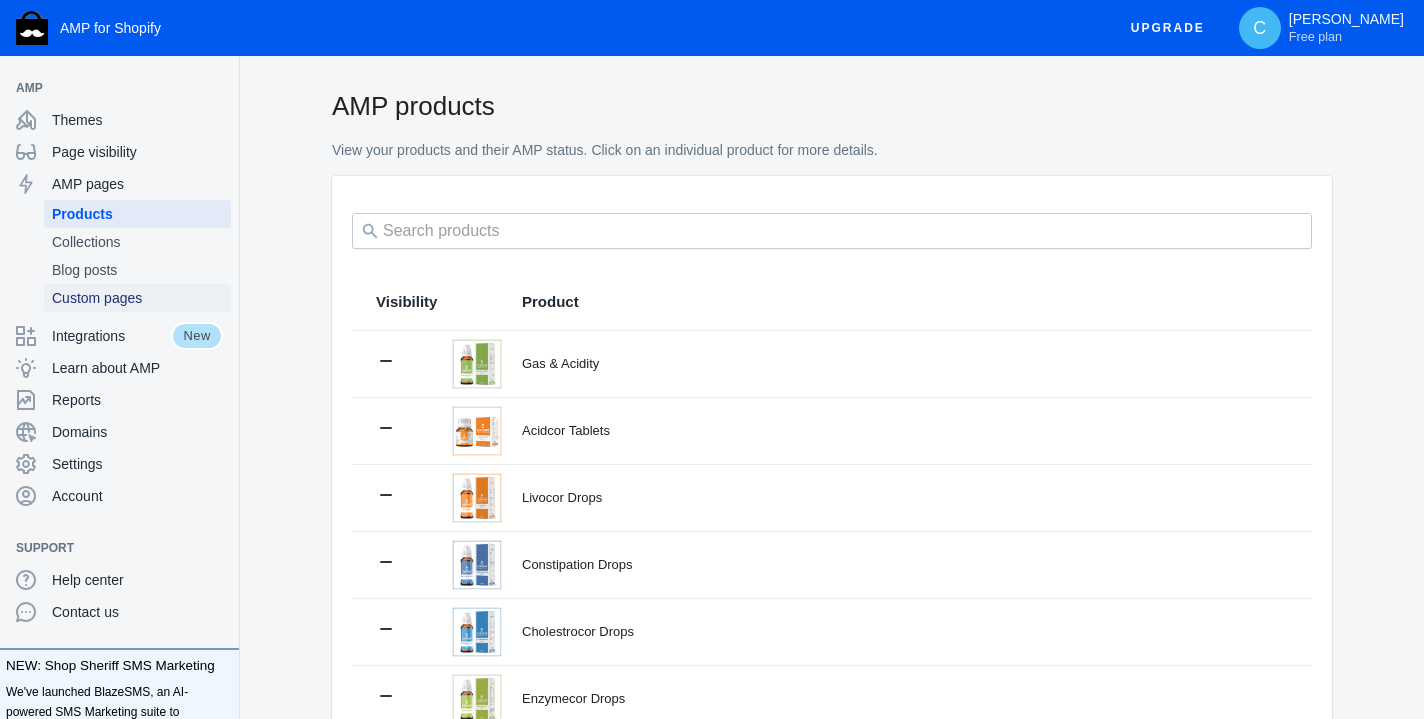 click on "Custom pages" at bounding box center [137, 298] 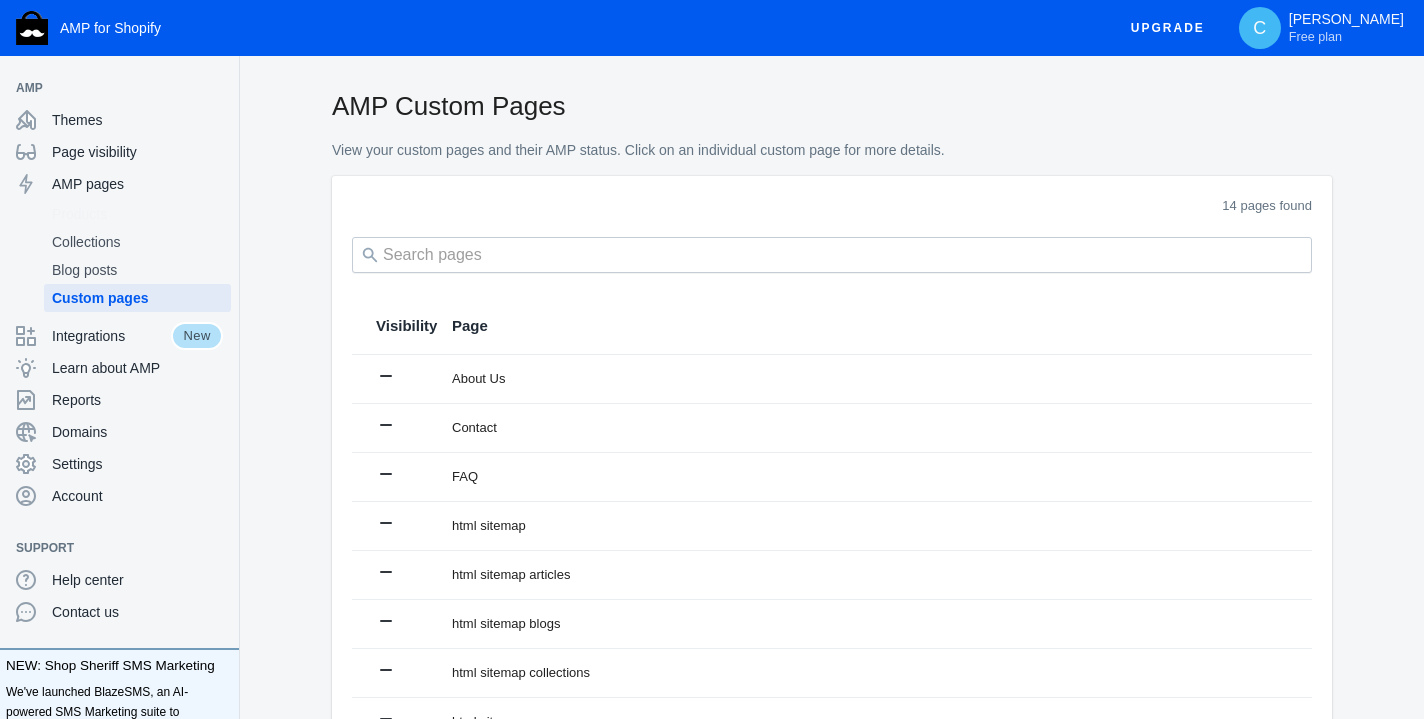 scroll, scrollTop: 0, scrollLeft: 0, axis: both 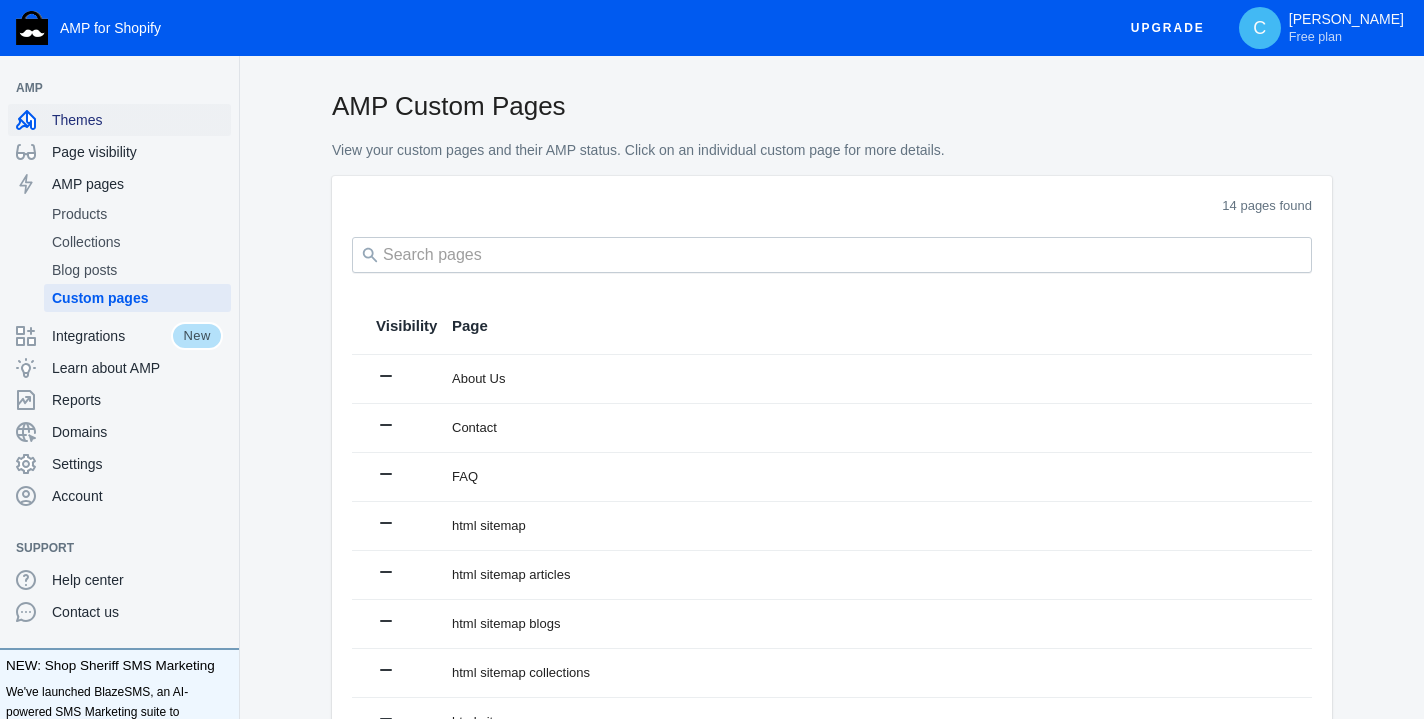 click on "Themes" 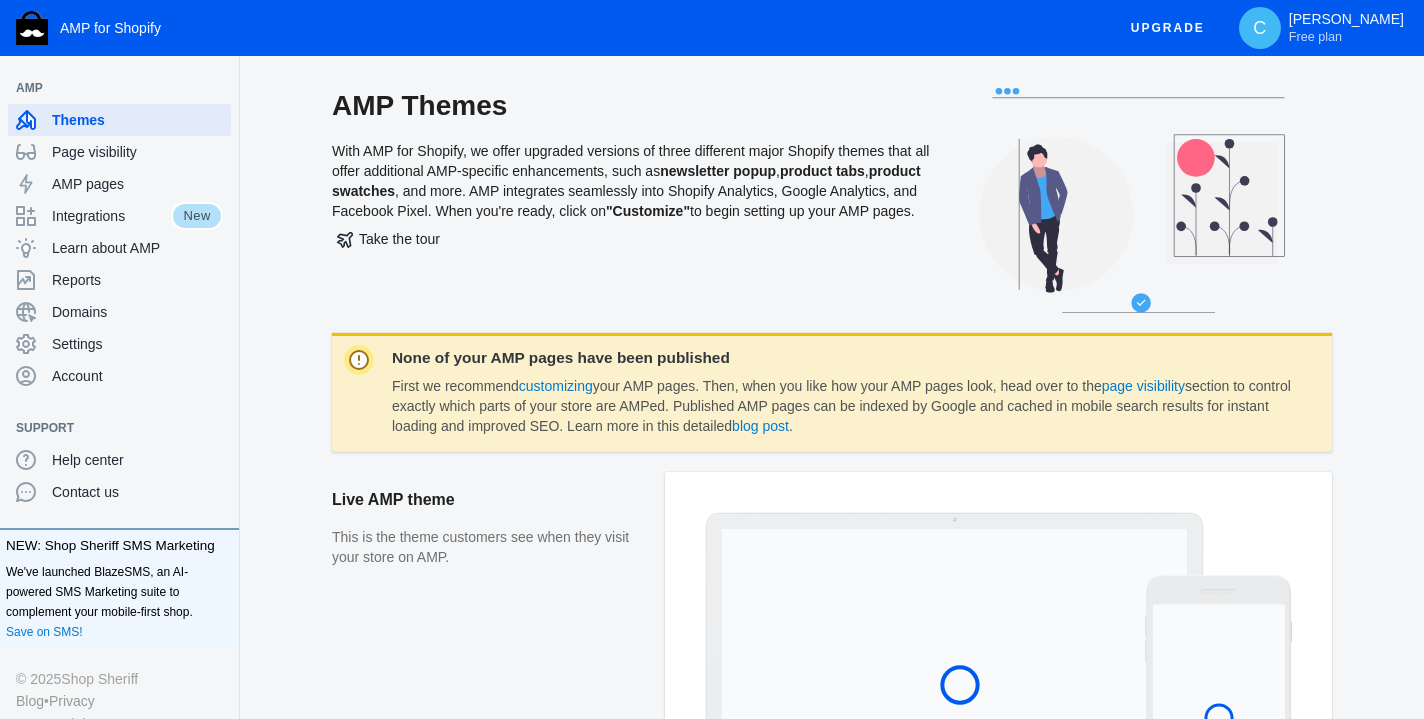click on "AMP" 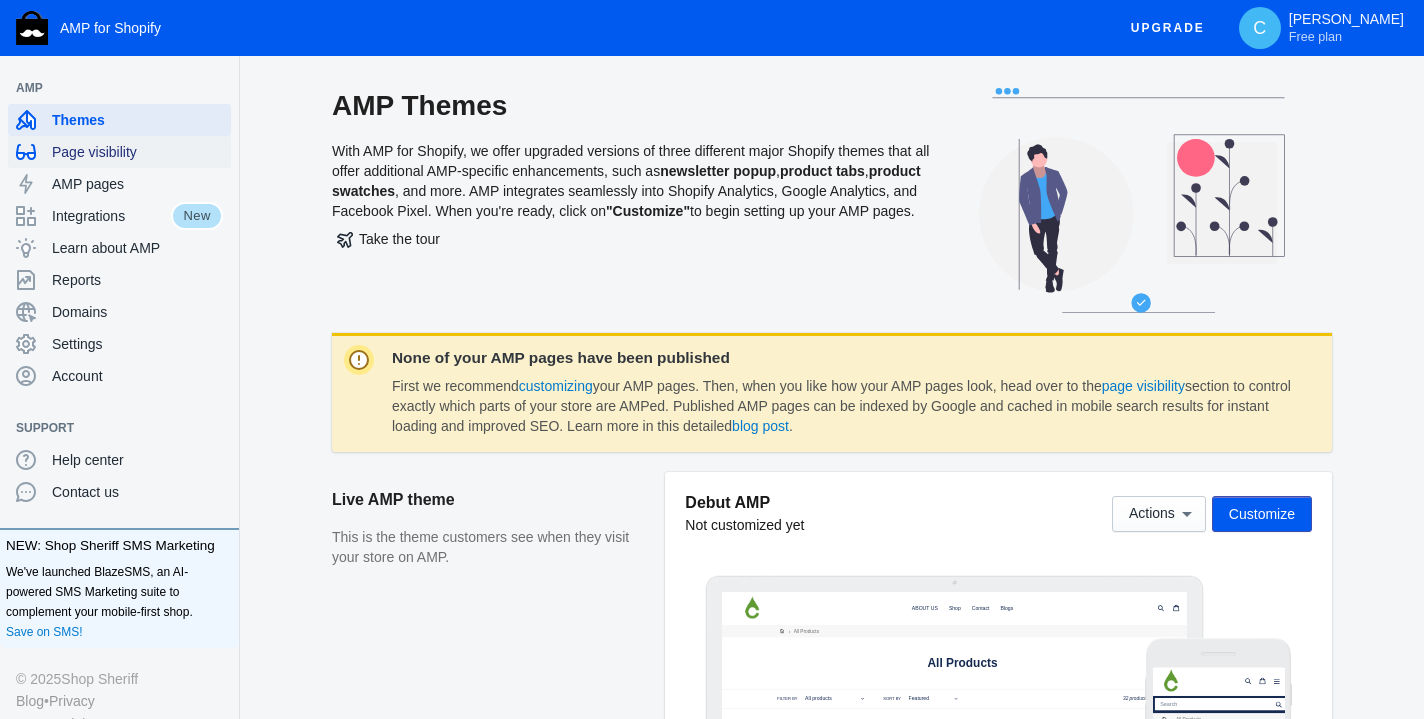 scroll, scrollTop: 0, scrollLeft: 0, axis: both 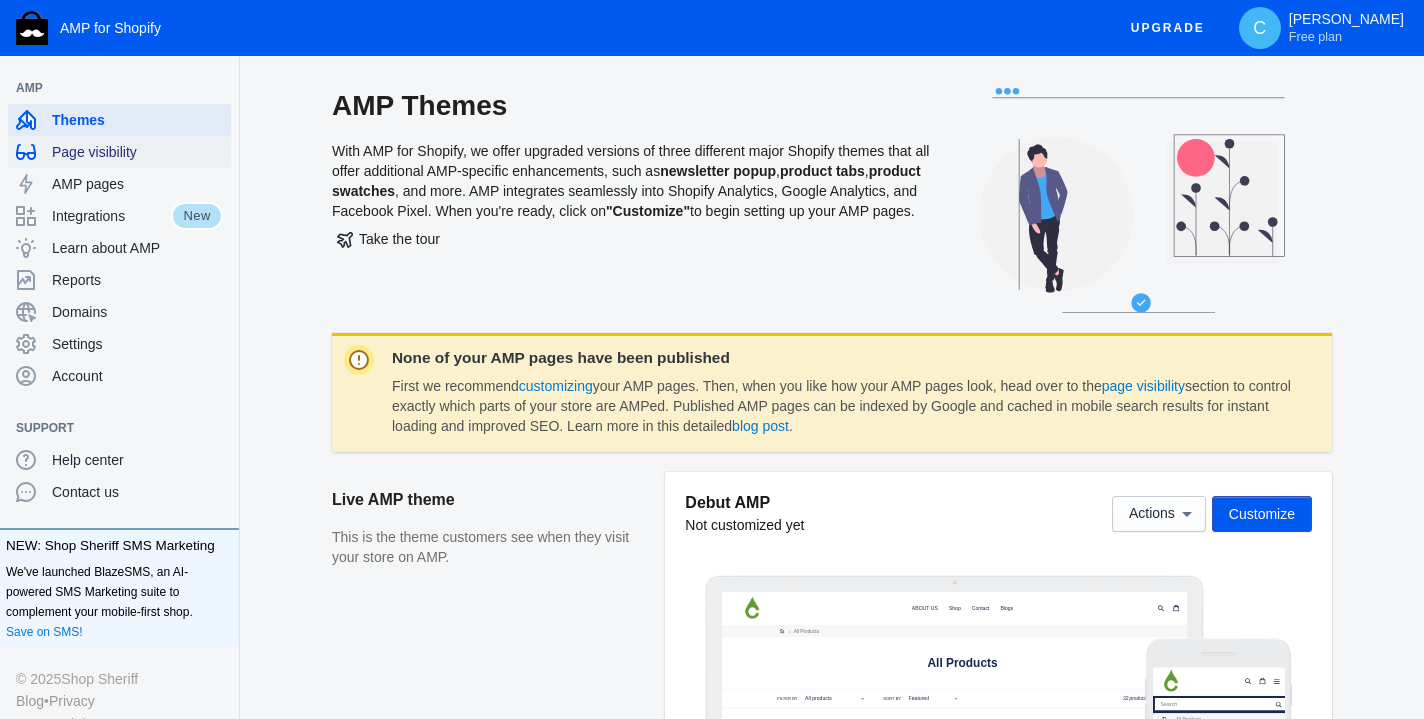 click on "Page visibility" at bounding box center (119, 152) 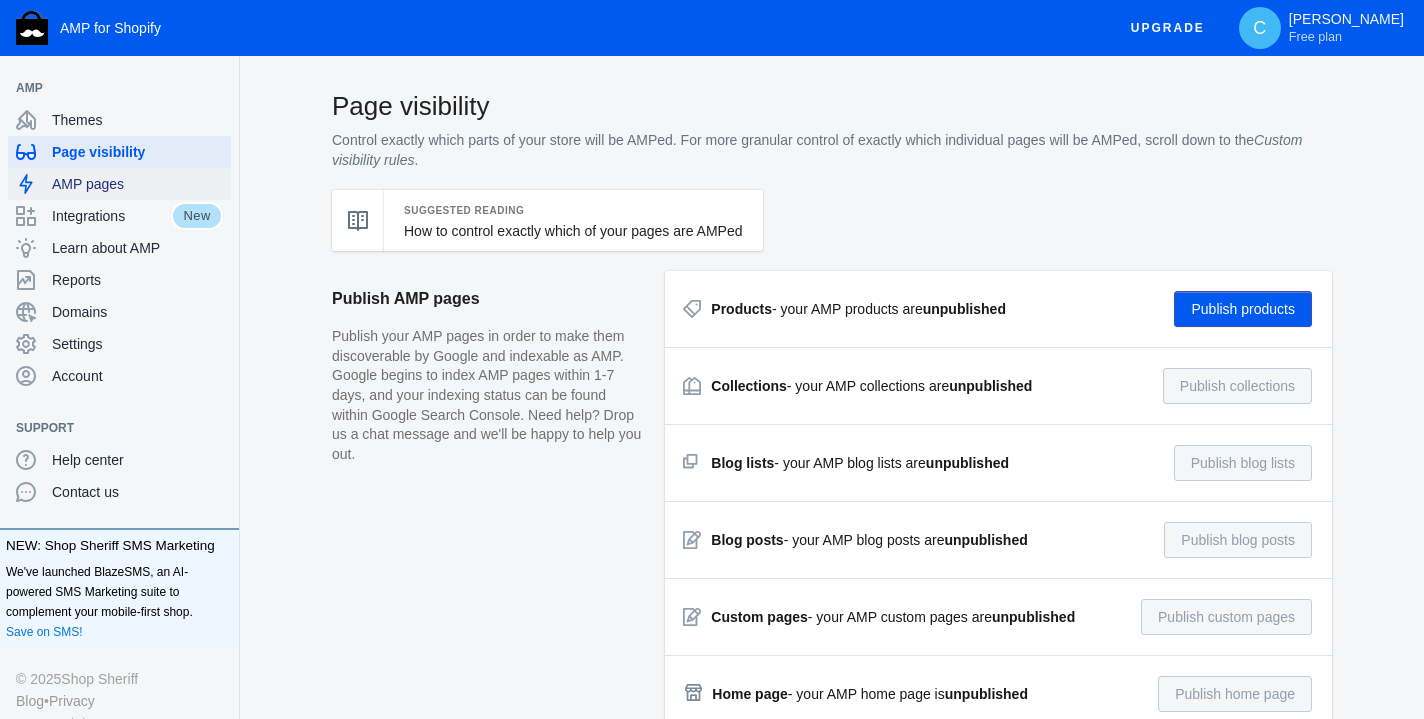 click on "AMP pages" at bounding box center (137, 184) 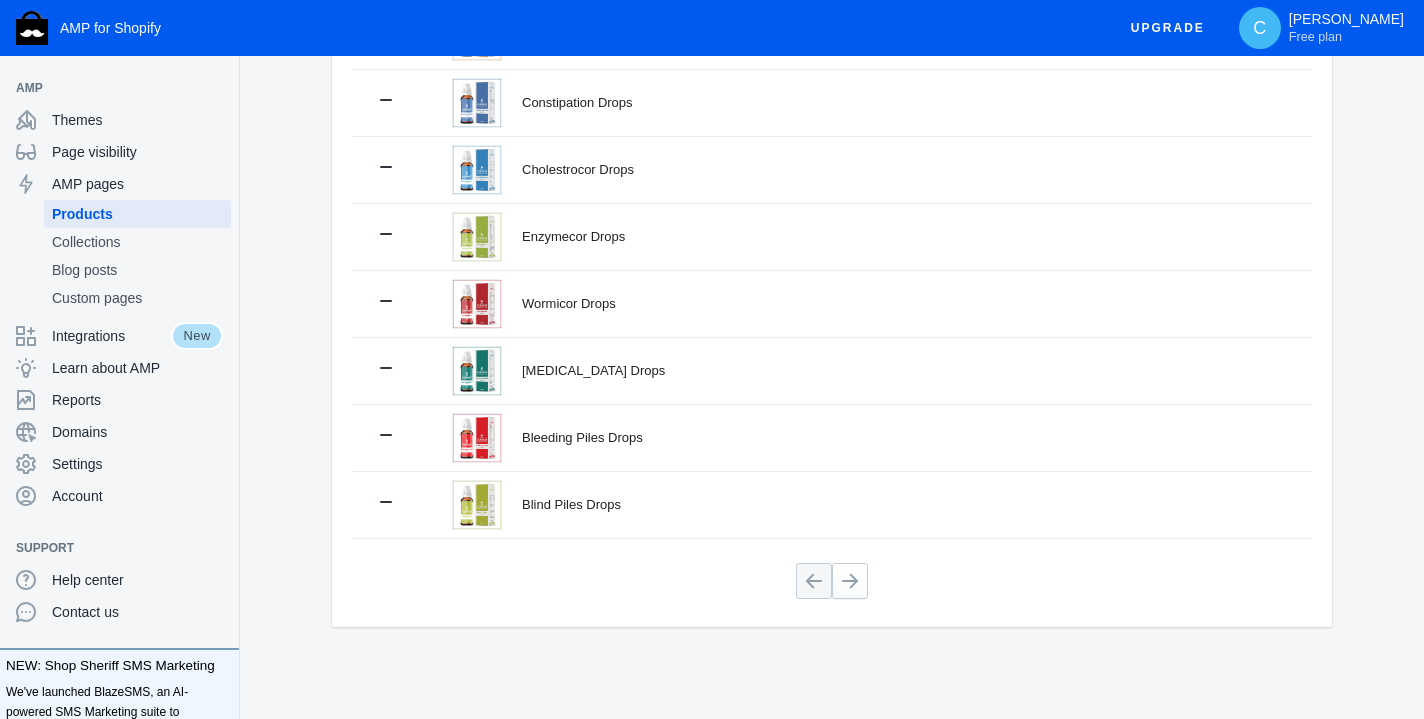 scroll, scrollTop: 461, scrollLeft: 0, axis: vertical 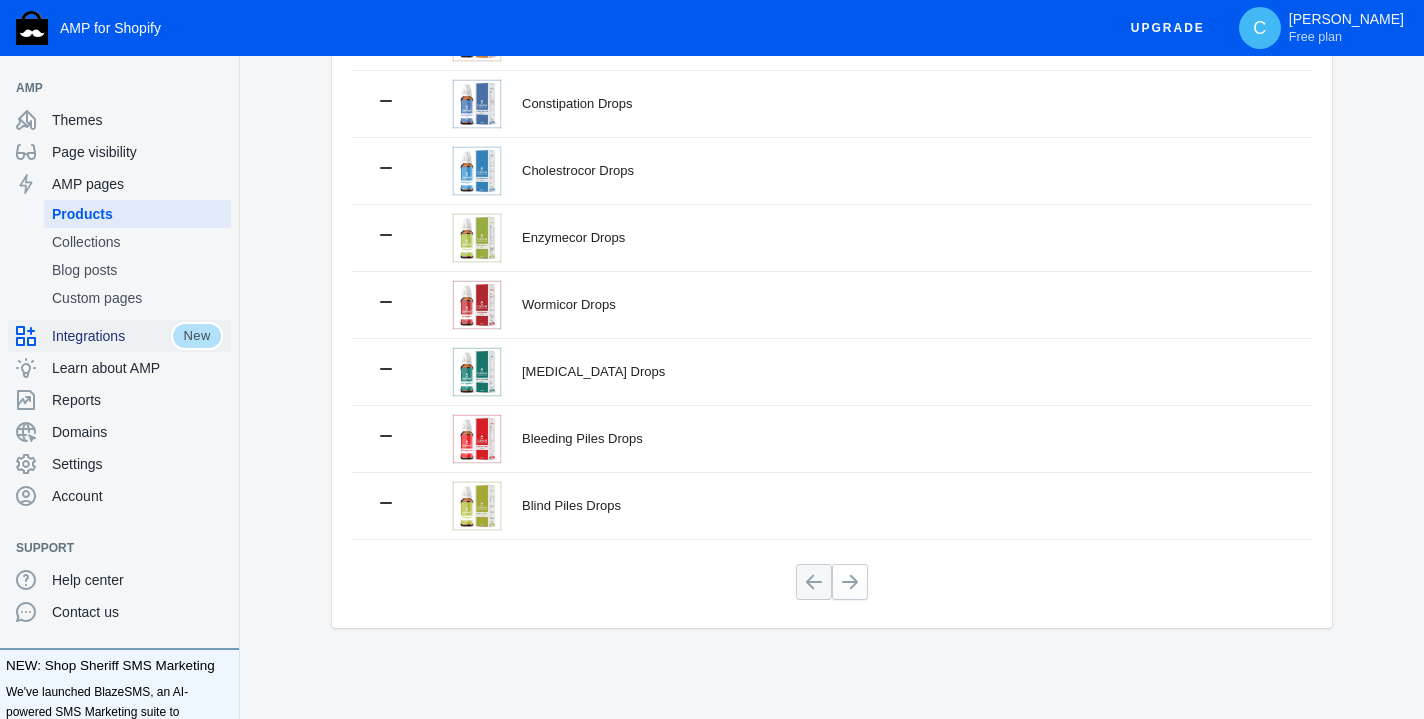 click on "Integrations" at bounding box center (111, 336) 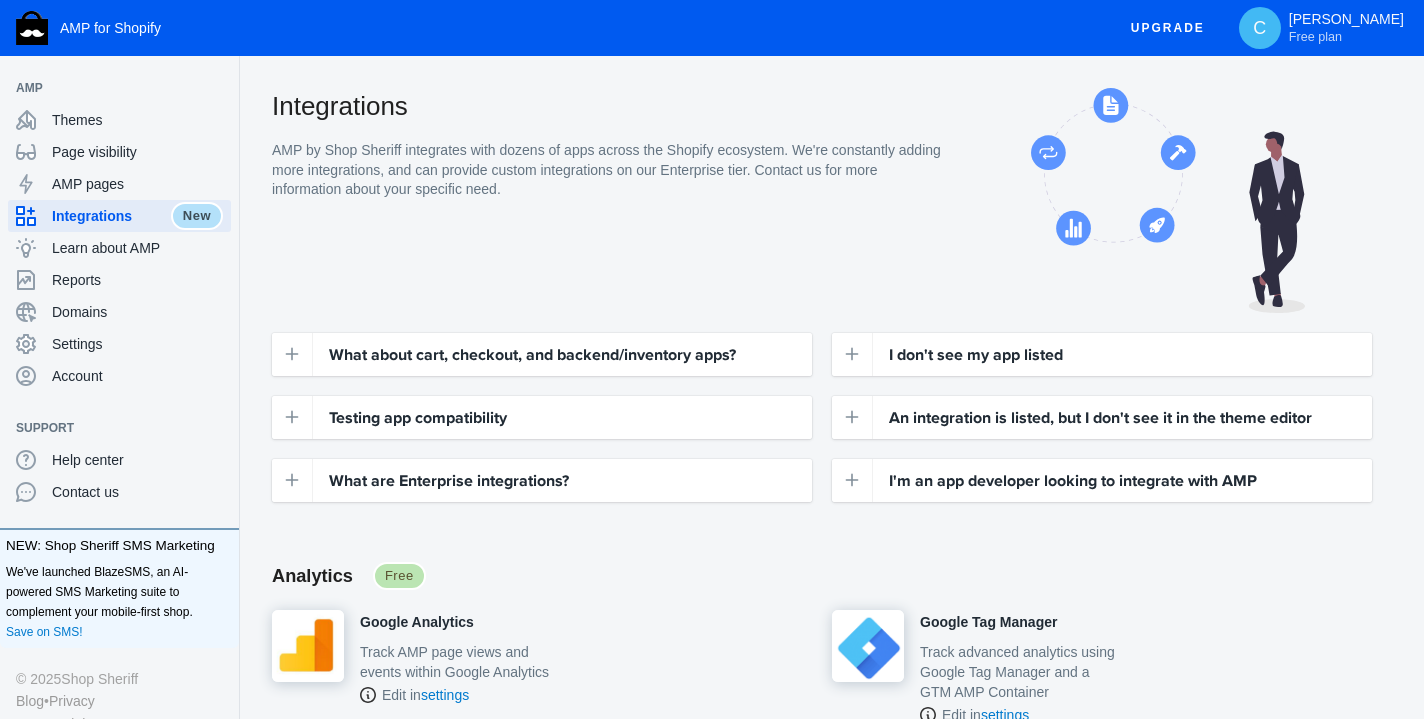 scroll, scrollTop: 0, scrollLeft: 0, axis: both 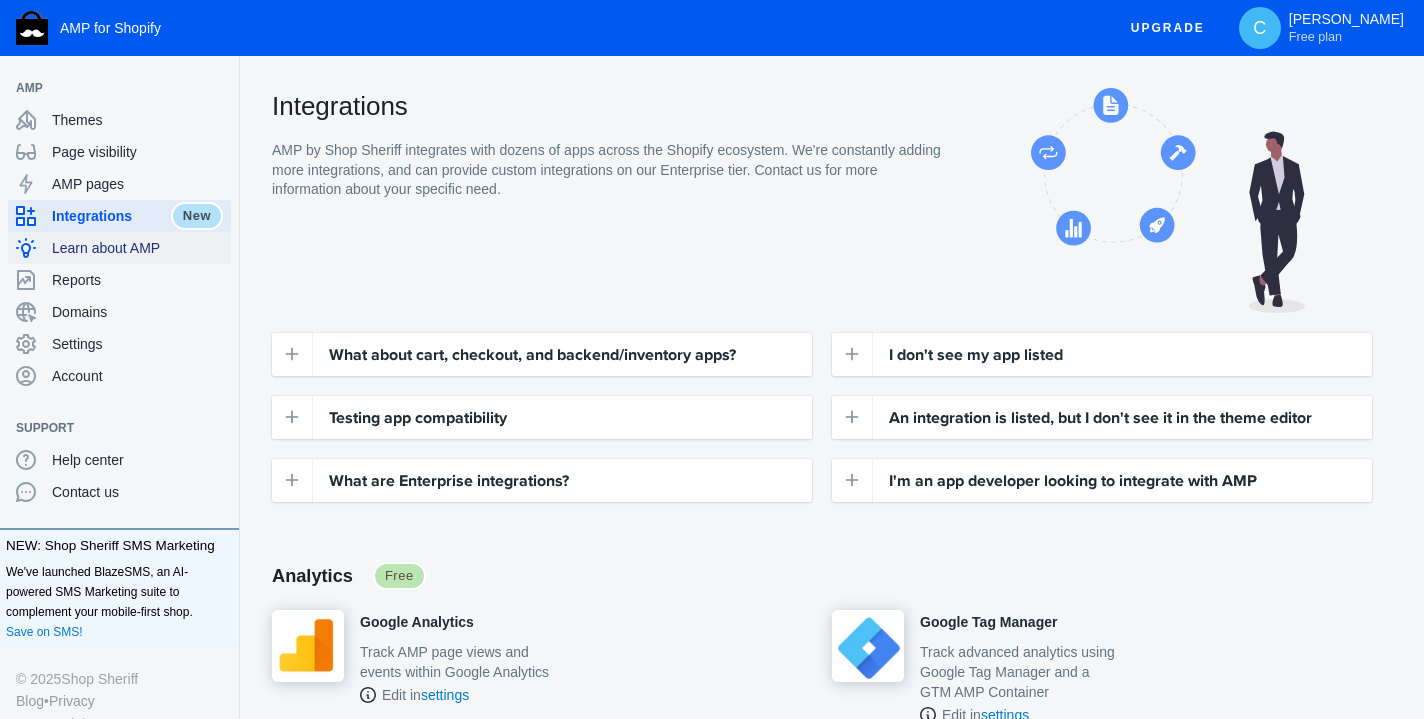 click on "Learn about AMP" 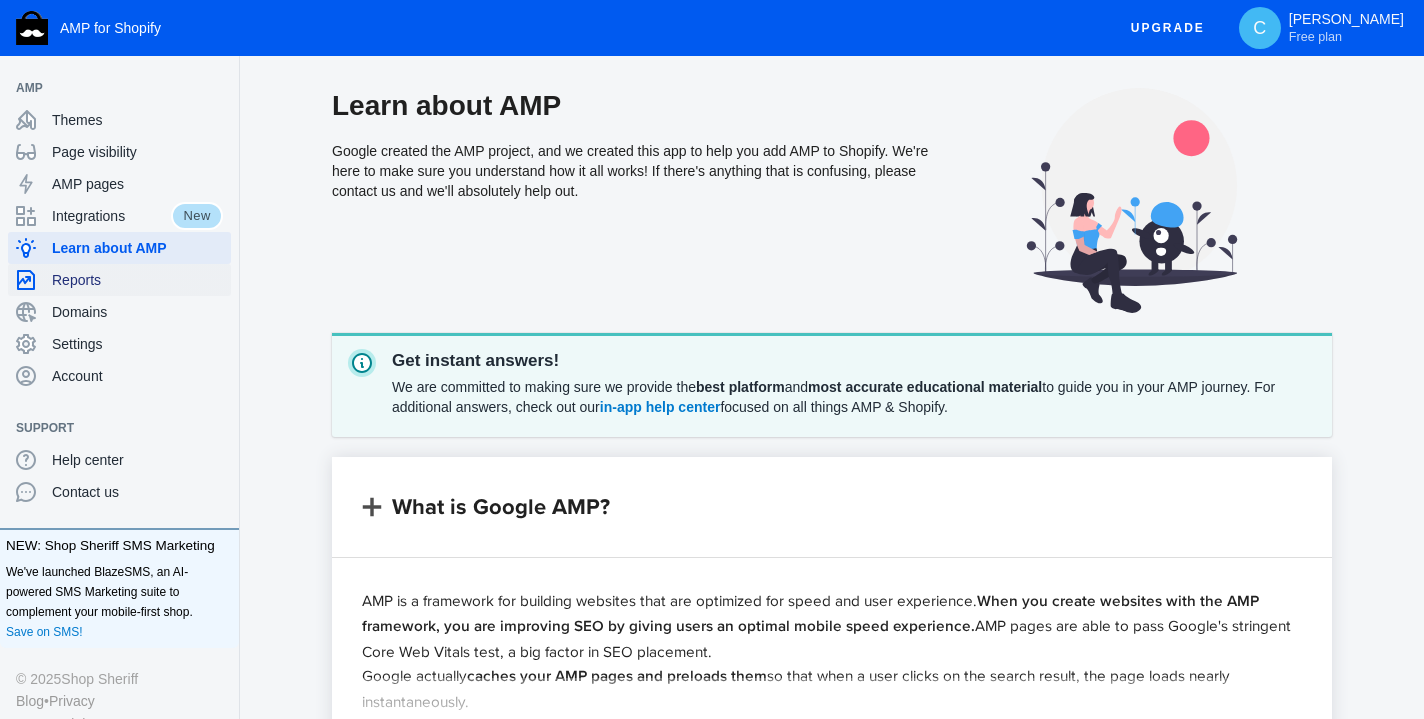 click on "Reports" at bounding box center [137, 280] 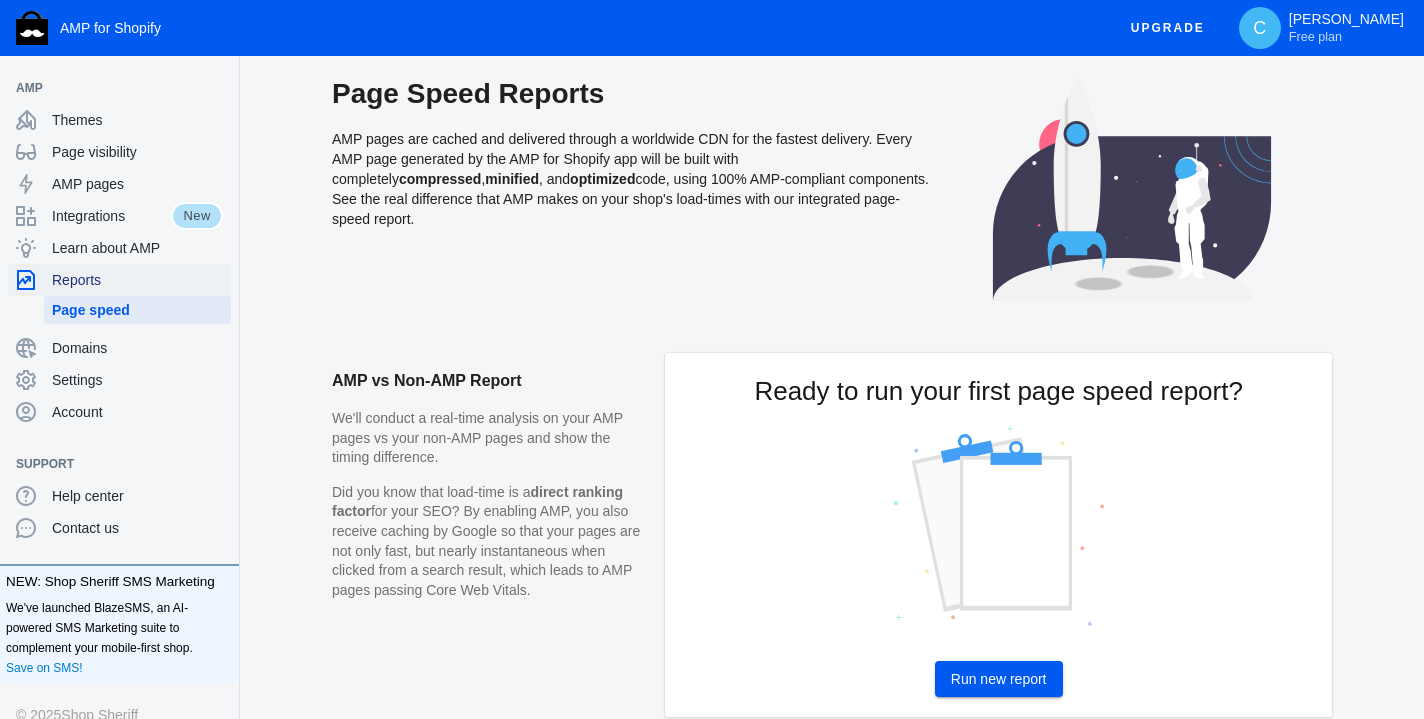 click on "Reports" at bounding box center (137, 280) 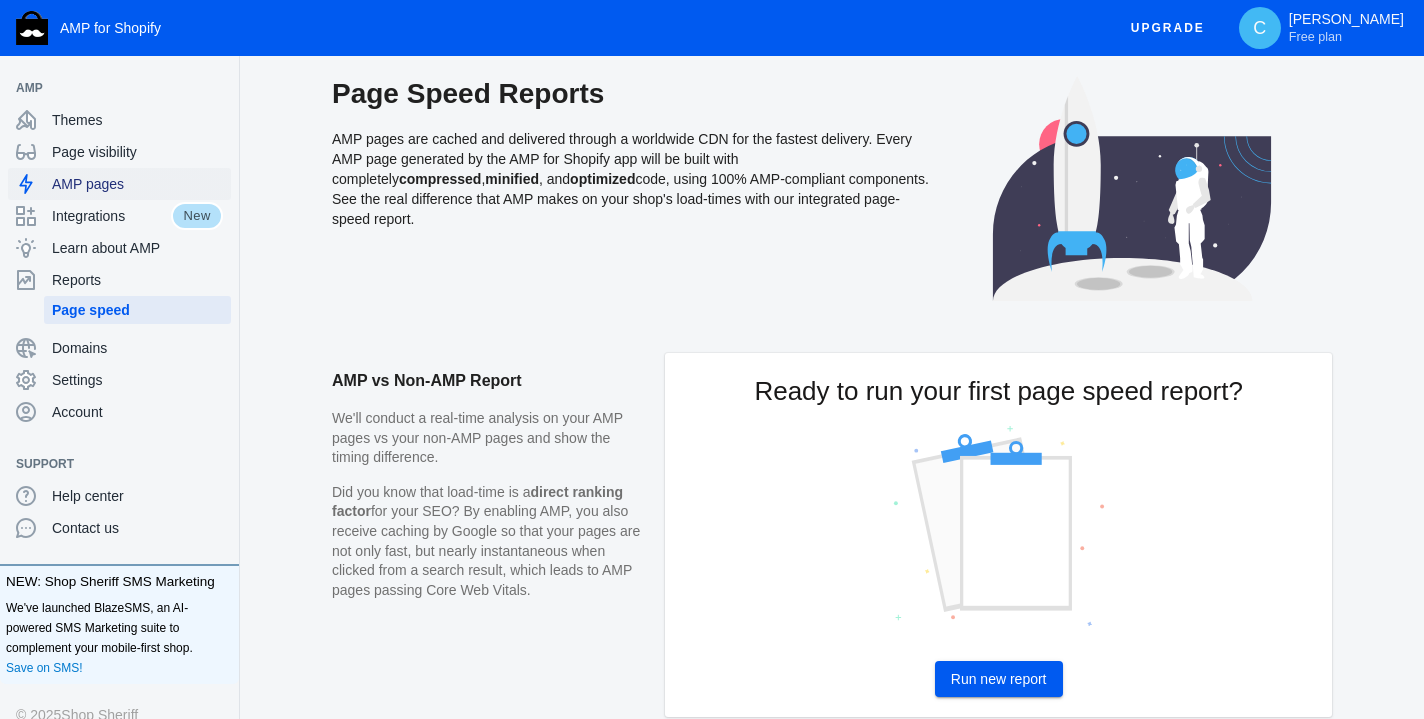 click on "AMP pages" at bounding box center (137, 184) 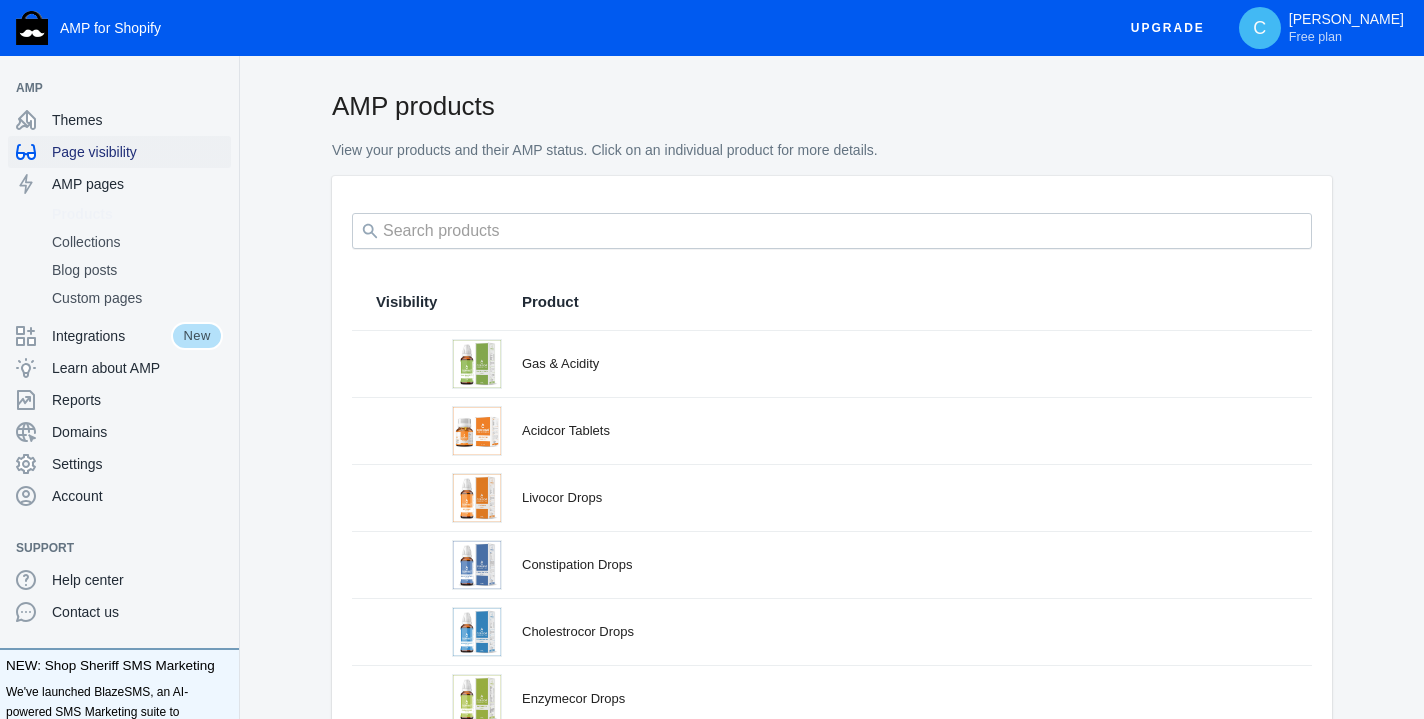 click on "Page visibility" at bounding box center [137, 152] 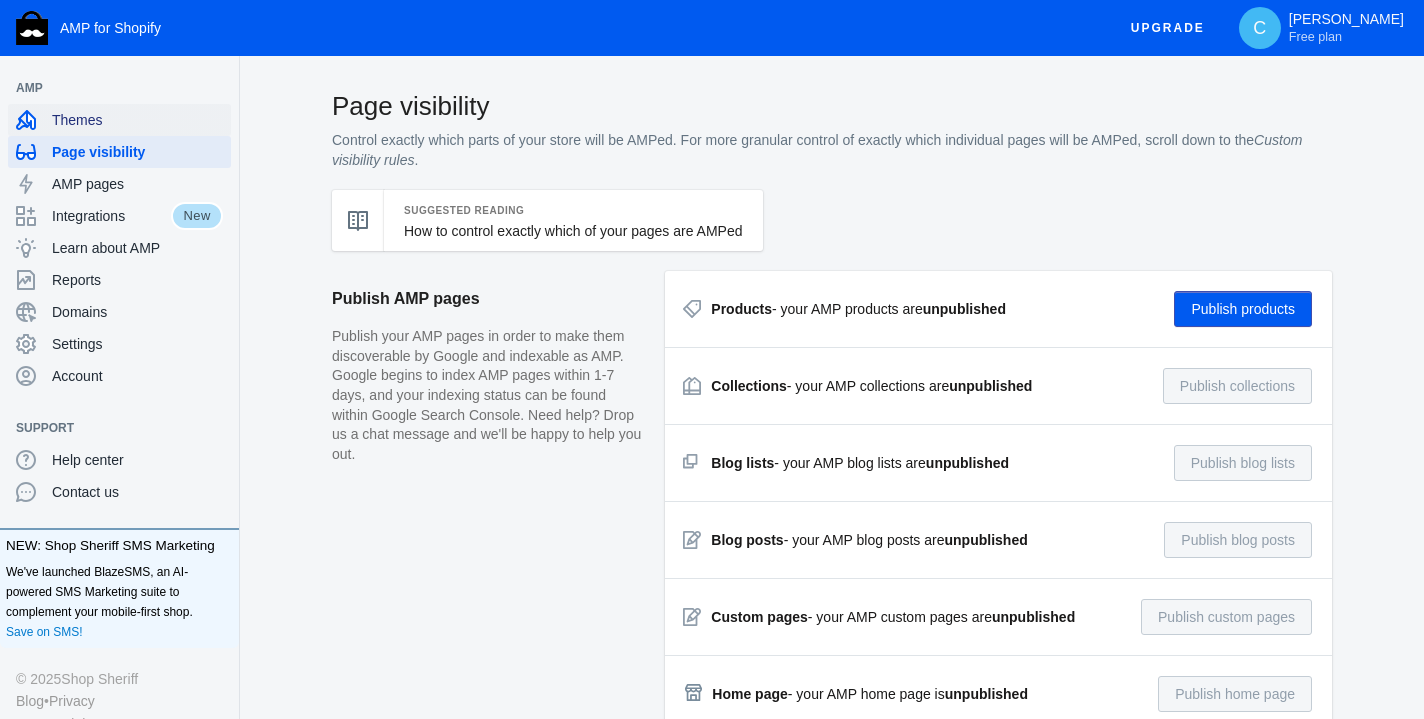 click on "Themes" 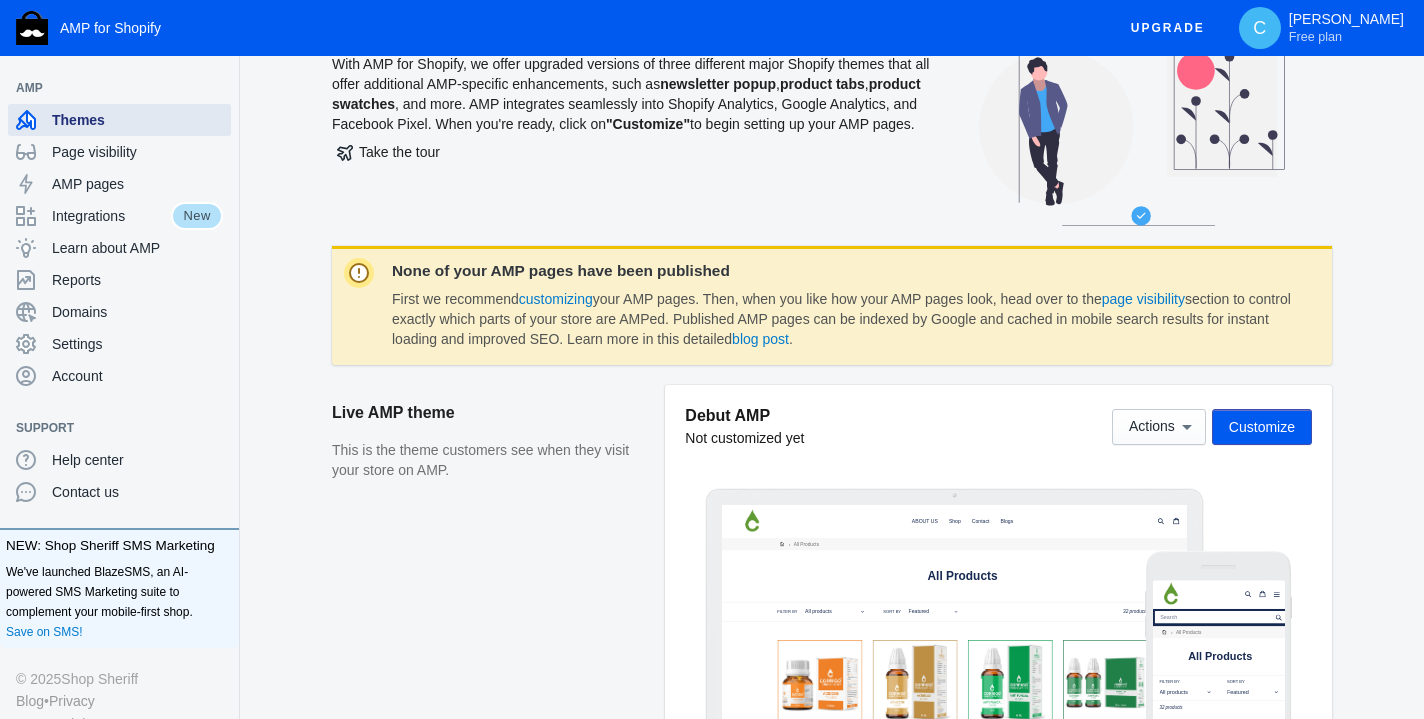 scroll, scrollTop: 0, scrollLeft: 0, axis: both 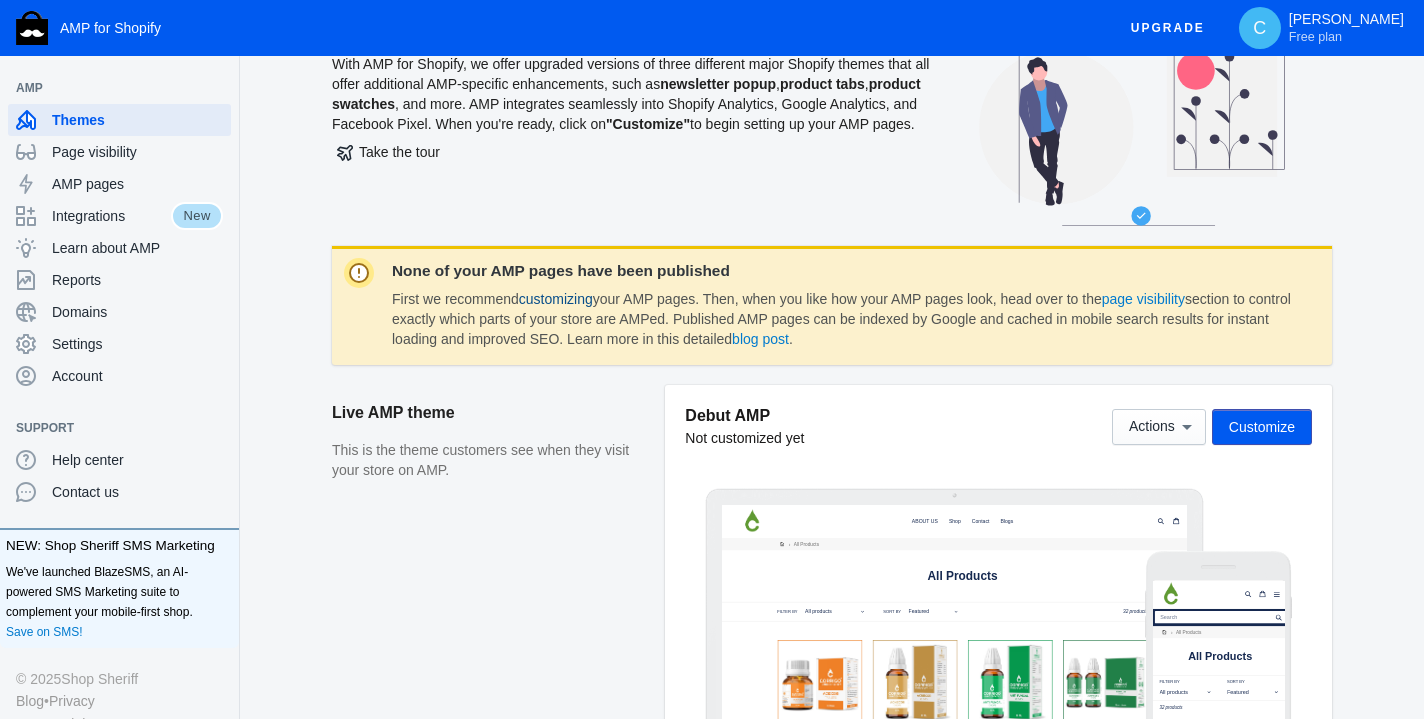 click on "customizing" 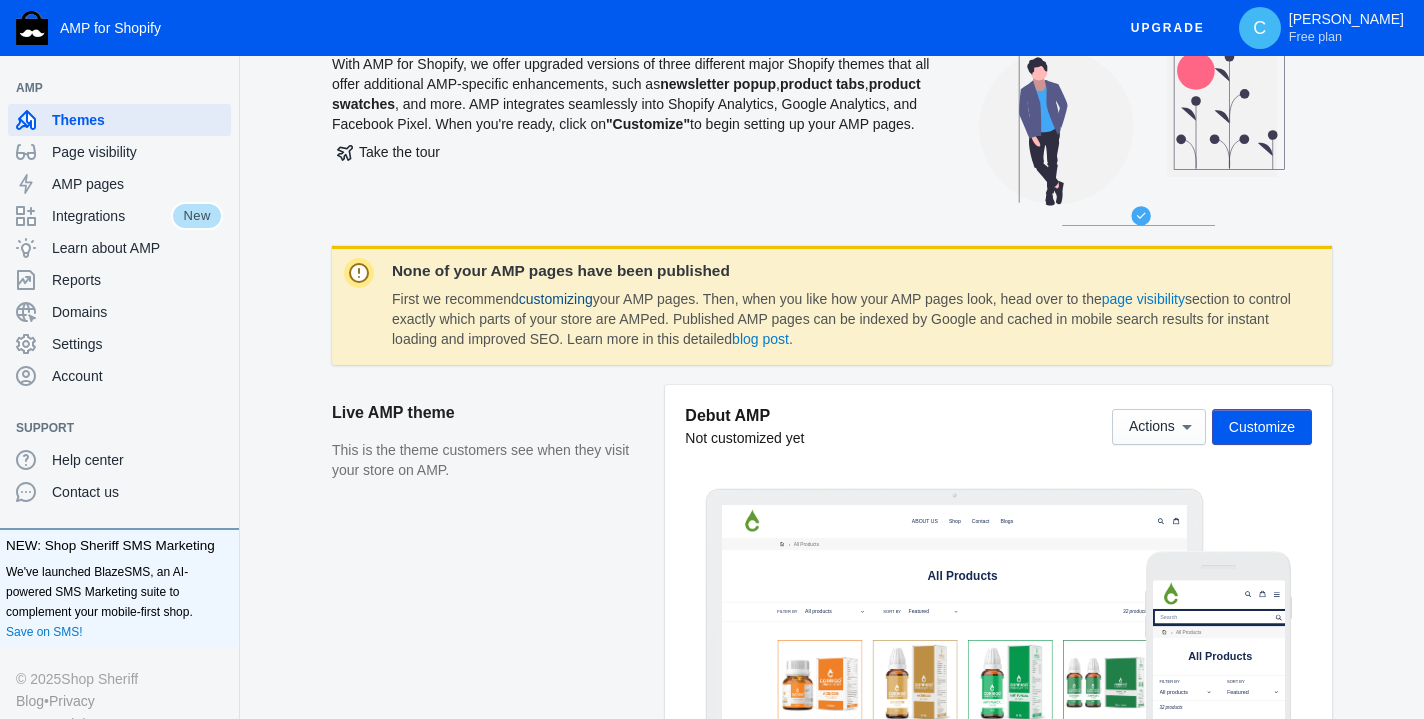 scroll, scrollTop: 0, scrollLeft: 0, axis: both 